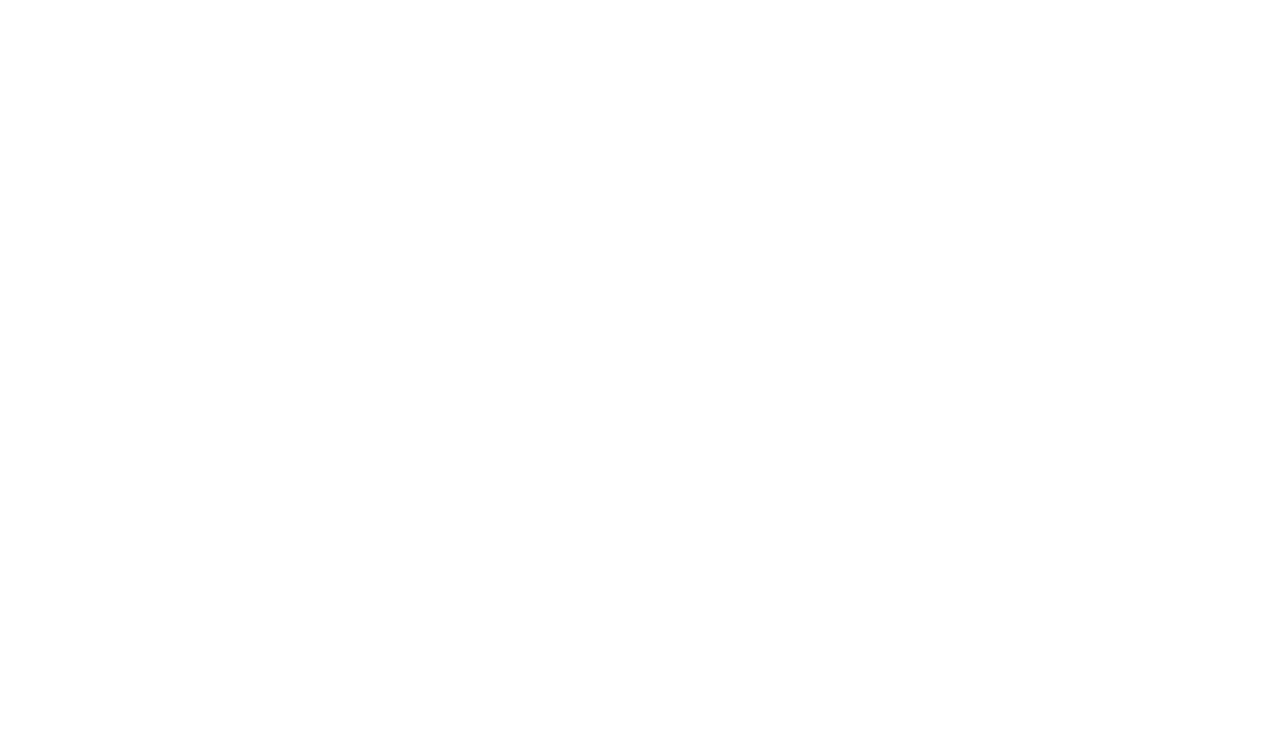scroll, scrollTop: 0, scrollLeft: 0, axis: both 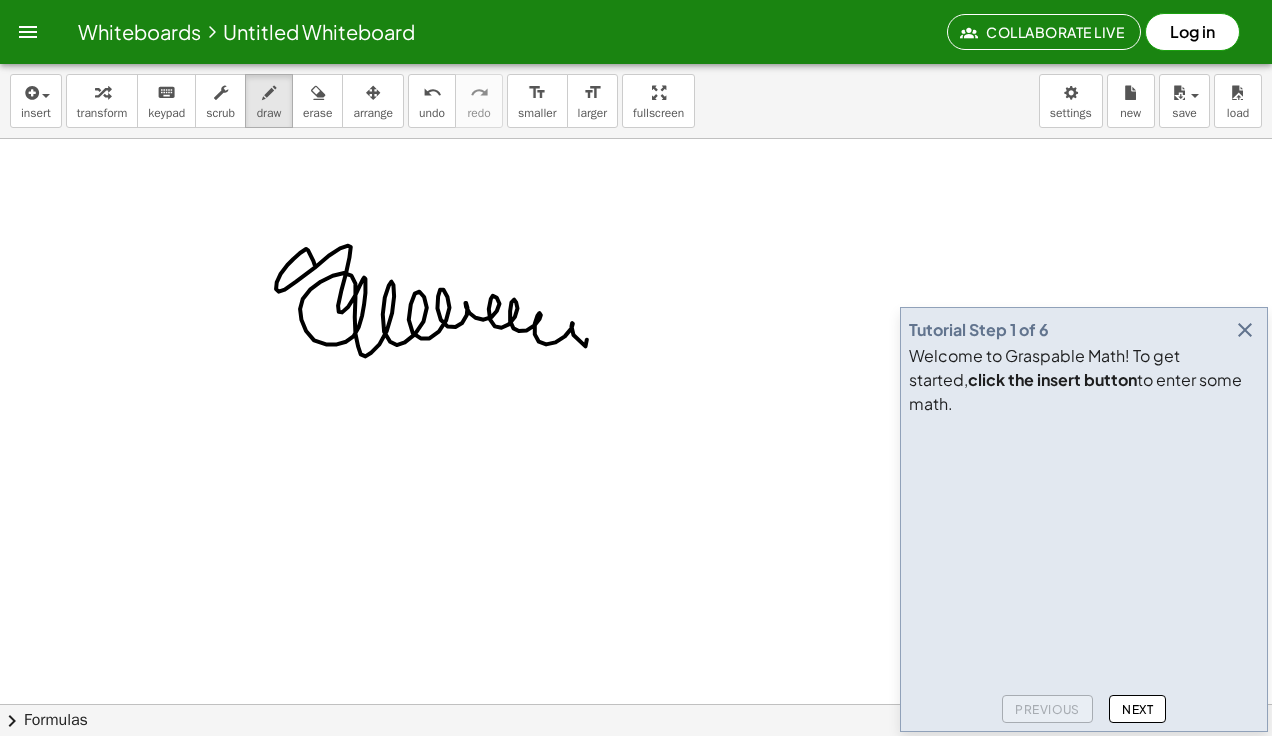 click at bounding box center [1245, 330] 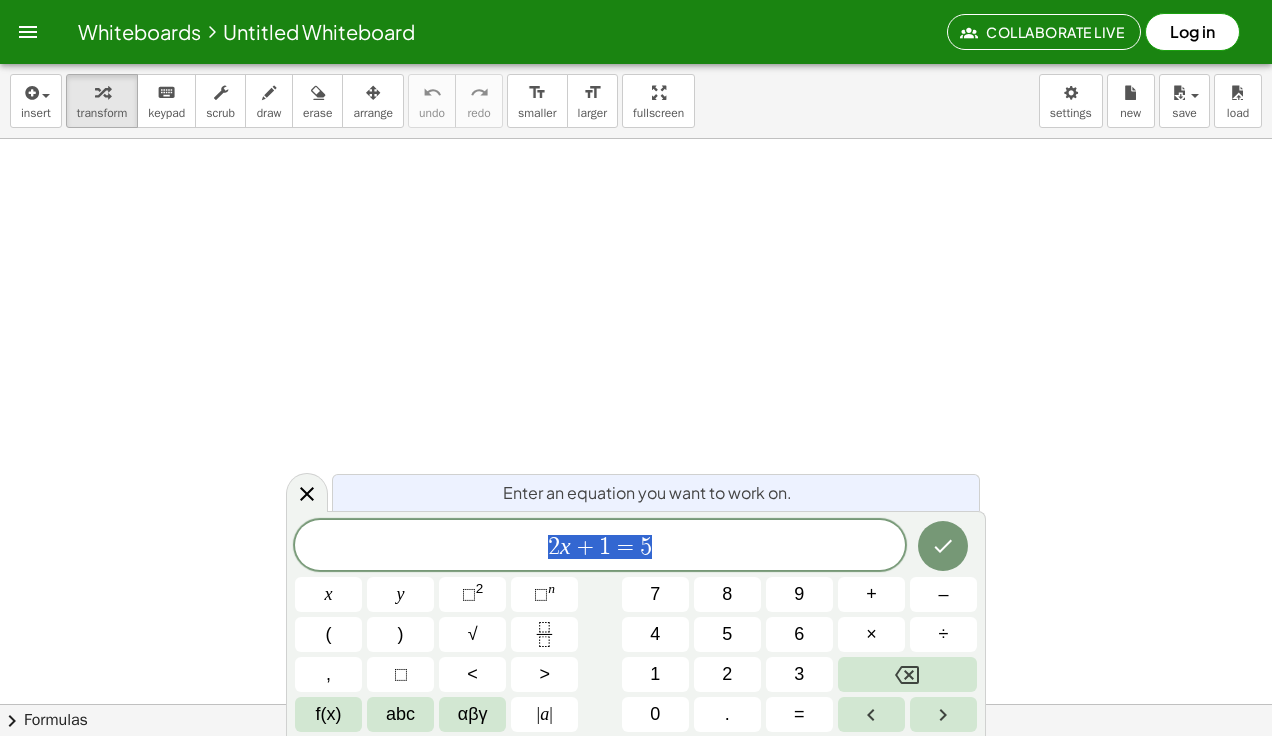 scroll, scrollTop: 0, scrollLeft: 0, axis: both 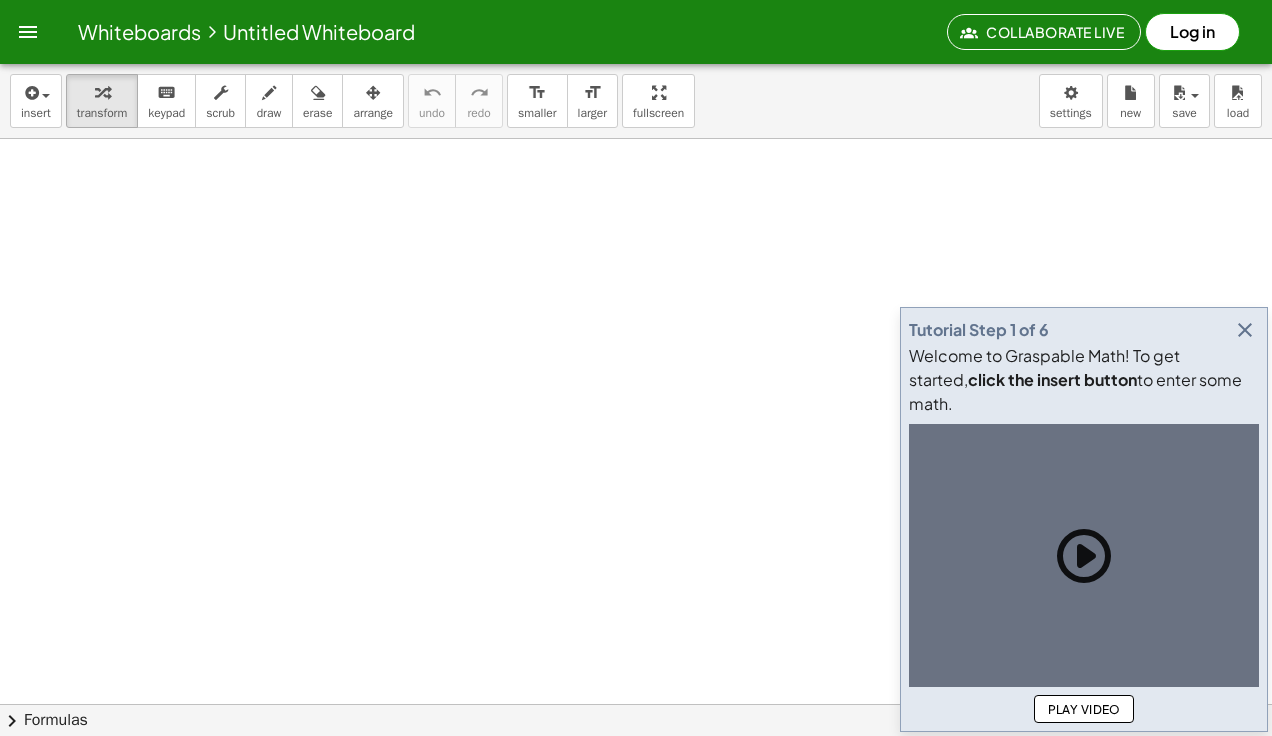 click at bounding box center (1245, 330) 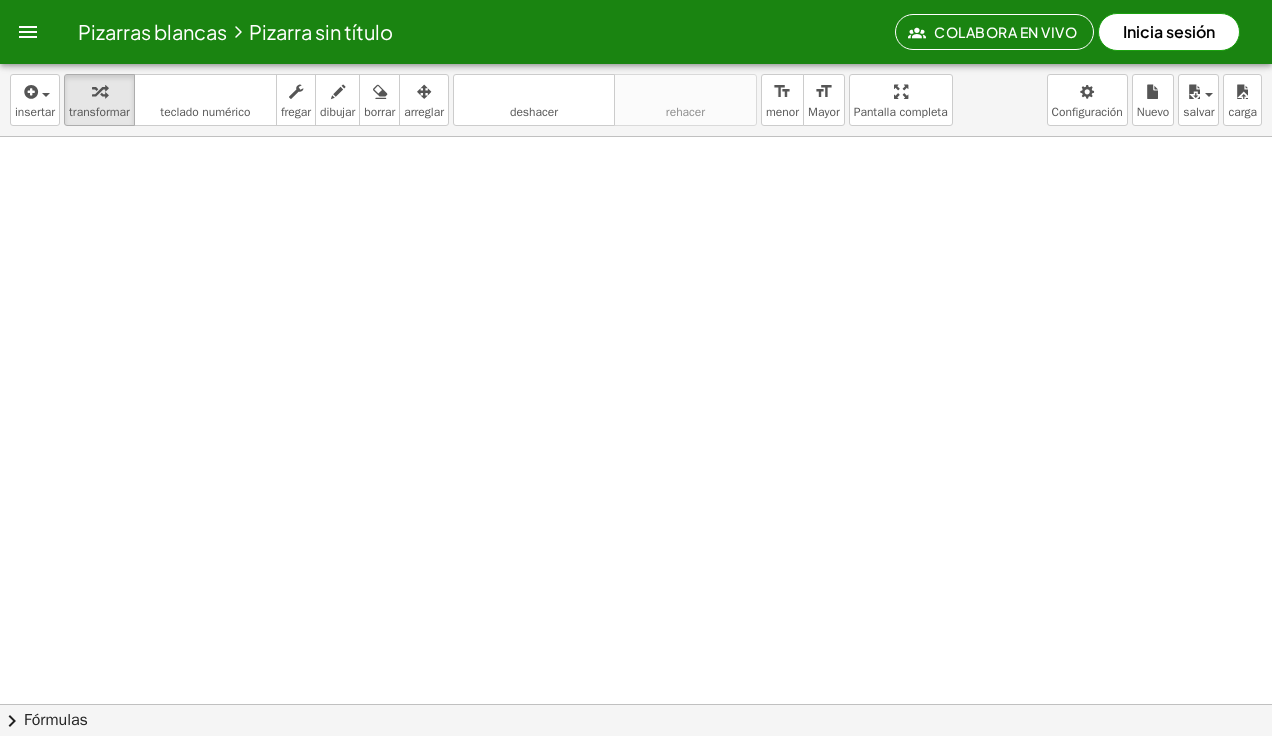 scroll, scrollTop: 26, scrollLeft: 0, axis: vertical 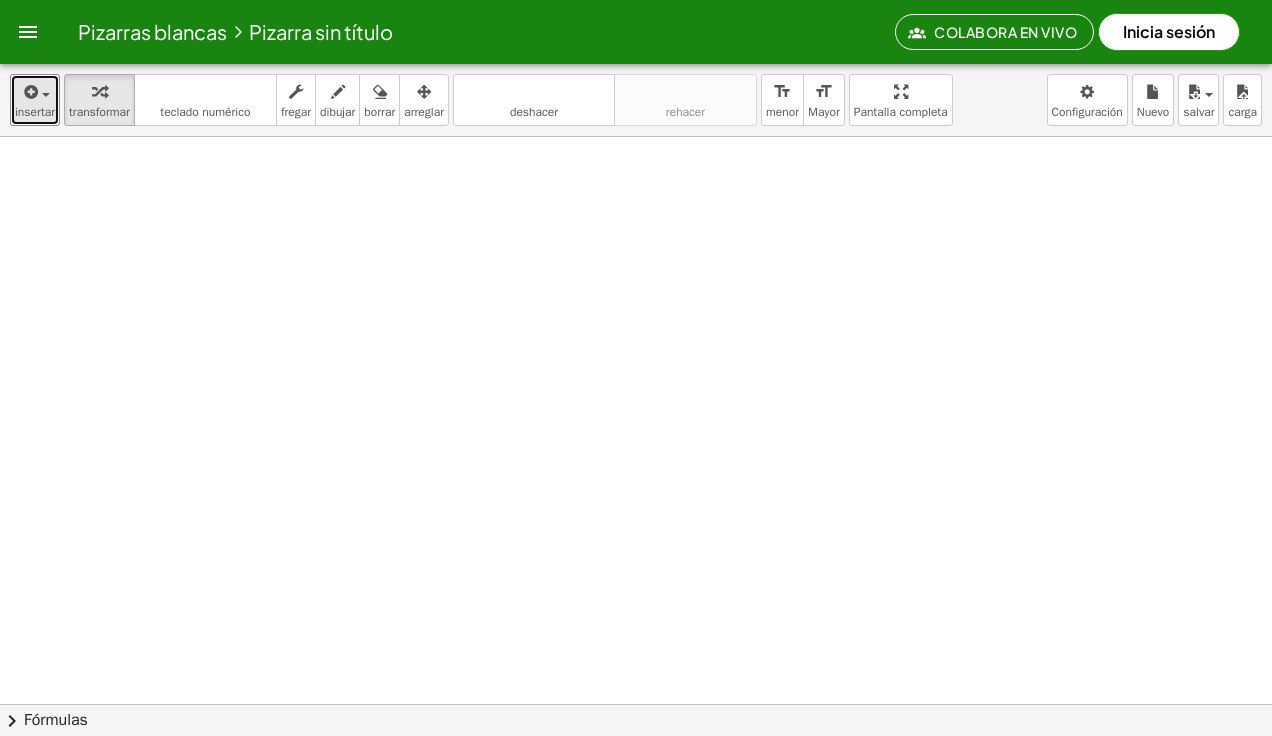 click on "insertar" at bounding box center (35, 112) 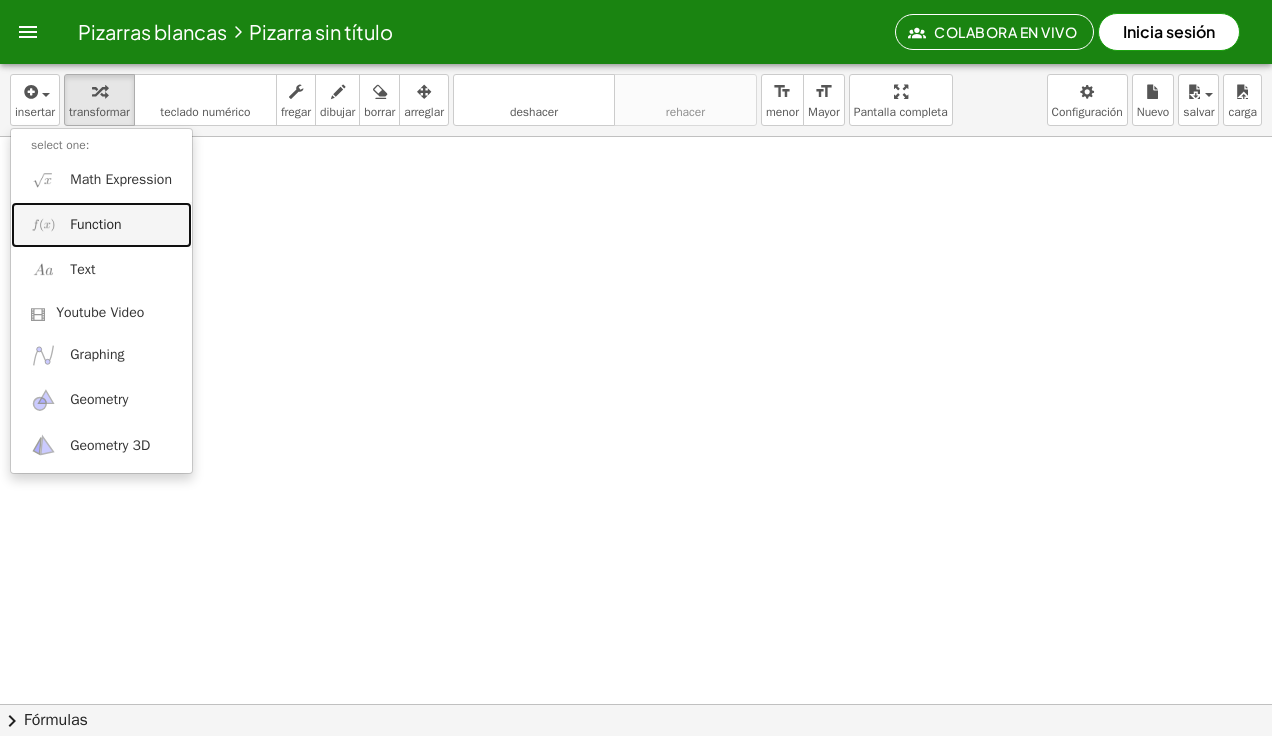 click on "Function" at bounding box center [95, 225] 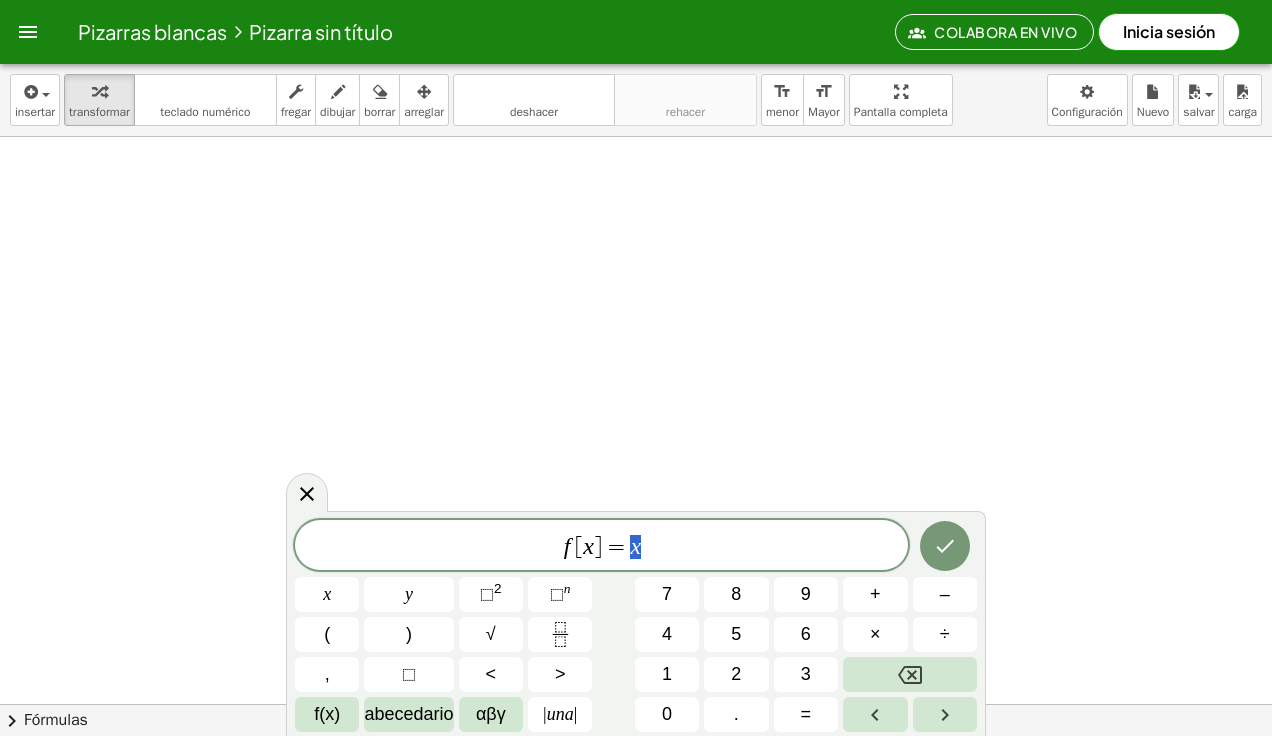 click at bounding box center [910, 674] 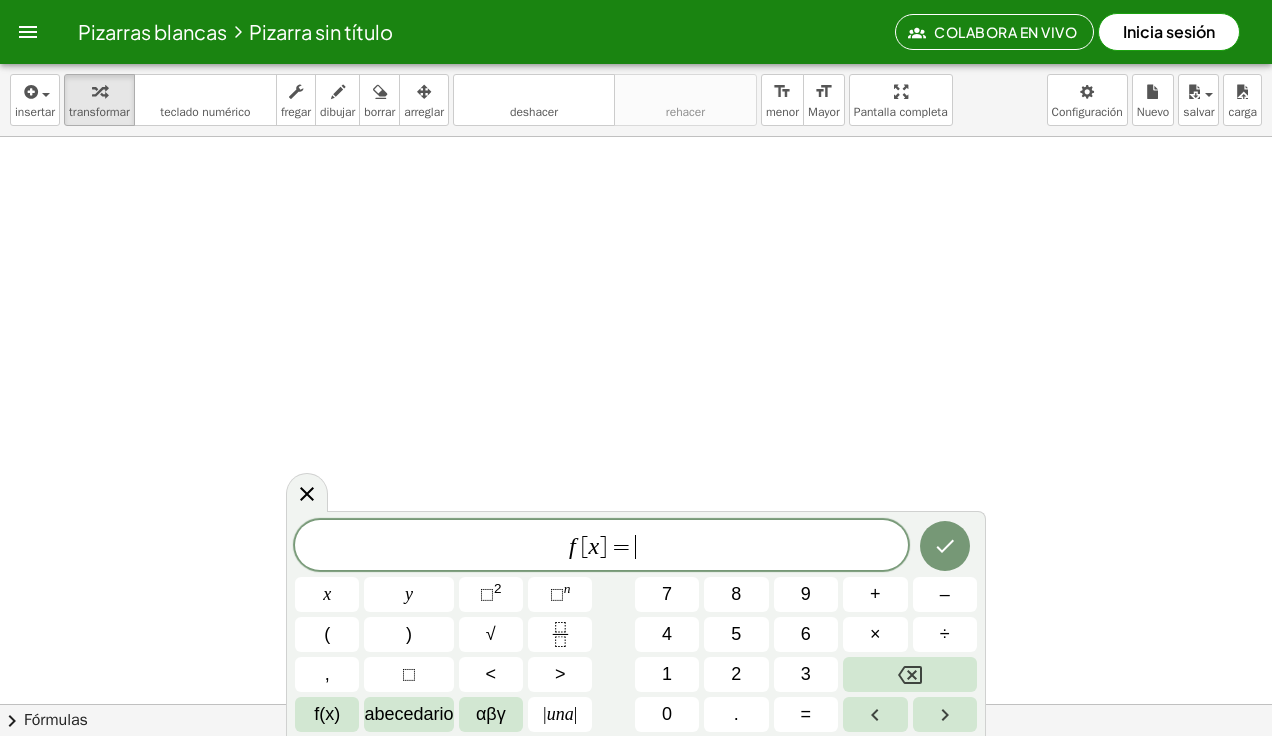 click on "2" at bounding box center [736, 674] 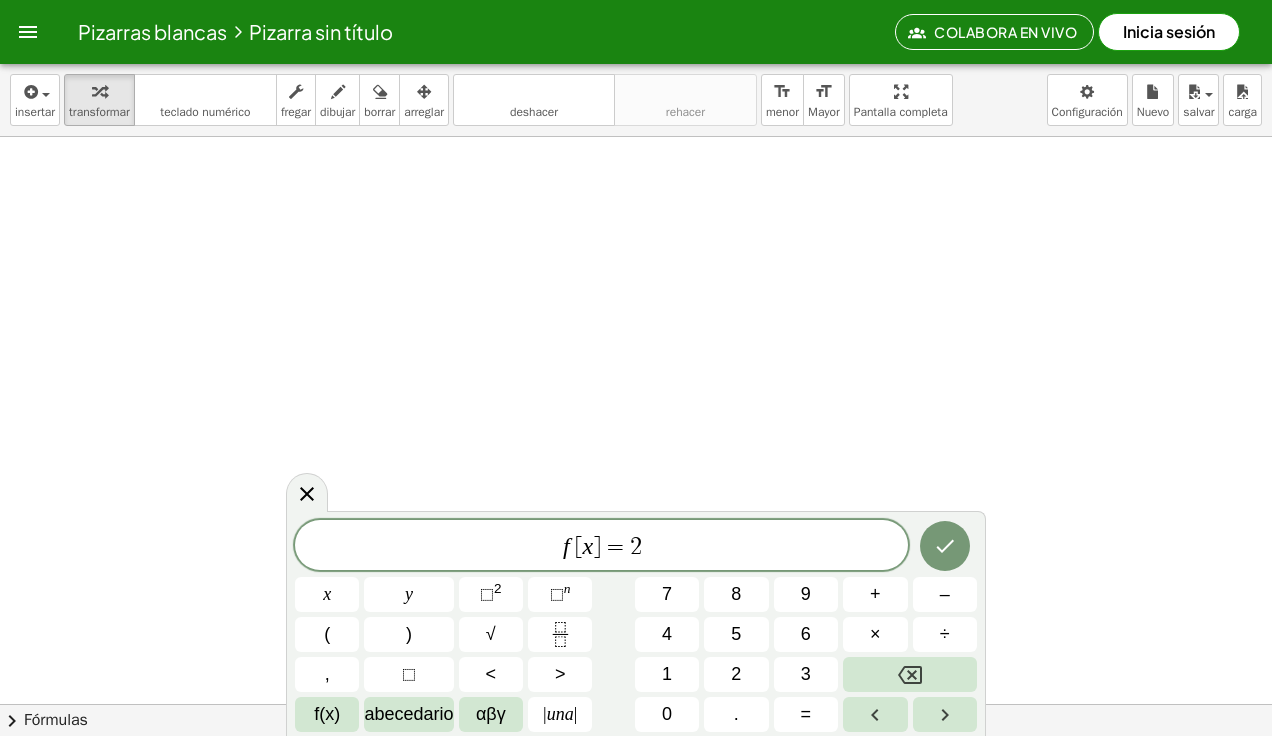 click on "x" at bounding box center [327, 594] 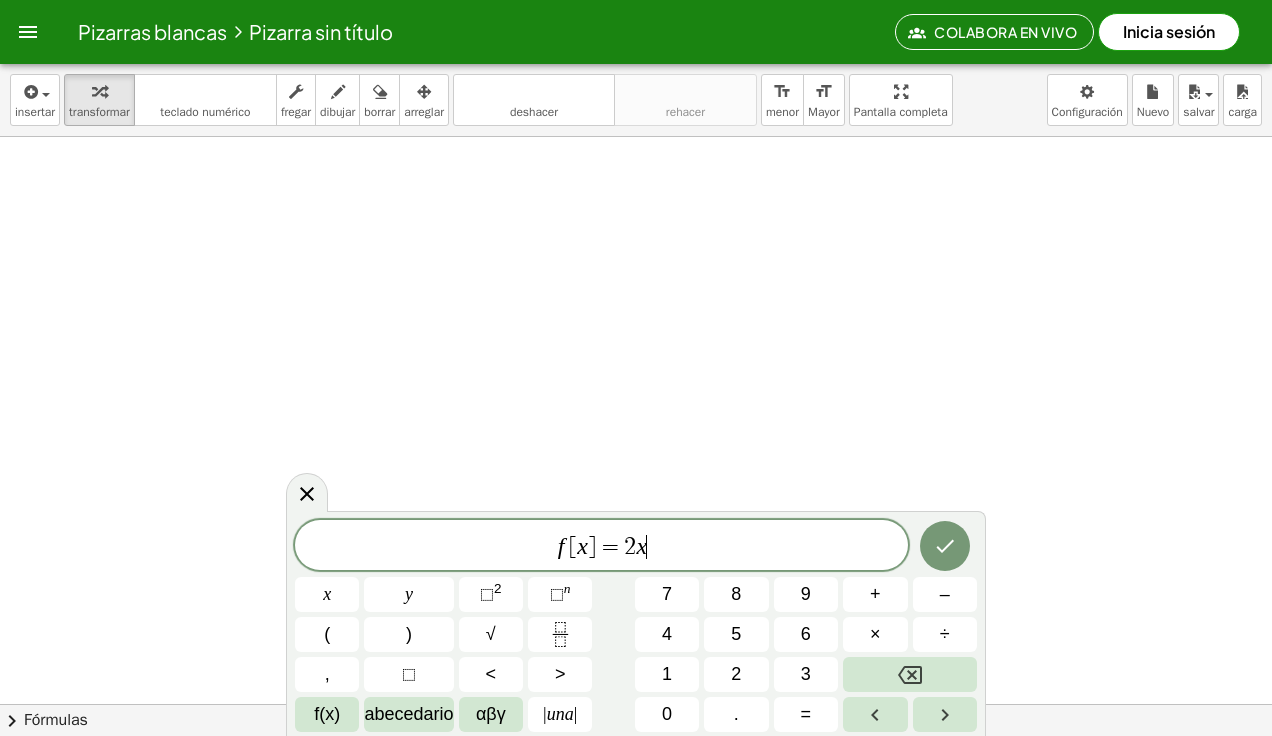 click on "⬚" at bounding box center (487, 594) 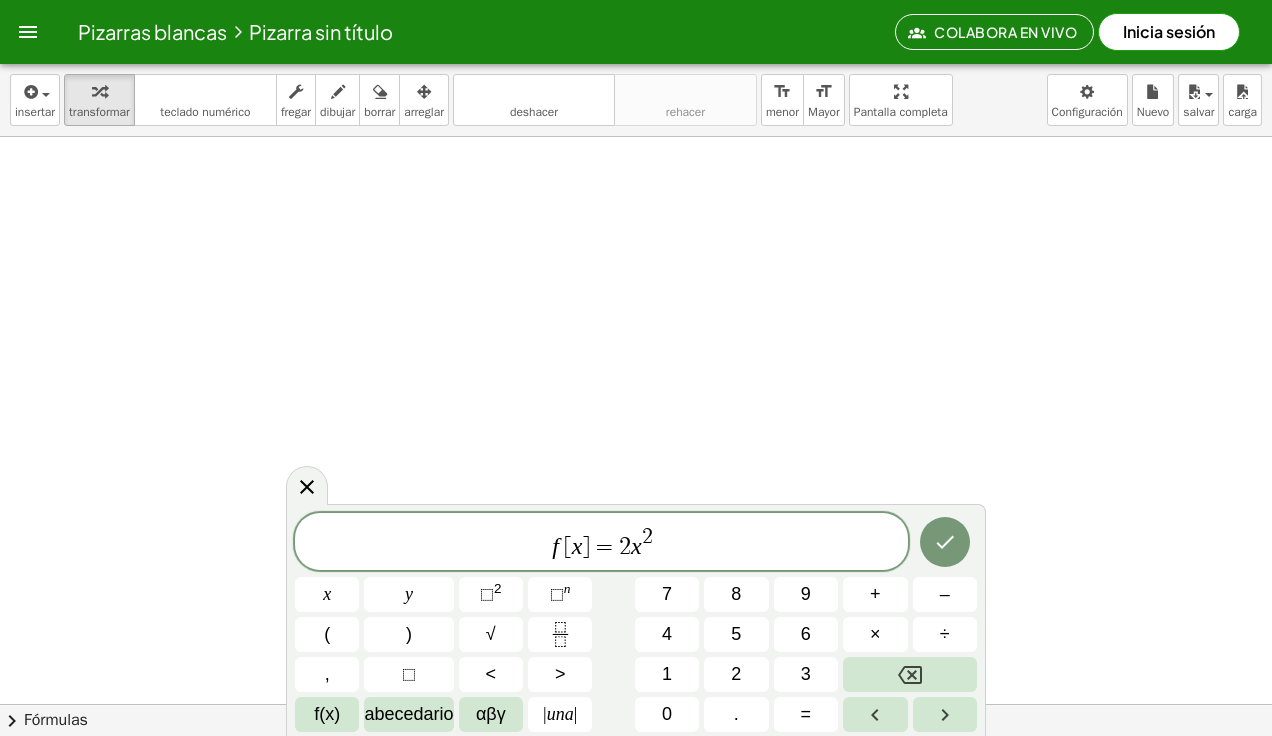 click on "+" at bounding box center (875, 594) 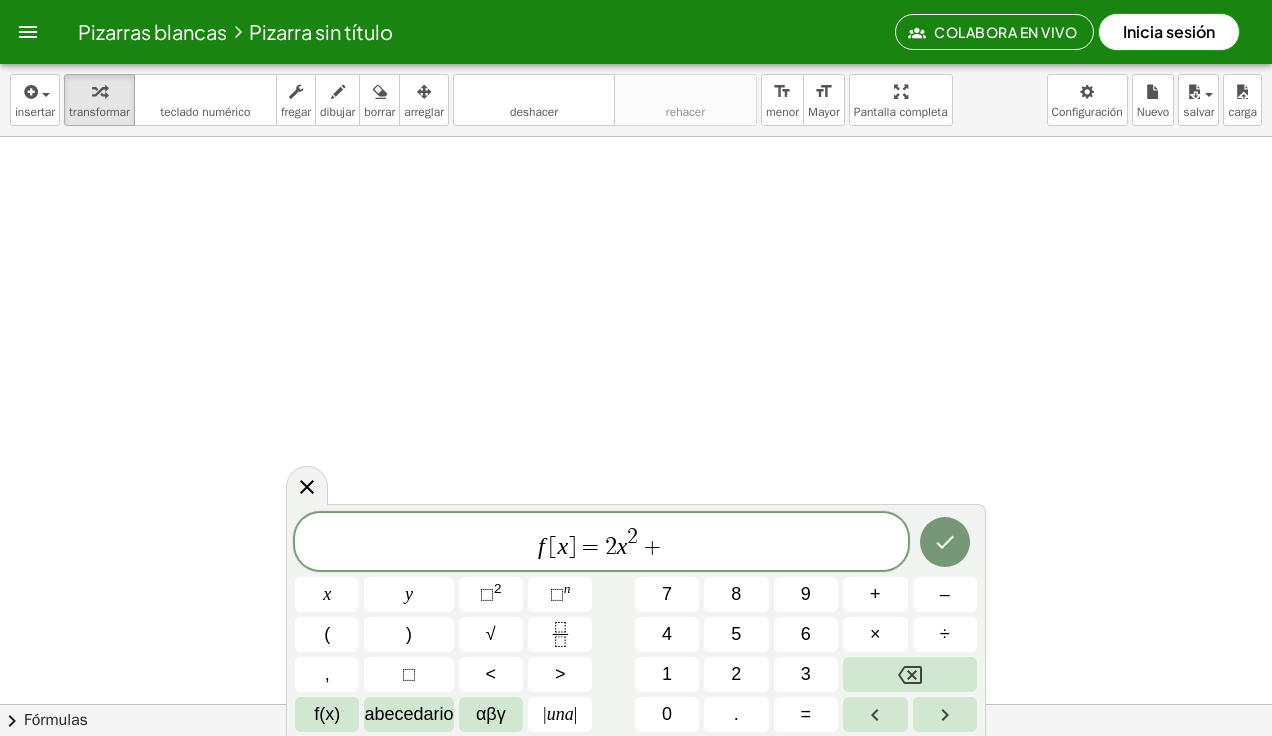 click on "4" at bounding box center [667, 634] 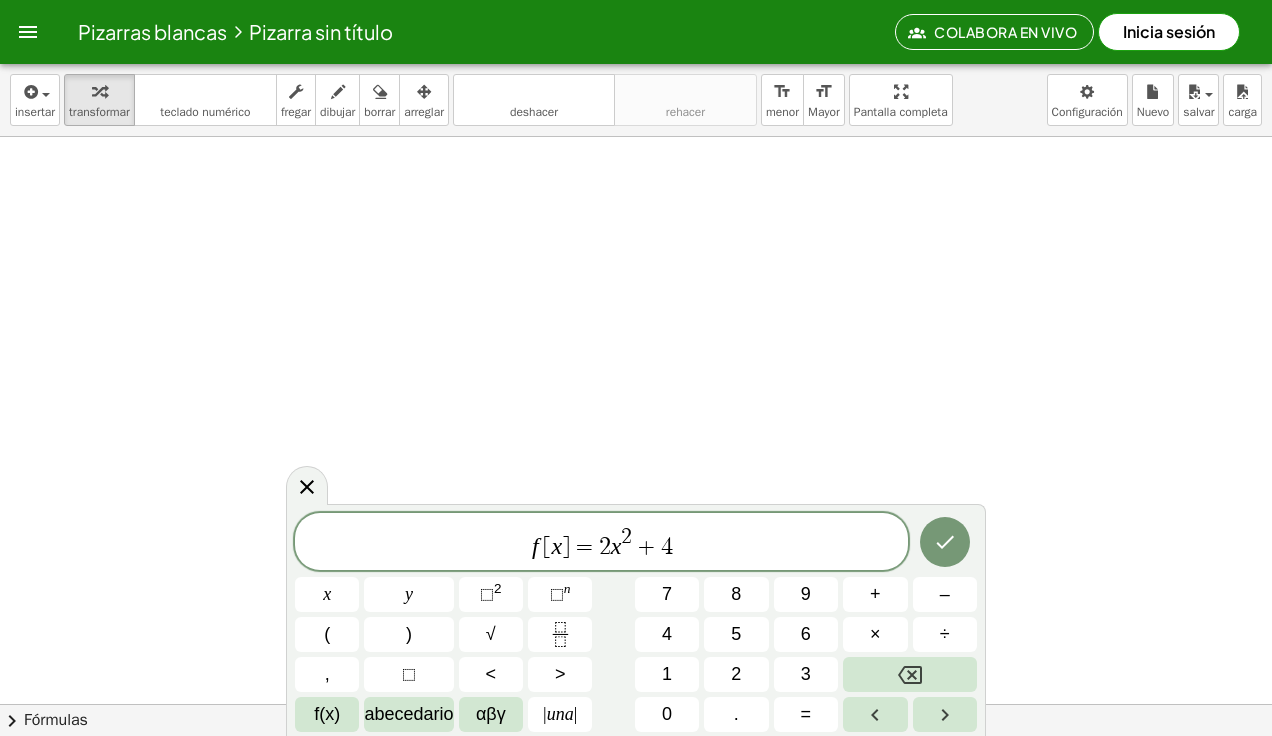 click on "x" at bounding box center [327, 594] 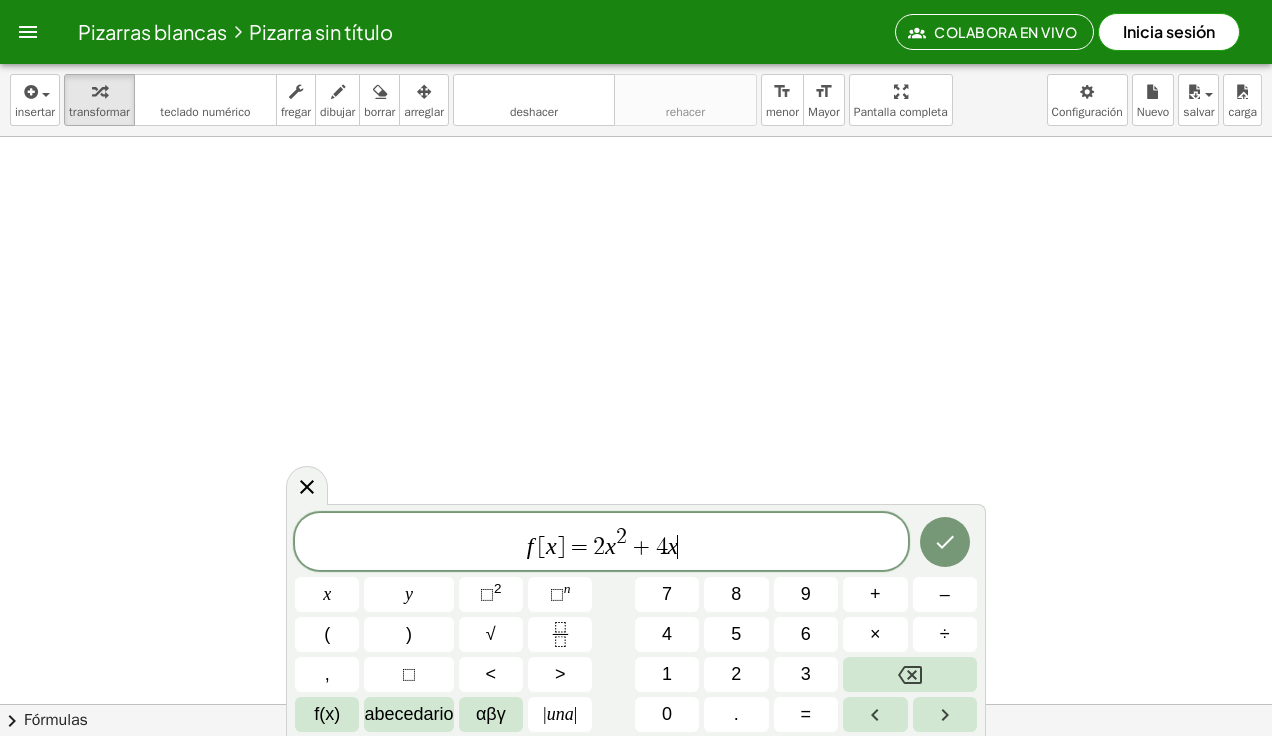 click on "=" at bounding box center (806, 714) 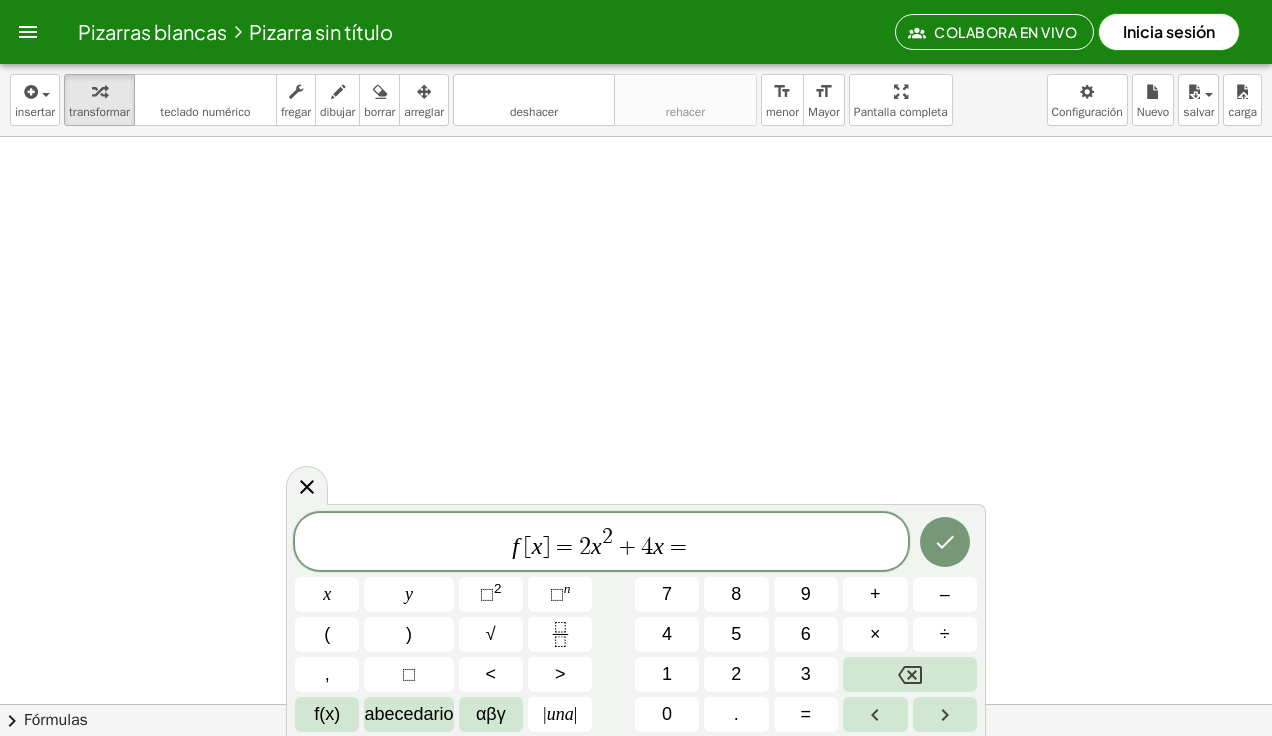 click on "****** f [ x ] = 2 x 2 + 4 x = ​ x y ⬚ 2 ⬚ n 7 8 9 + – ( ) √ 4 5 6 × ÷ , ⬚ < > 1 2 3 f(x) abecedario αβγ | una | 0 . =" at bounding box center (636, 622) 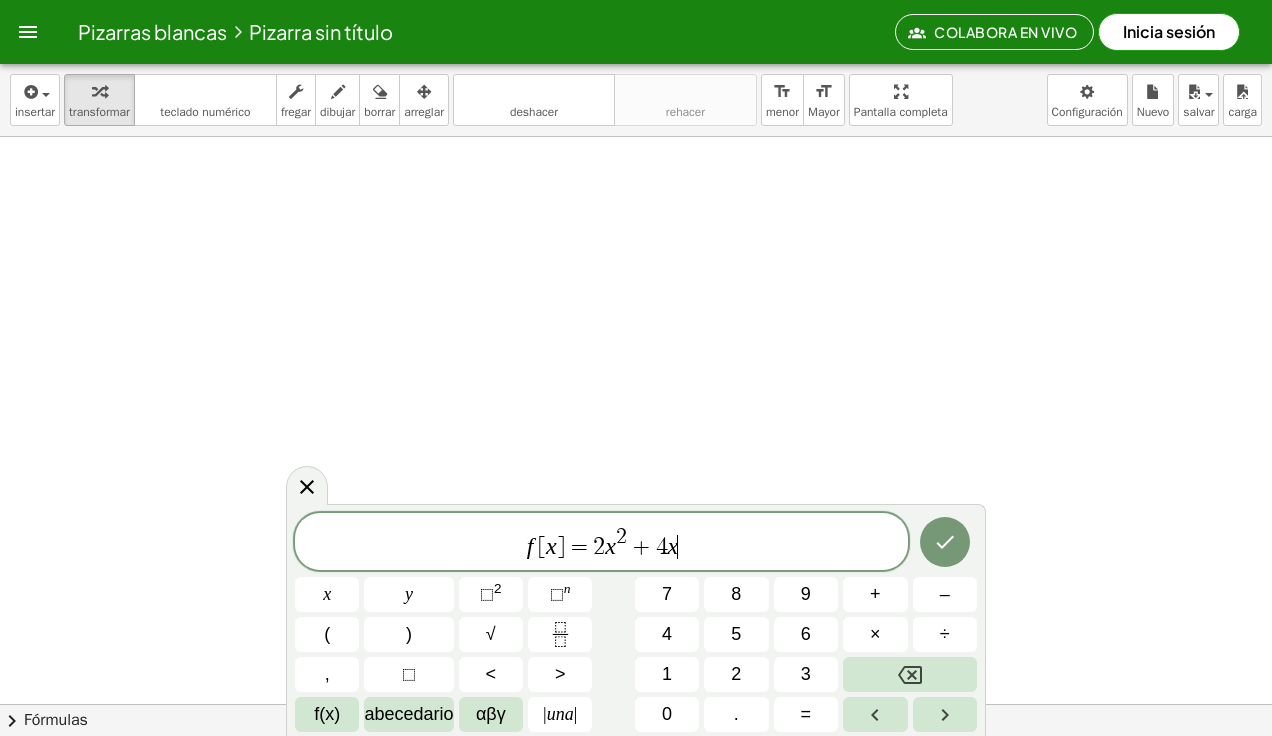 click 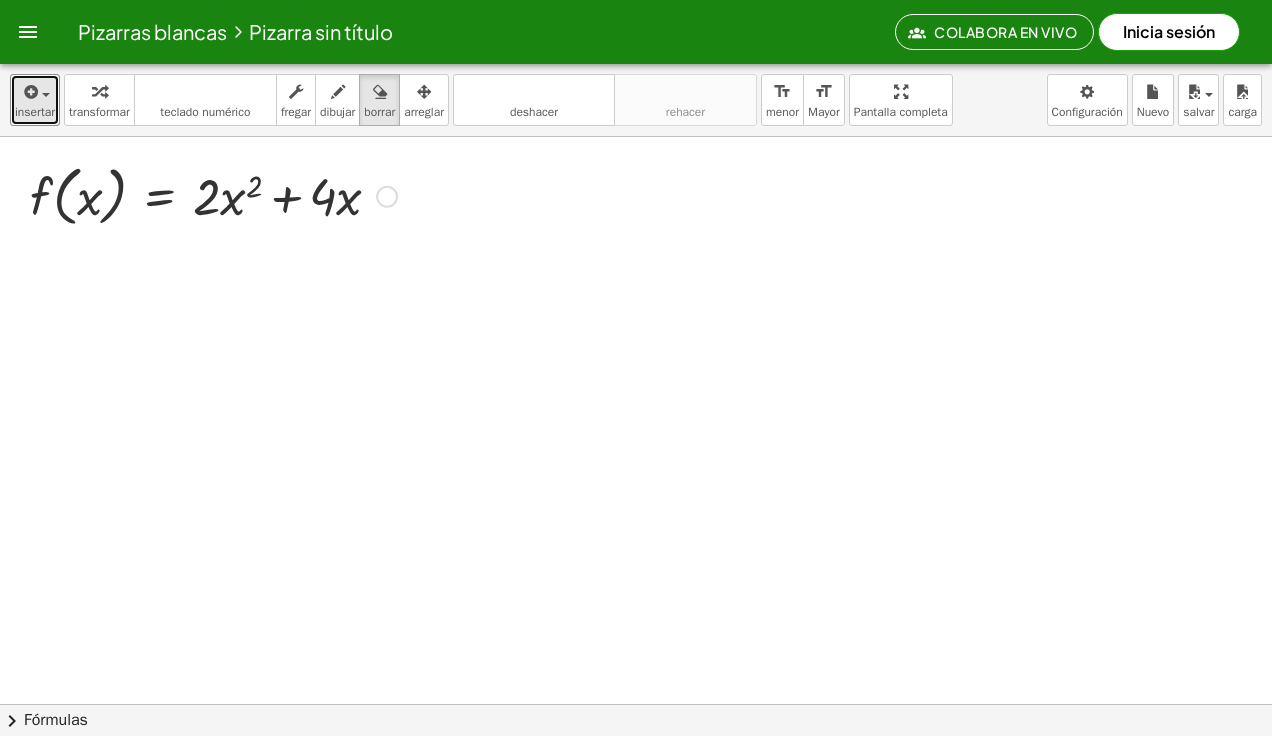 click at bounding box center (35, 91) 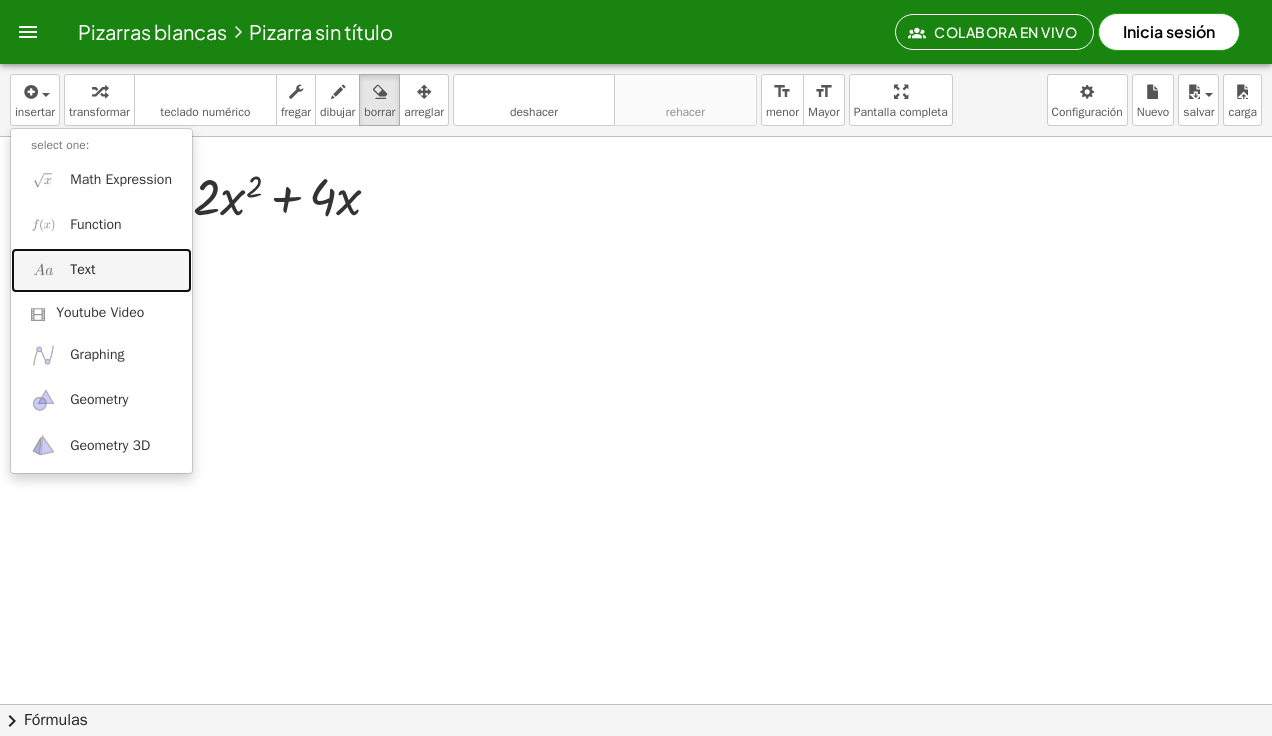 click on "Text" at bounding box center (101, 270) 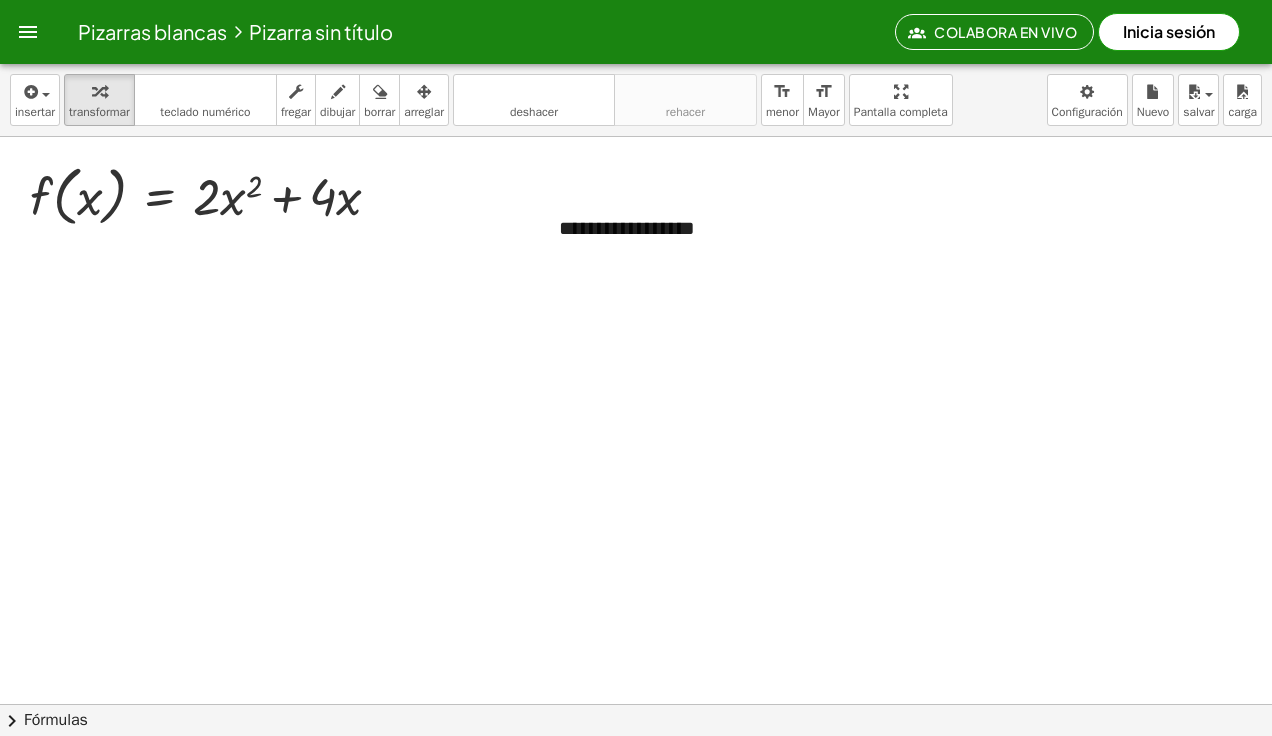 click on "**********" at bounding box center [689, 228] 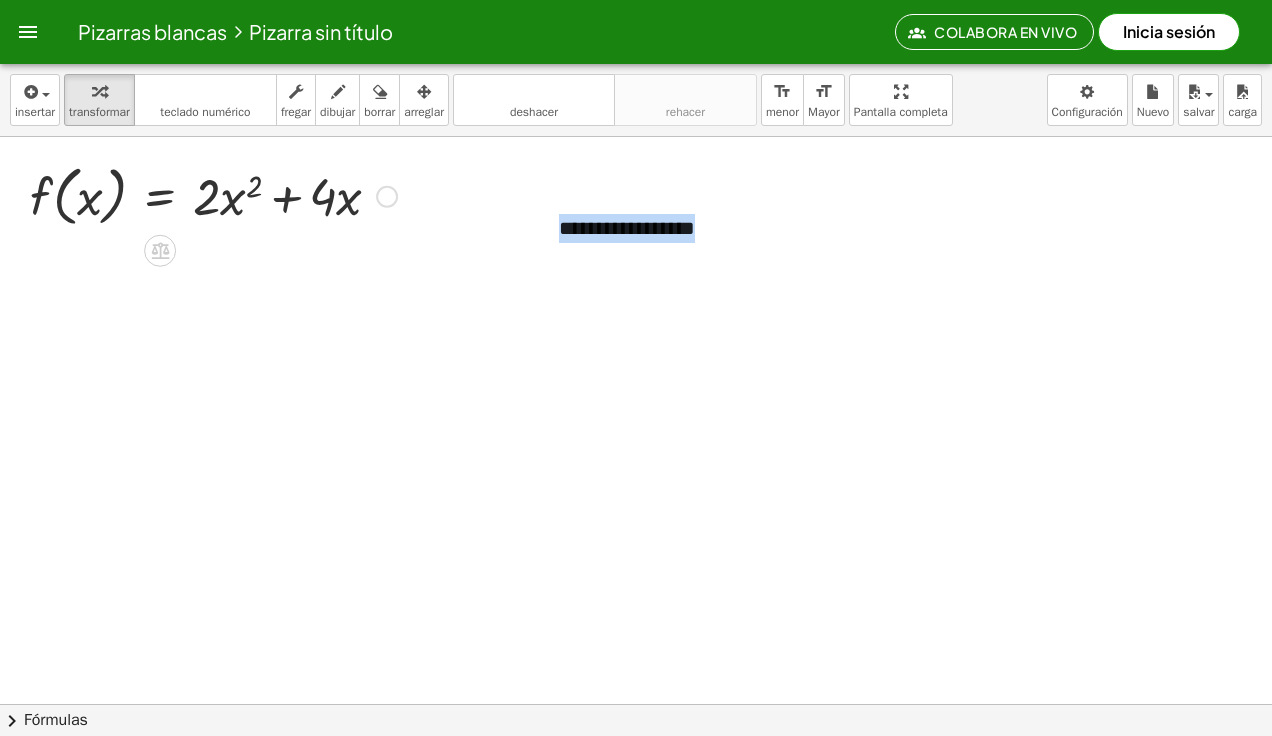click on "**********" at bounding box center [689, 228] 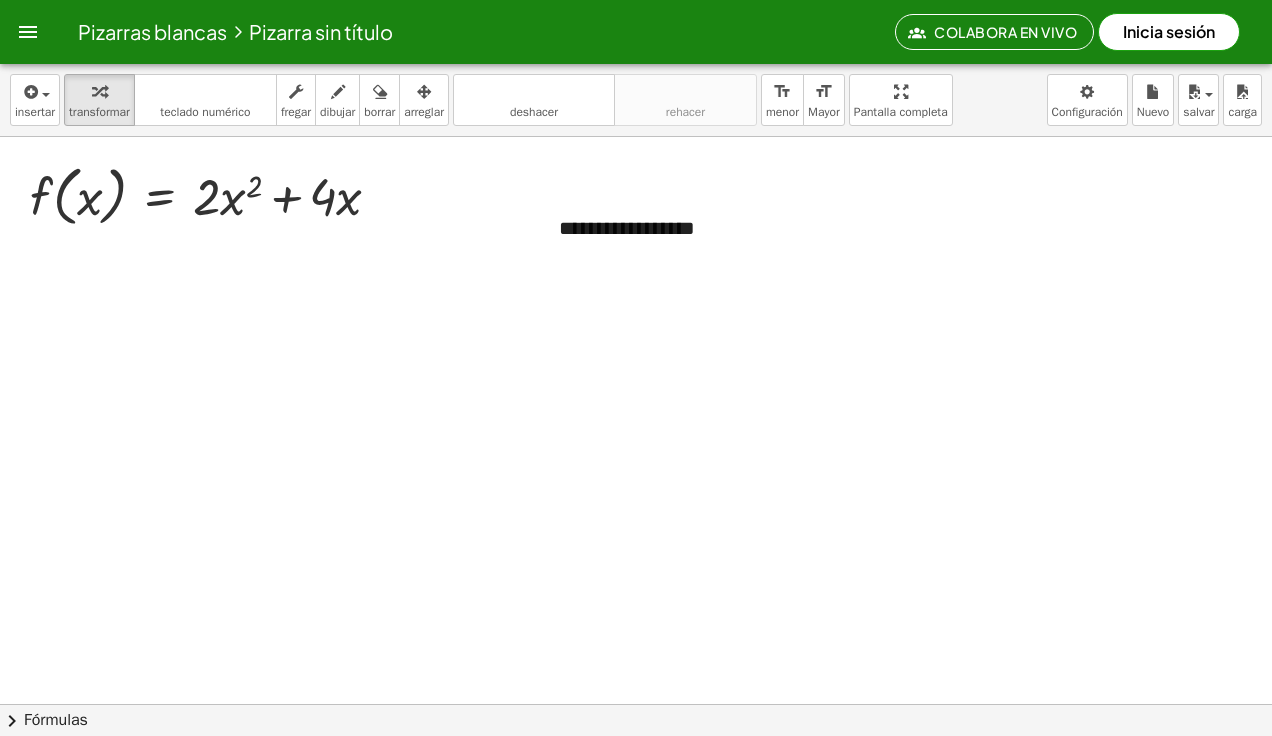 type 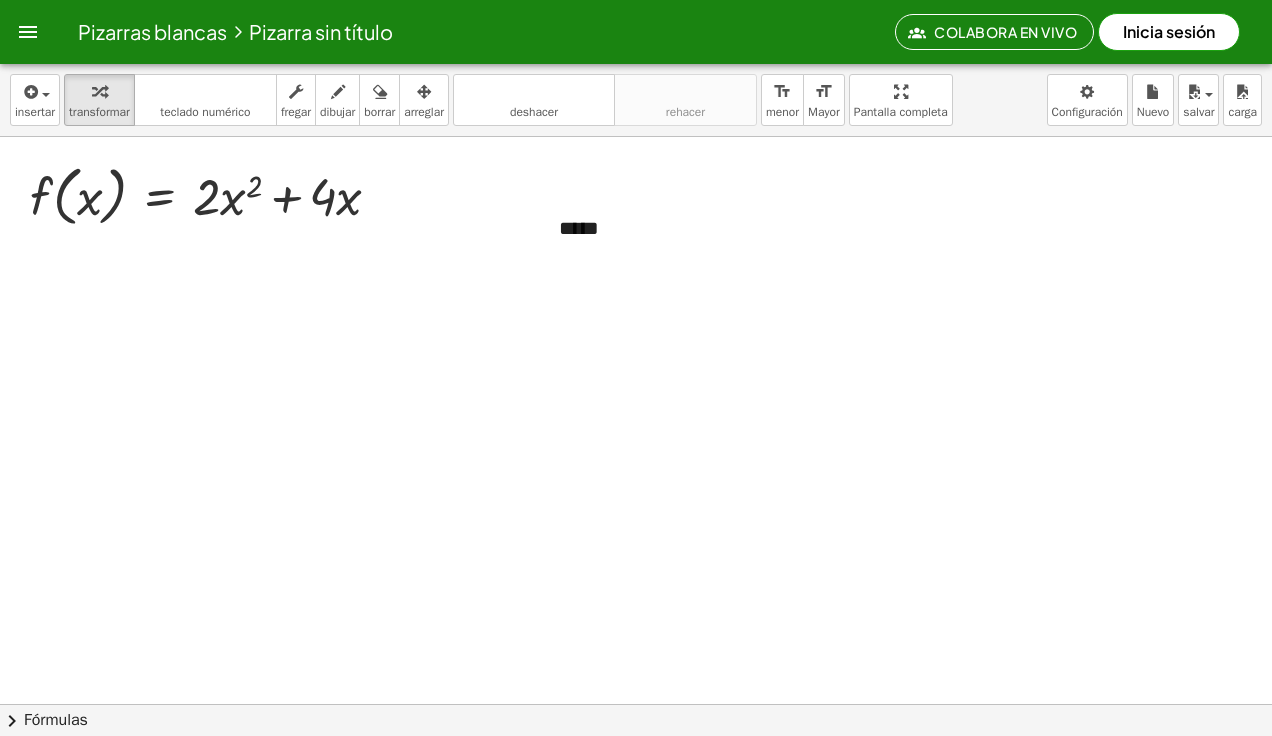 click on "*****" at bounding box center (689, 228) 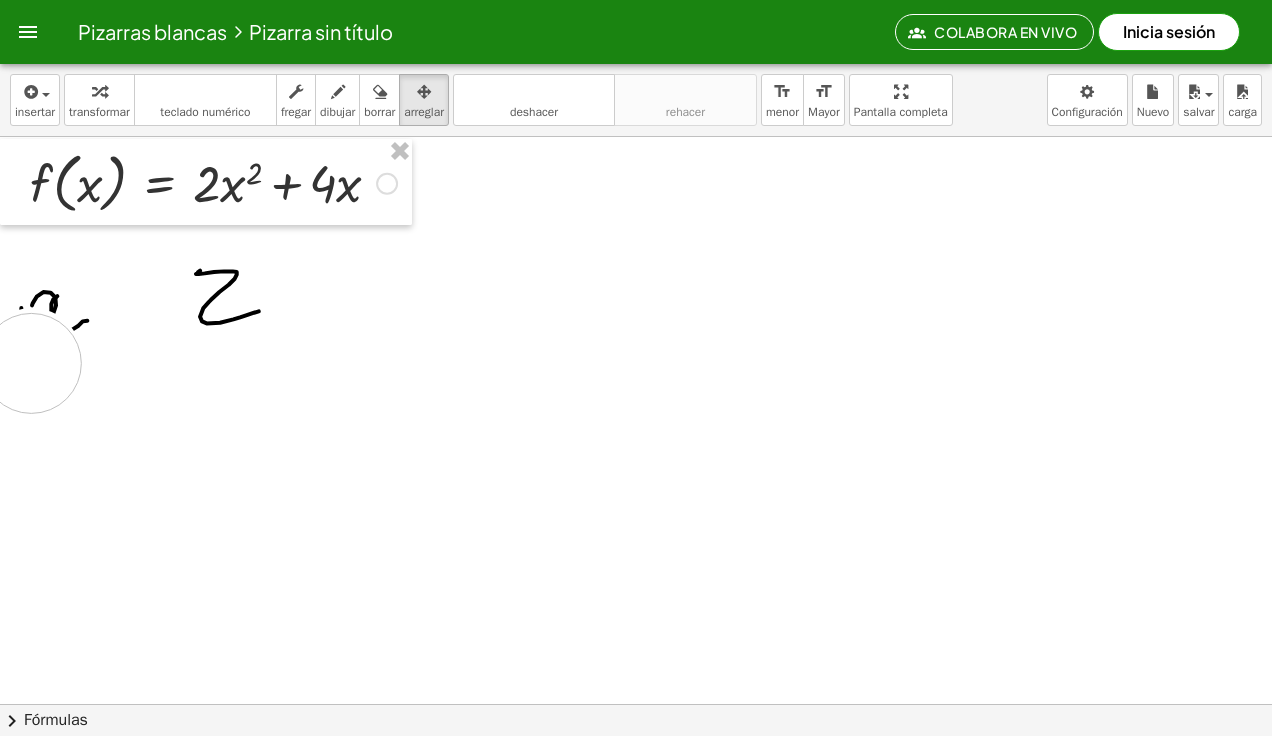 scroll, scrollTop: 2, scrollLeft: 0, axis: vertical 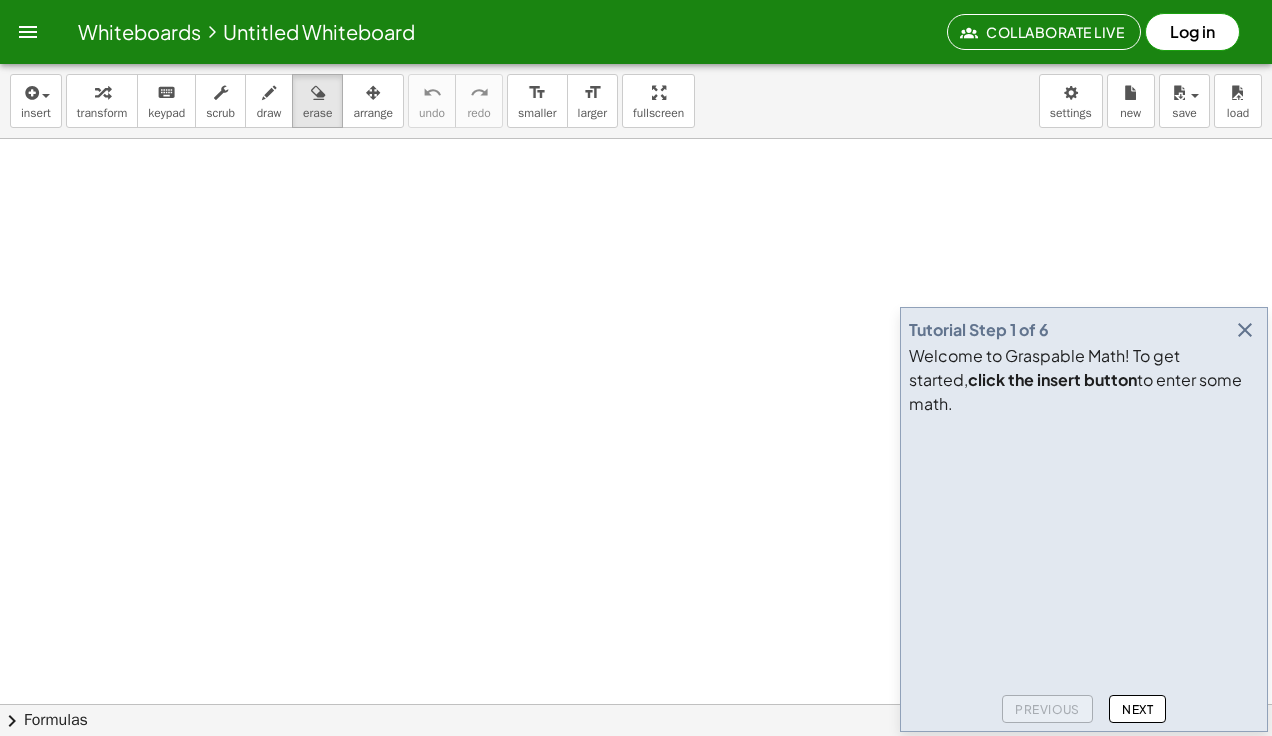 click on "Tutorial Step 1 of 6" at bounding box center [1084, 330] 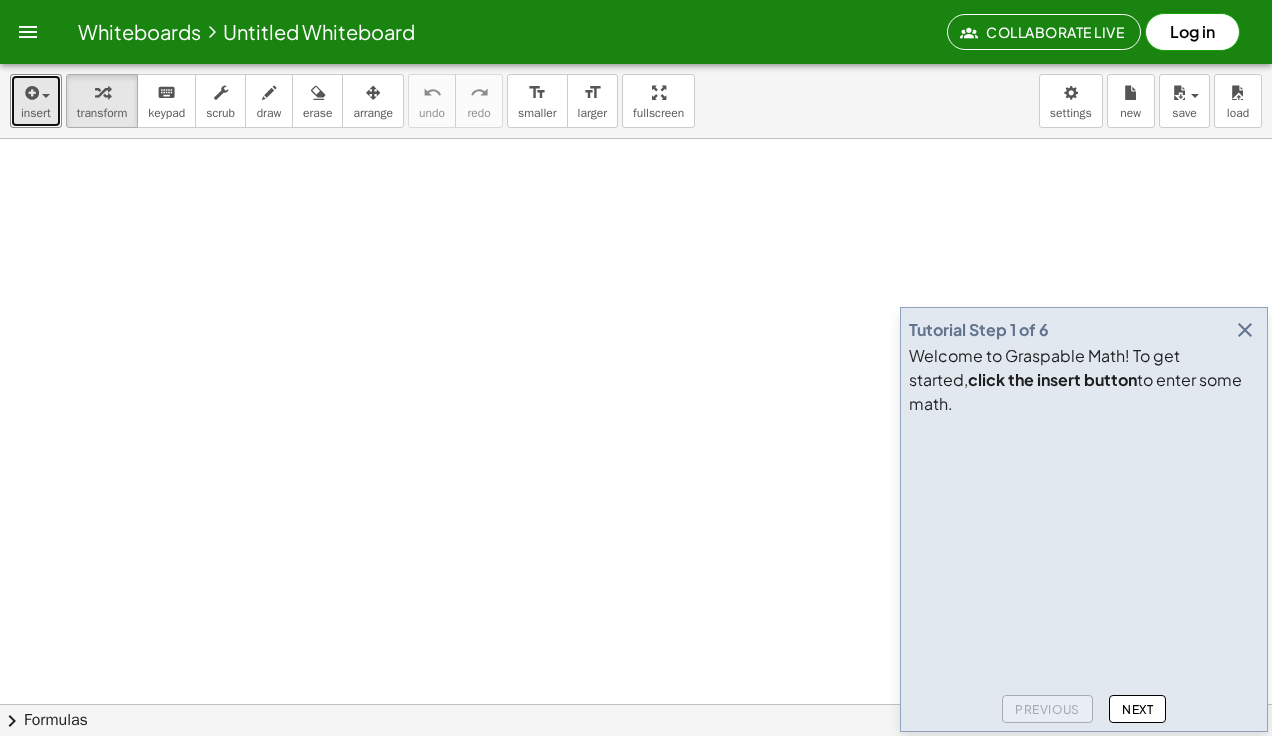 click at bounding box center [30, 93] 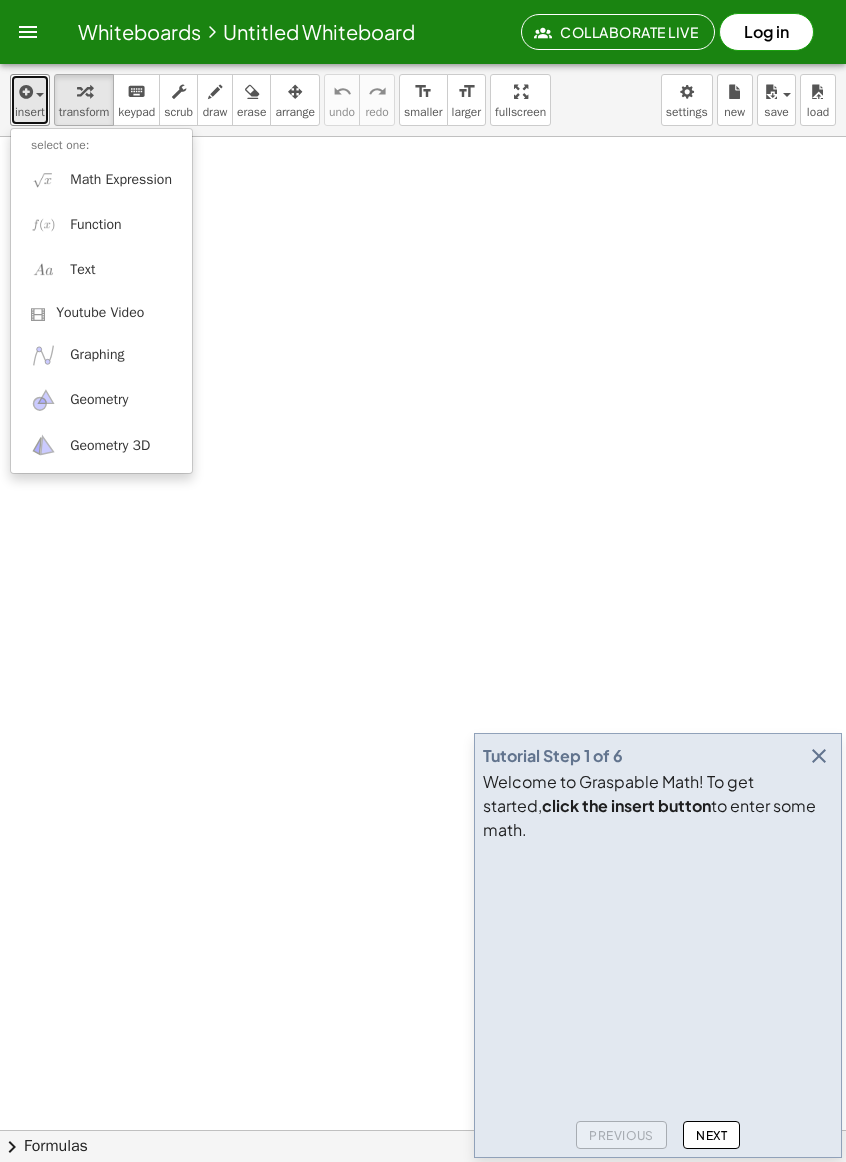 scroll, scrollTop: 8, scrollLeft: 0, axis: vertical 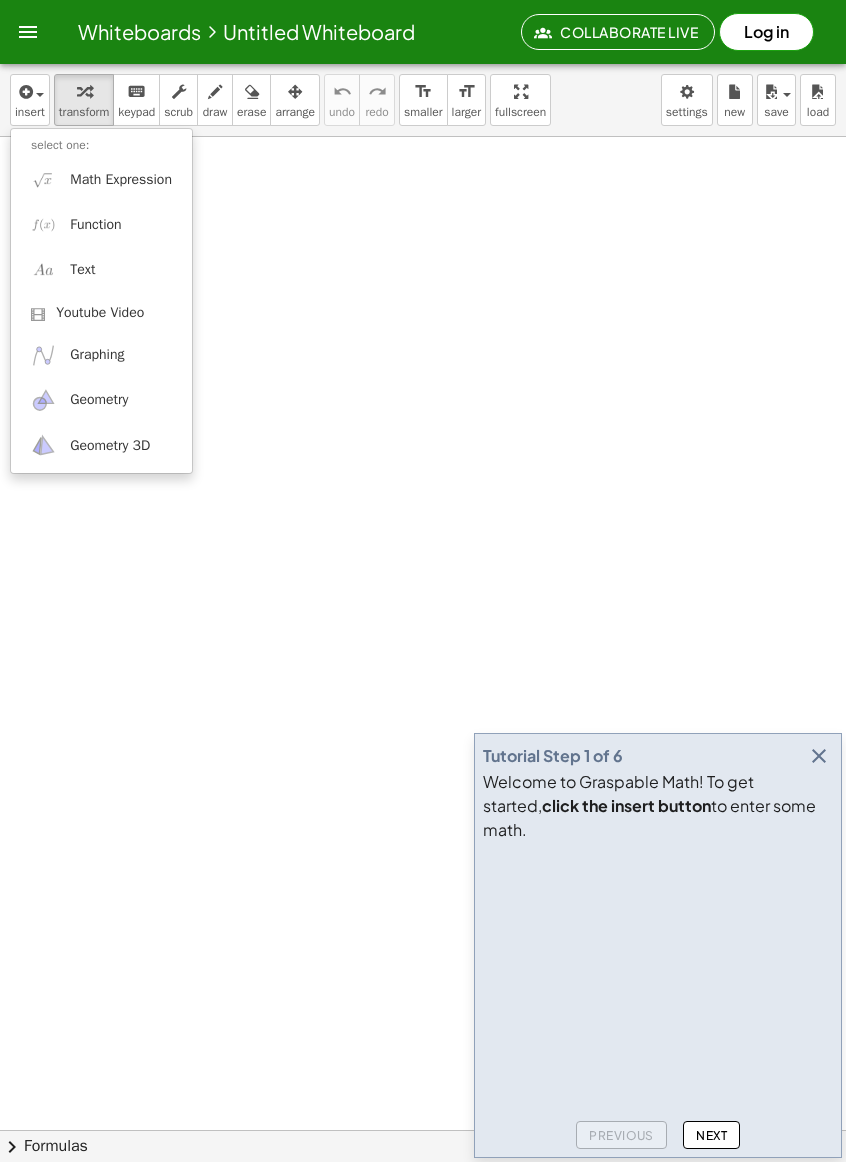 click on "Tutorial Step 1 of 6" at bounding box center (658, 756) 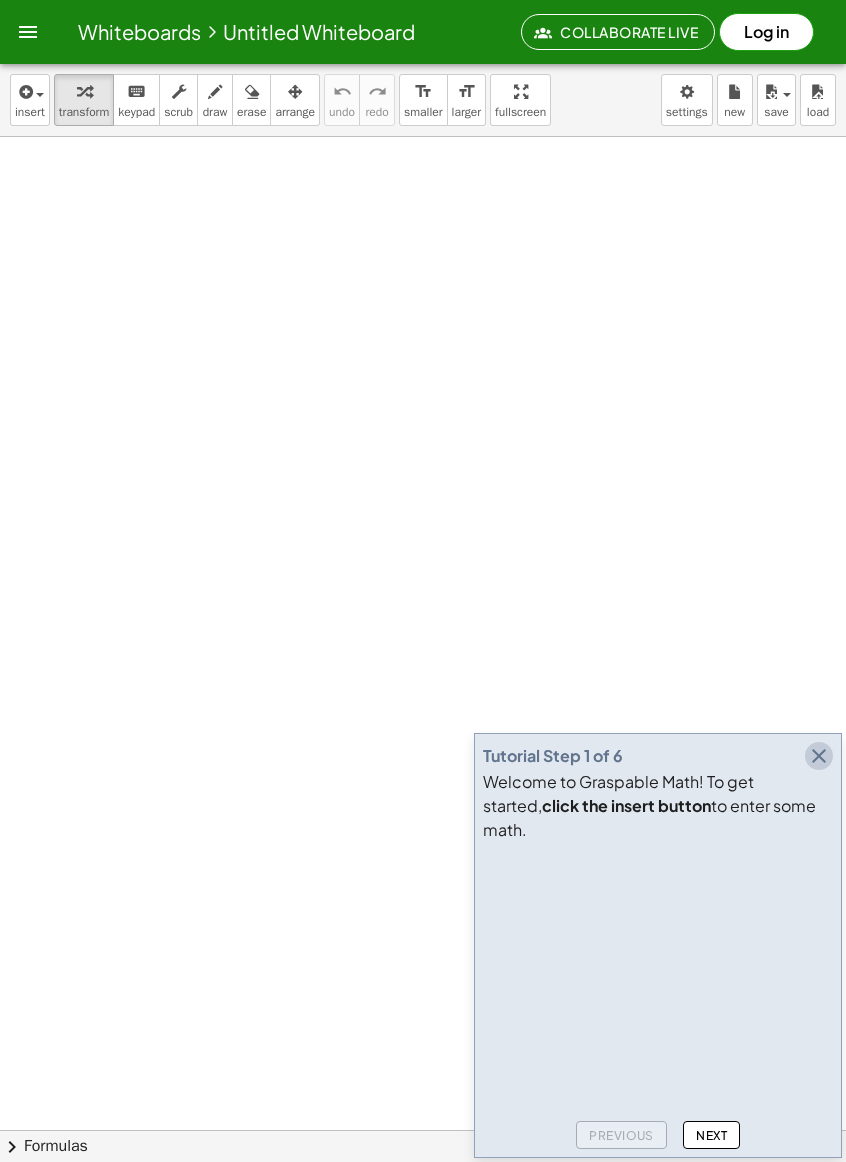 click at bounding box center (819, 756) 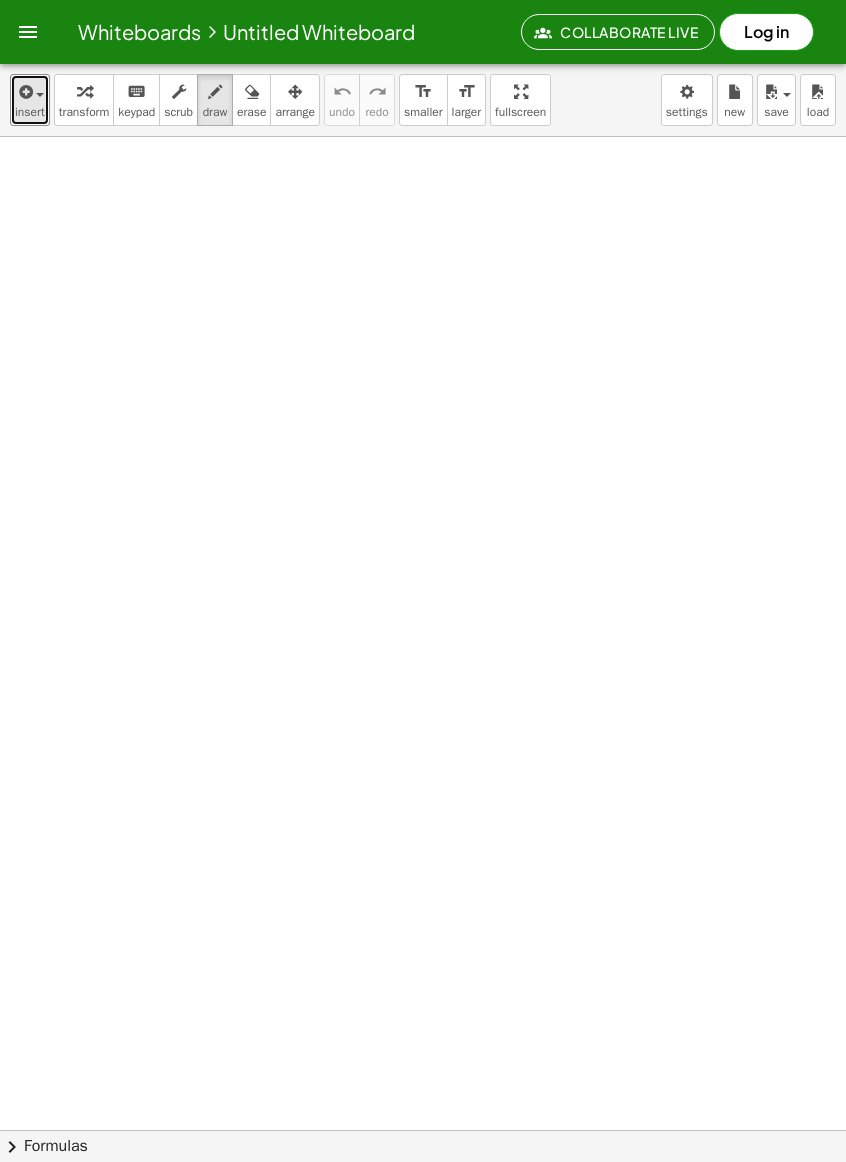 click at bounding box center (24, 92) 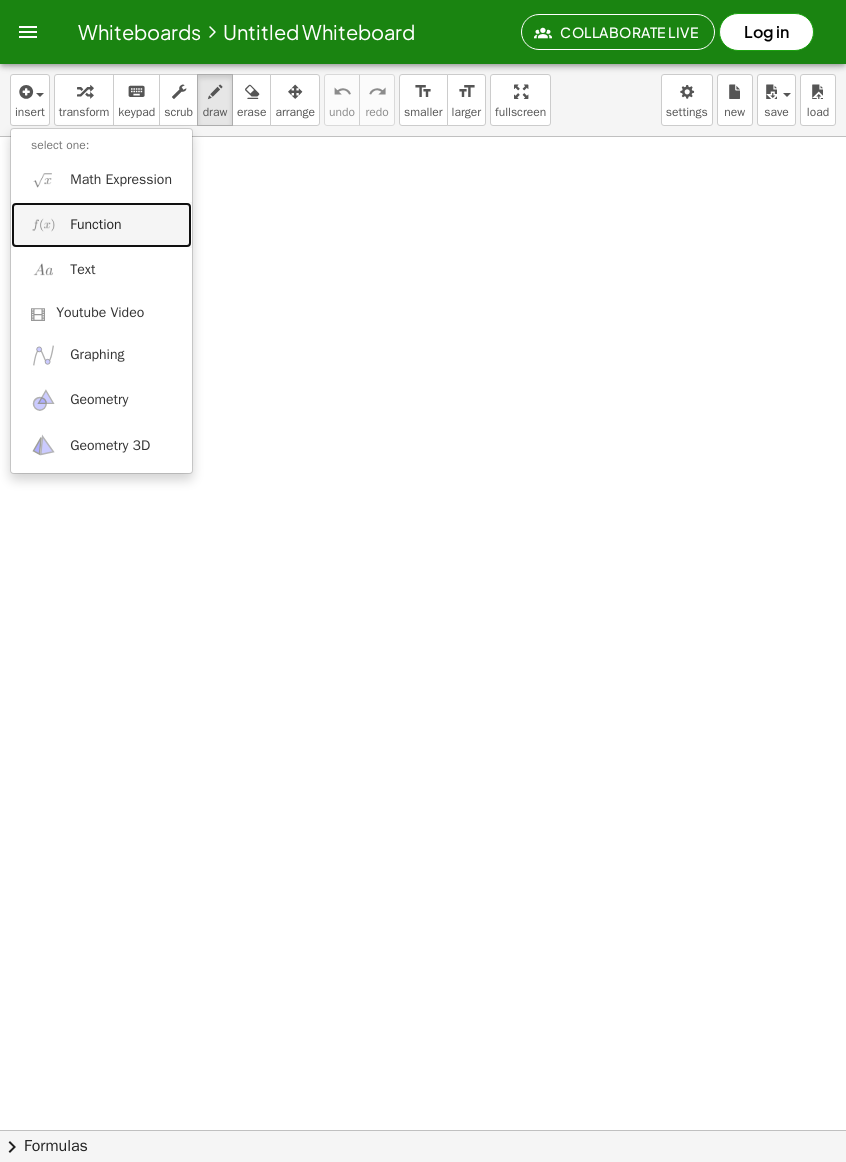 click on "Function" at bounding box center (95, 225) 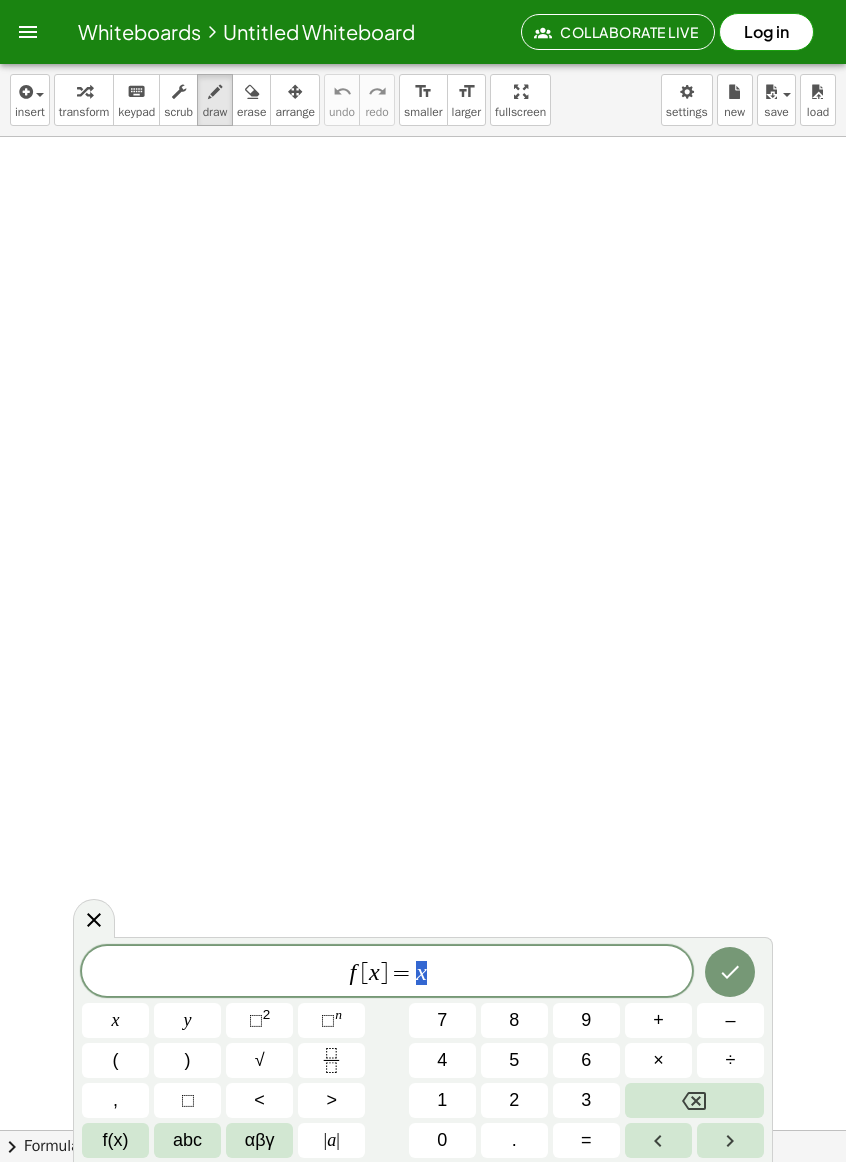 click 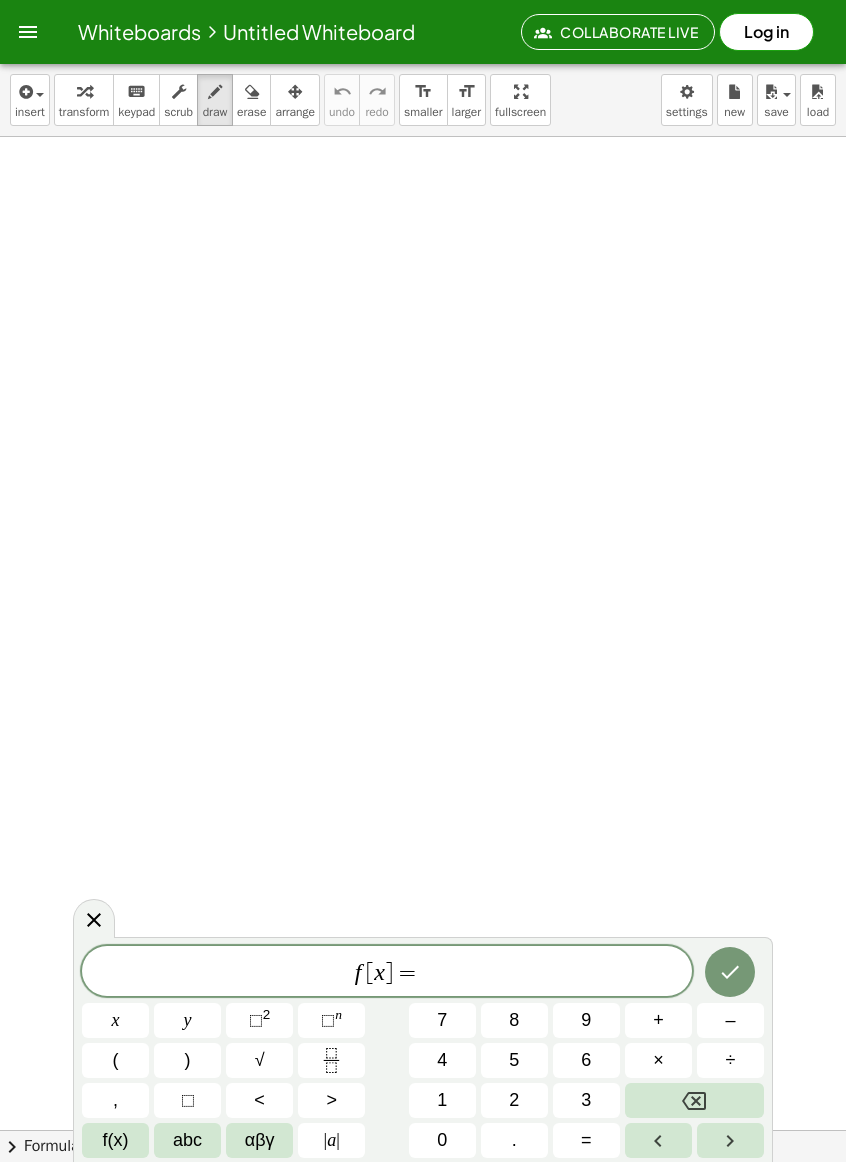 click on "2" at bounding box center (514, 1100) 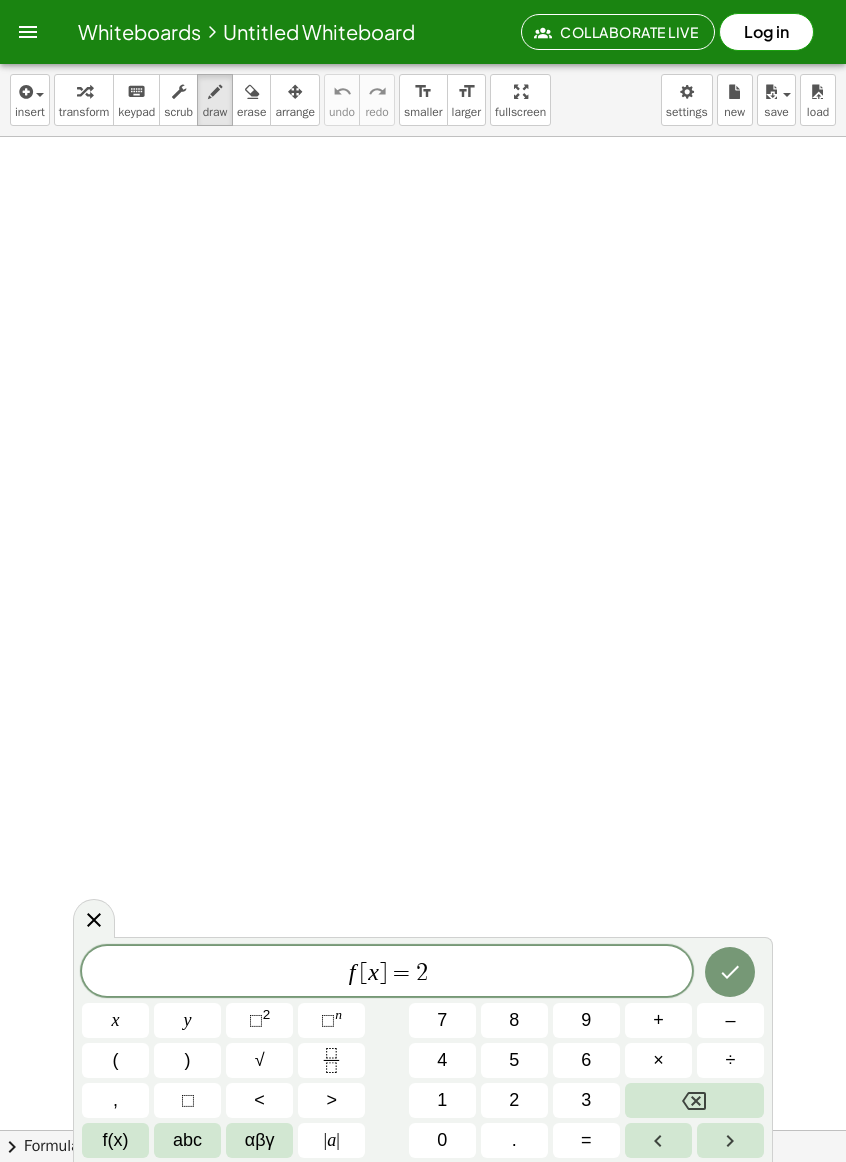 click on "x" at bounding box center [115, 1020] 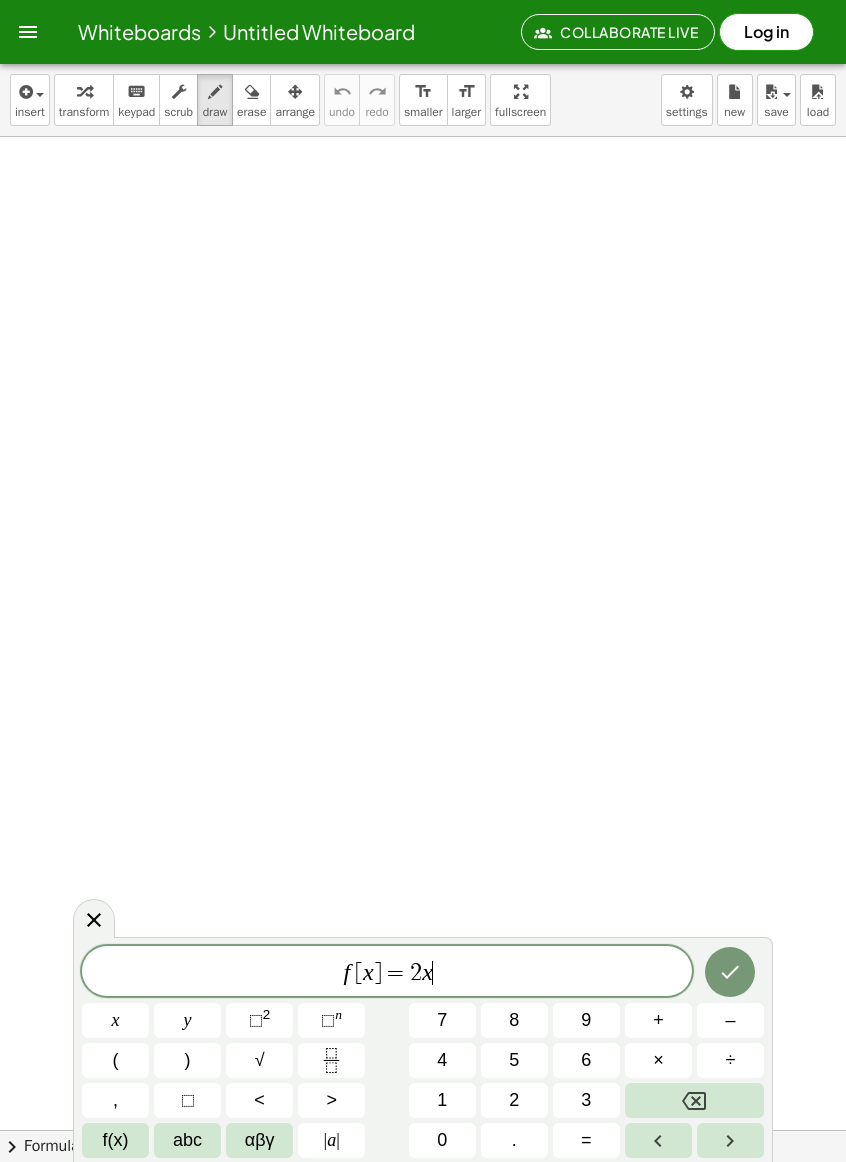 click on "⬚" at bounding box center (256, 1020) 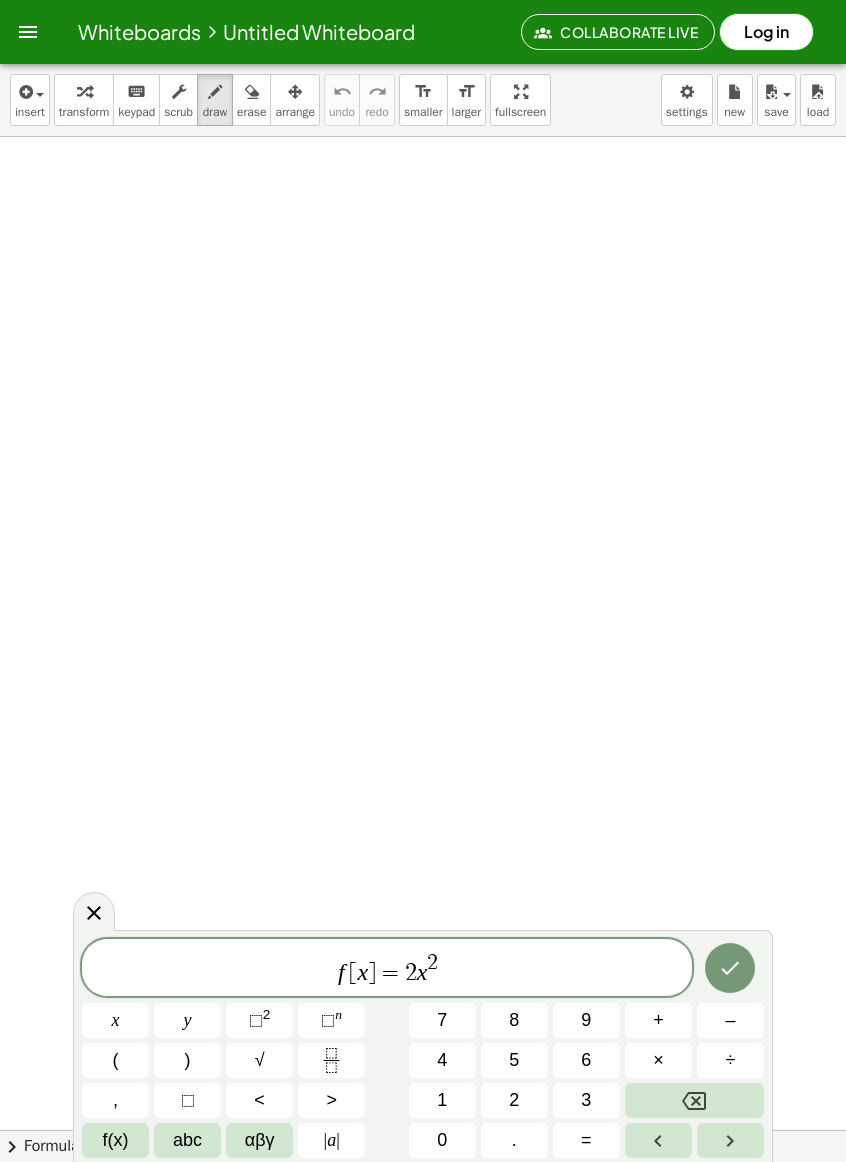 click on "+" at bounding box center (658, 1020) 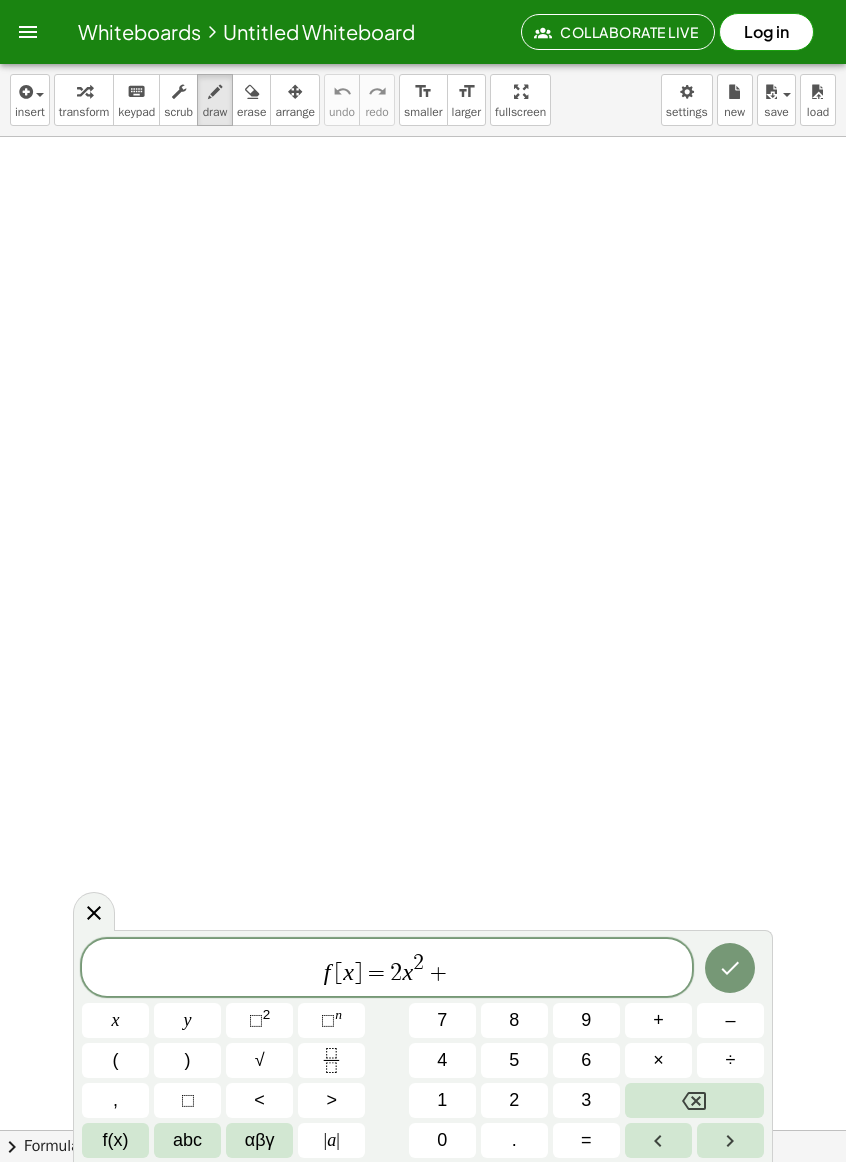 click on "4" at bounding box center [442, 1060] 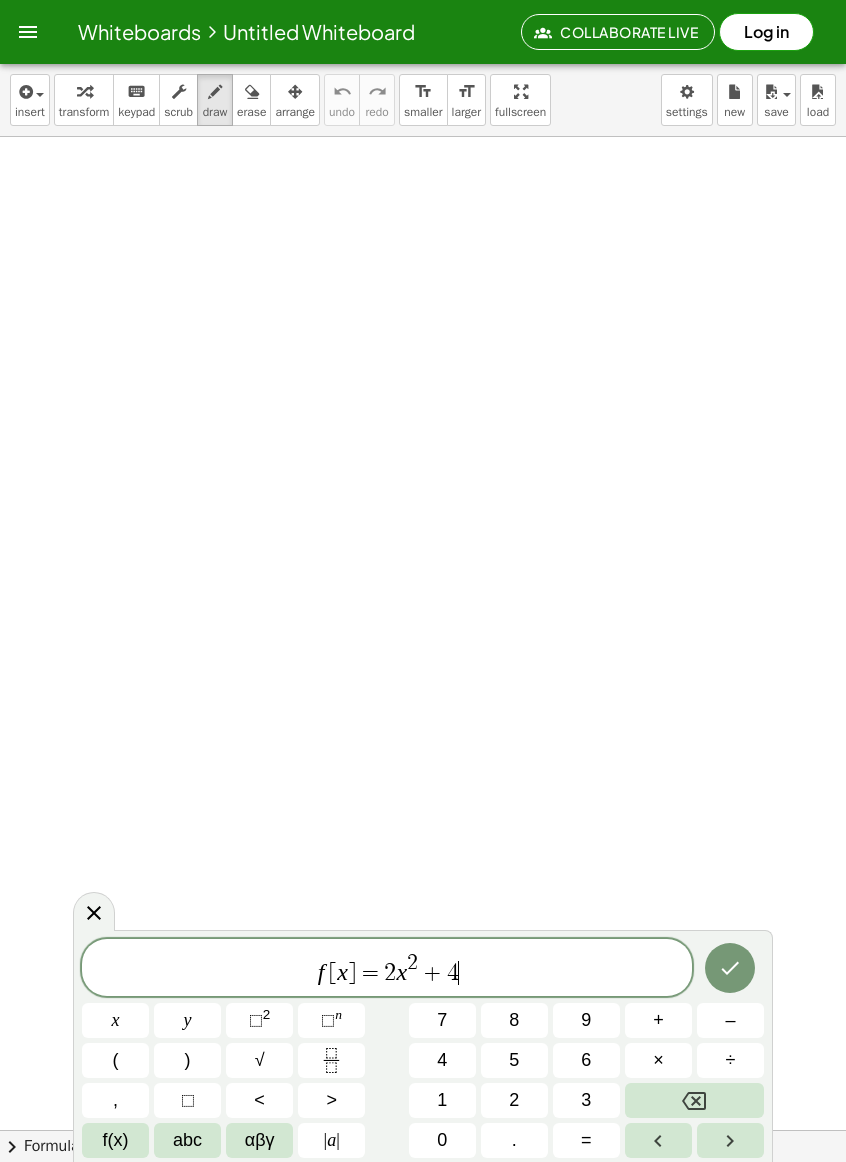 click at bounding box center (730, 968) 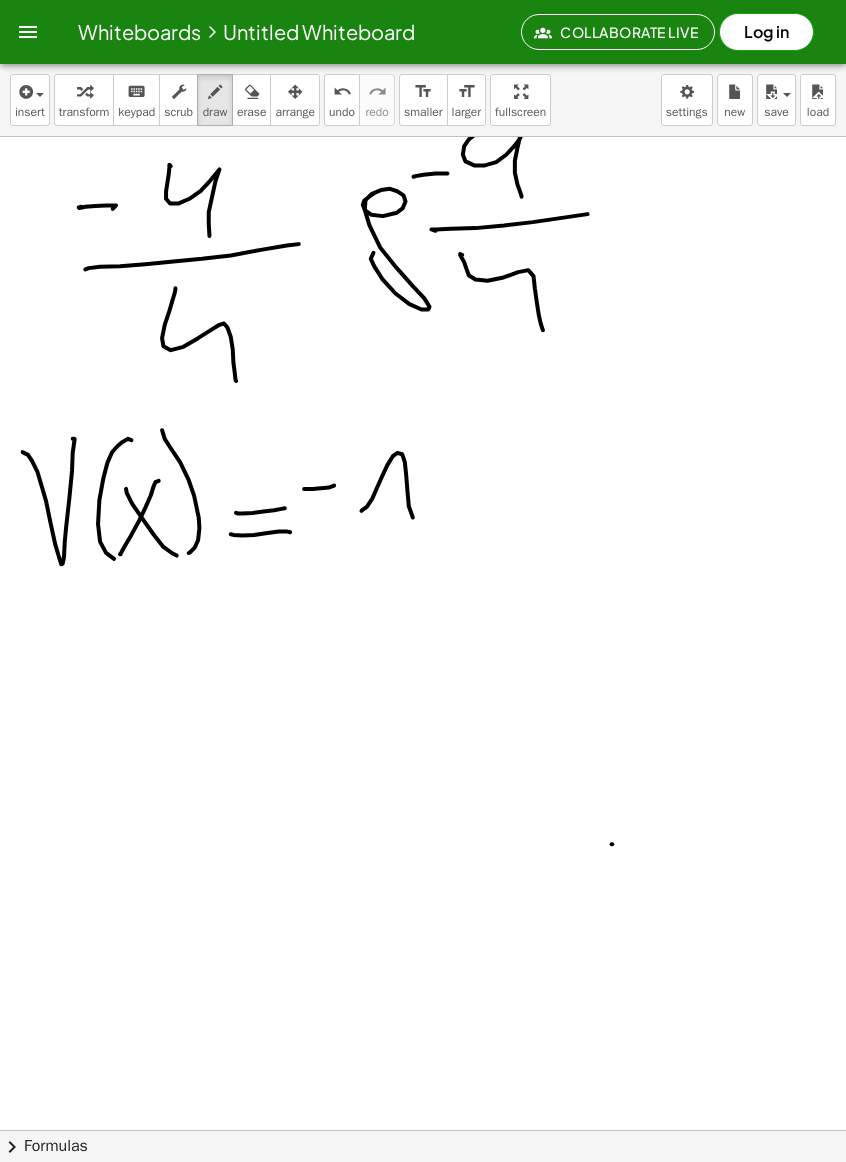 scroll, scrollTop: 1171, scrollLeft: 0, axis: vertical 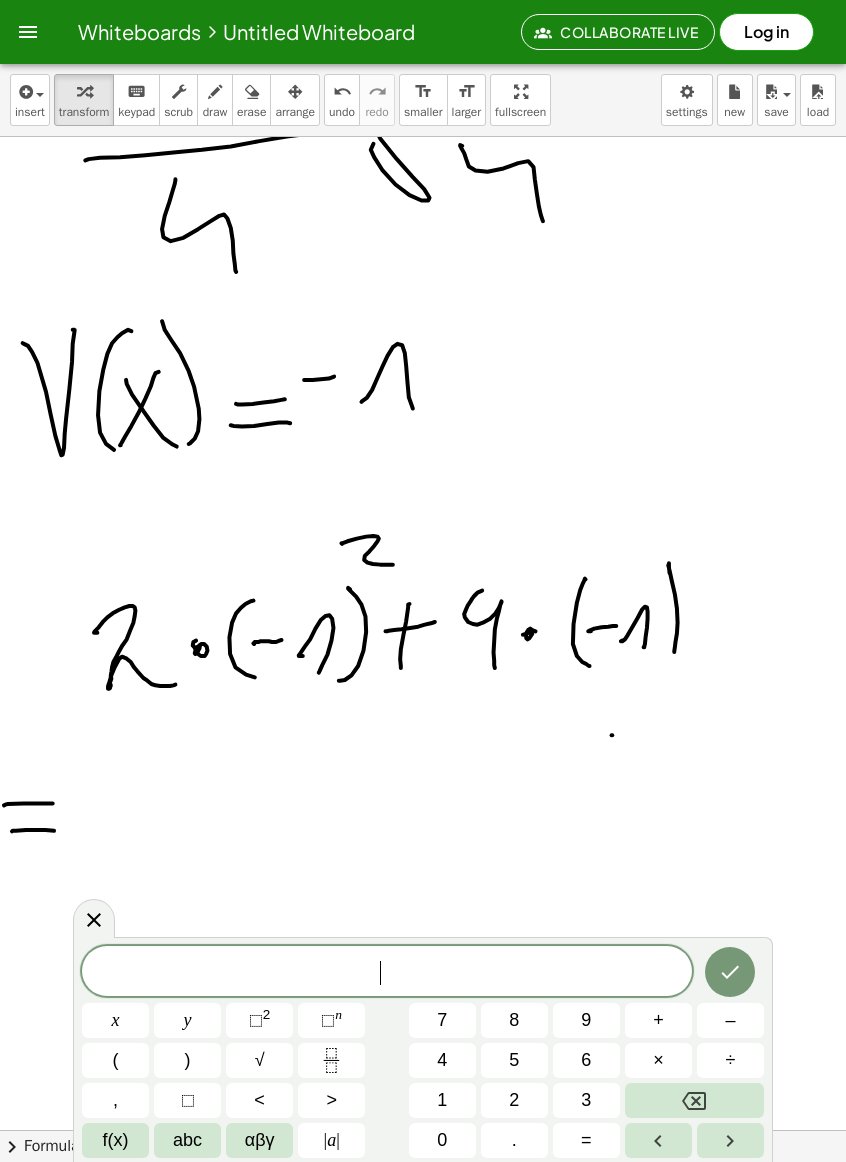 click on "2" at bounding box center (514, 1100) 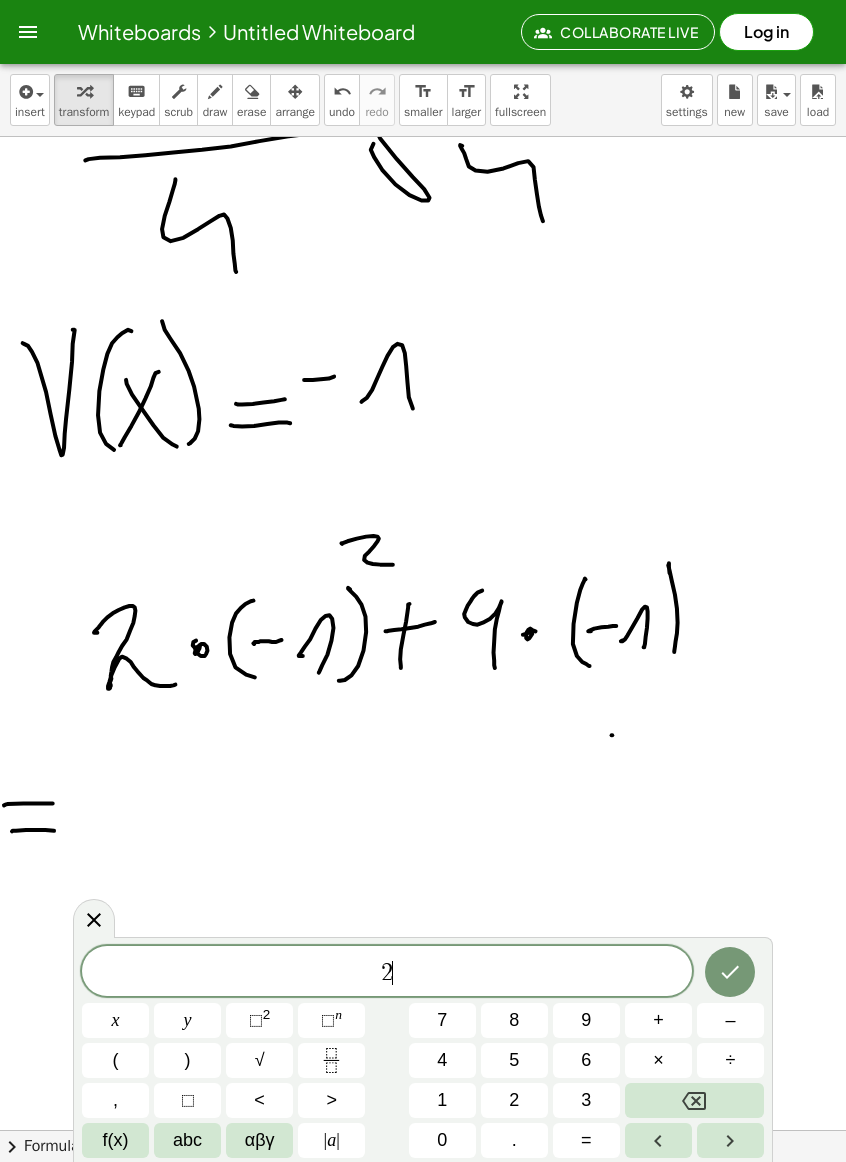 click on "×" at bounding box center [658, 1060] 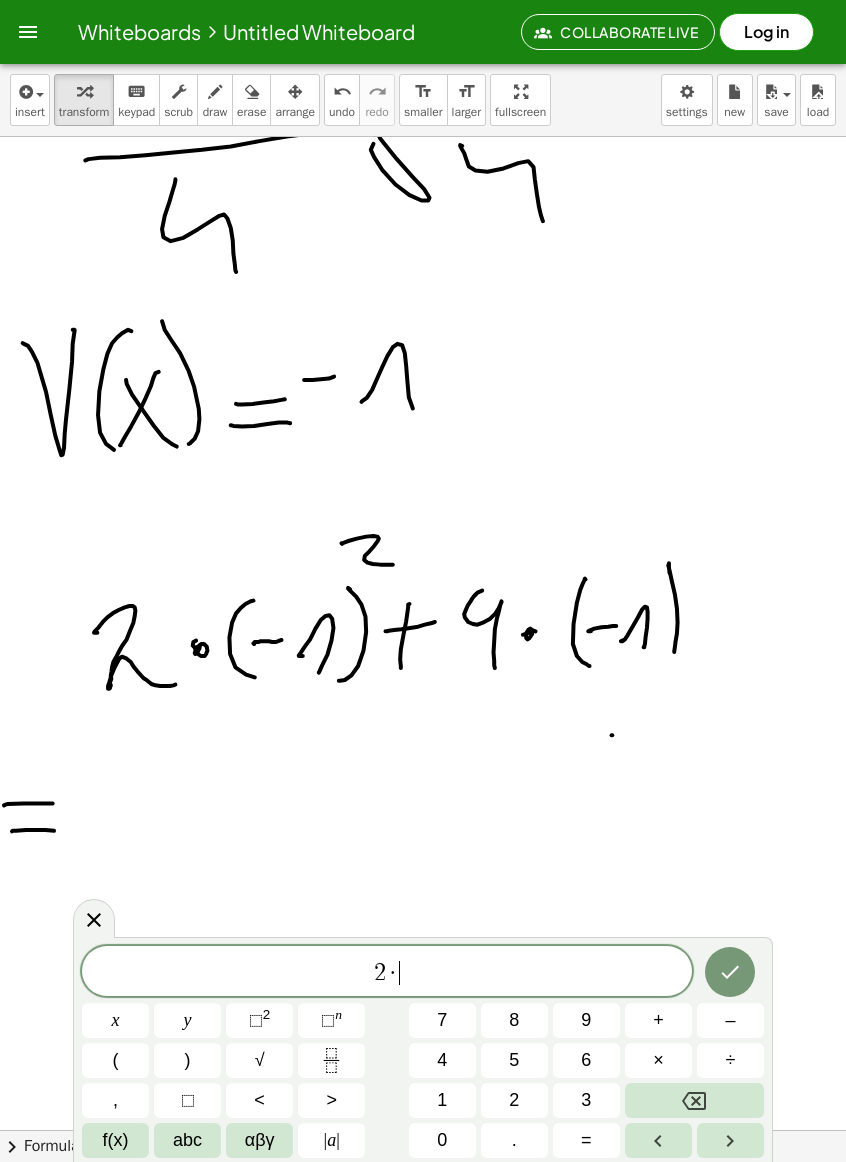 click on "(" at bounding box center (115, 1060) 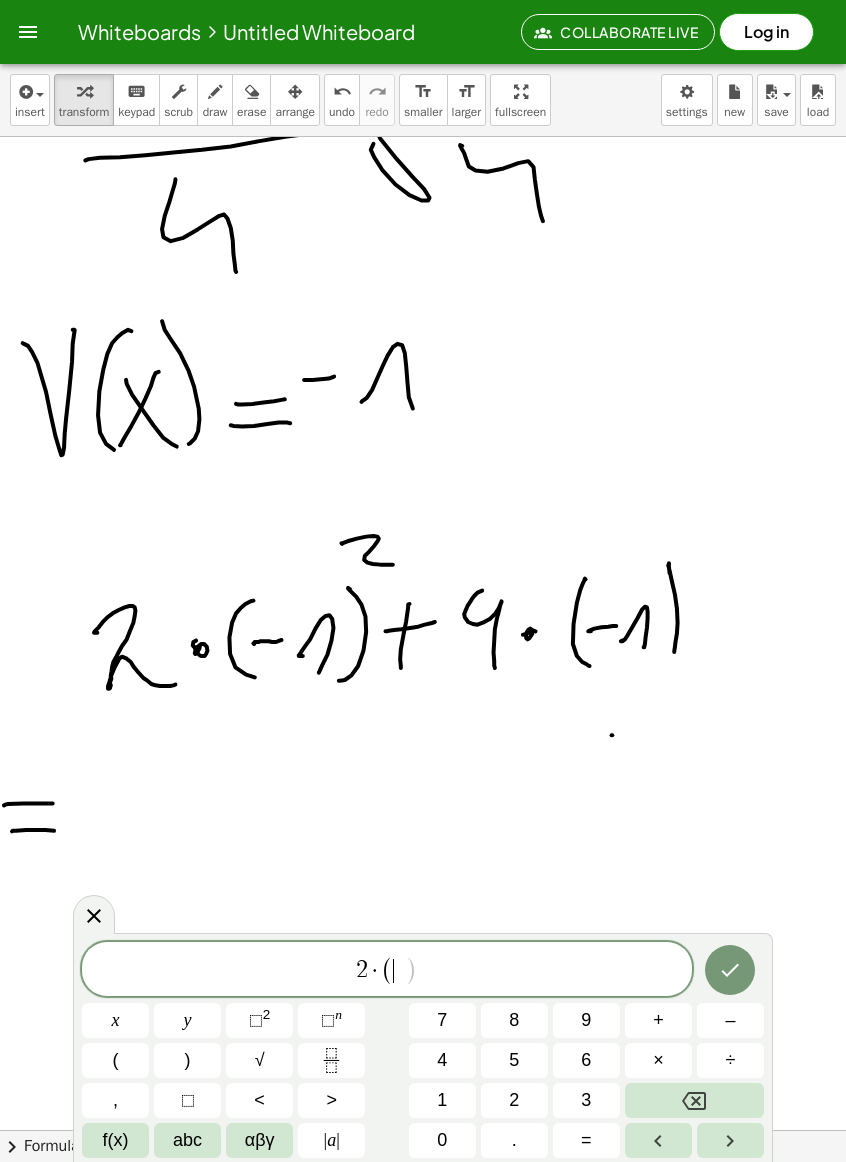 click on ")" at bounding box center (187, 1060) 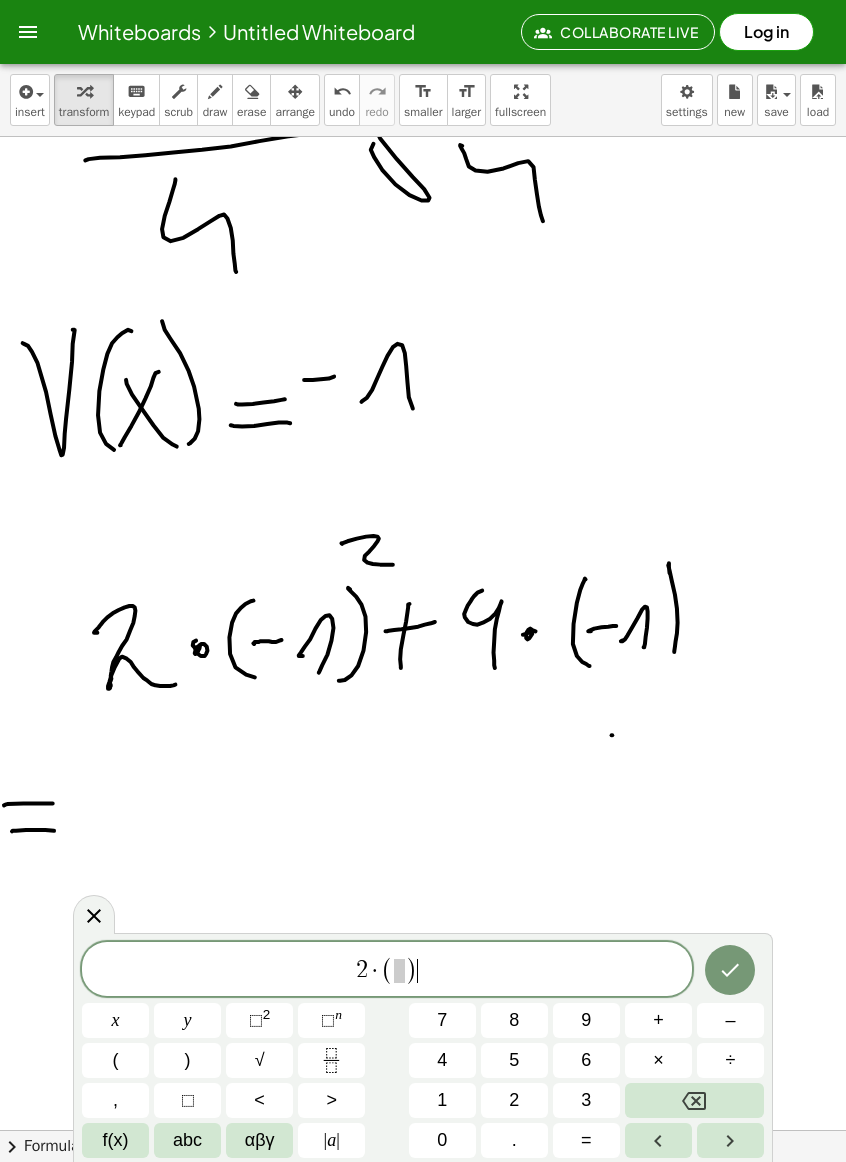 click at bounding box center (399, 971) 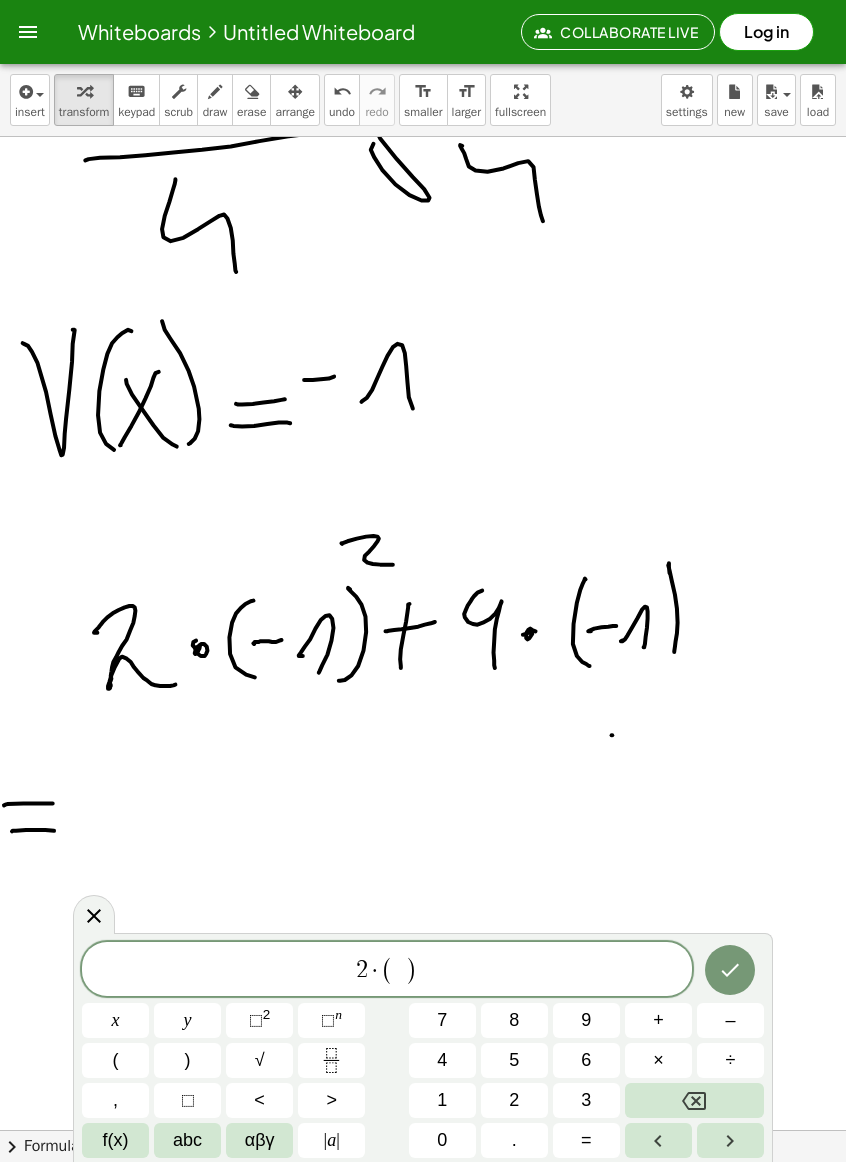 click on "–" at bounding box center [730, 1020] 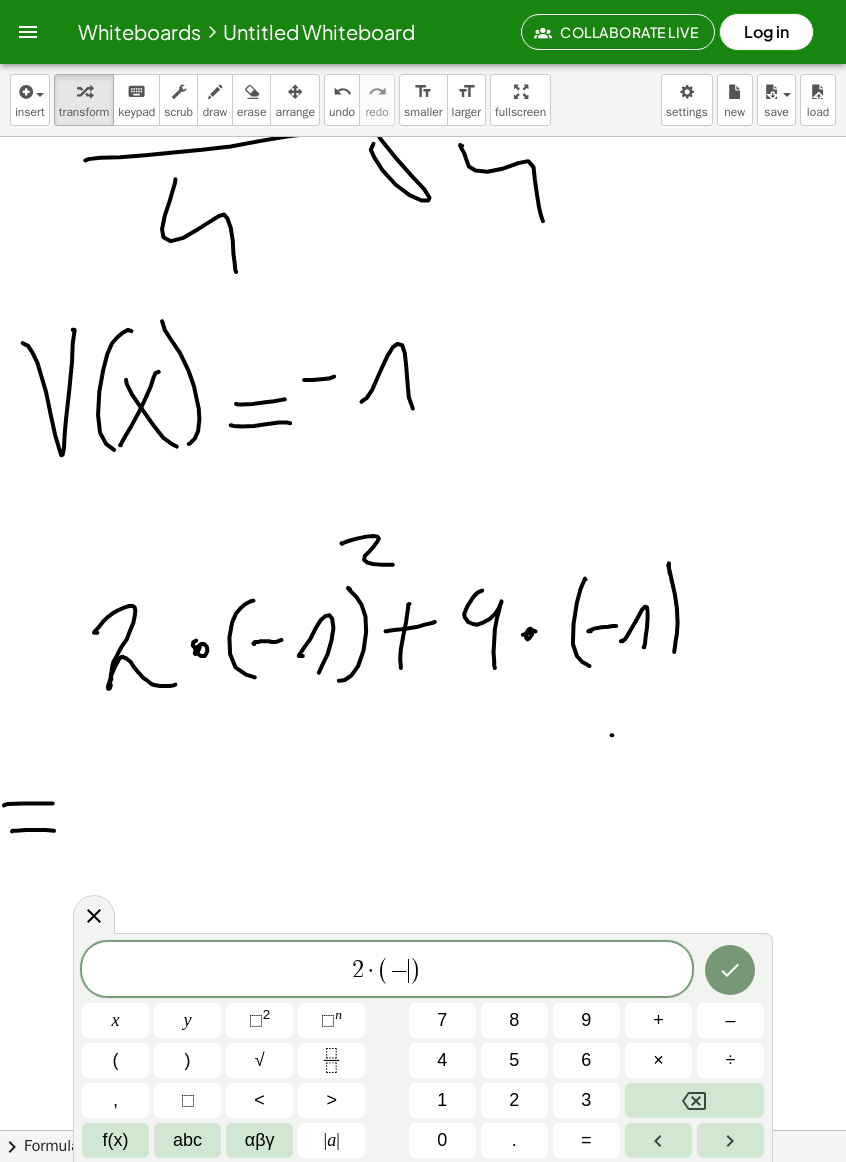 click on "1" at bounding box center [442, 1100] 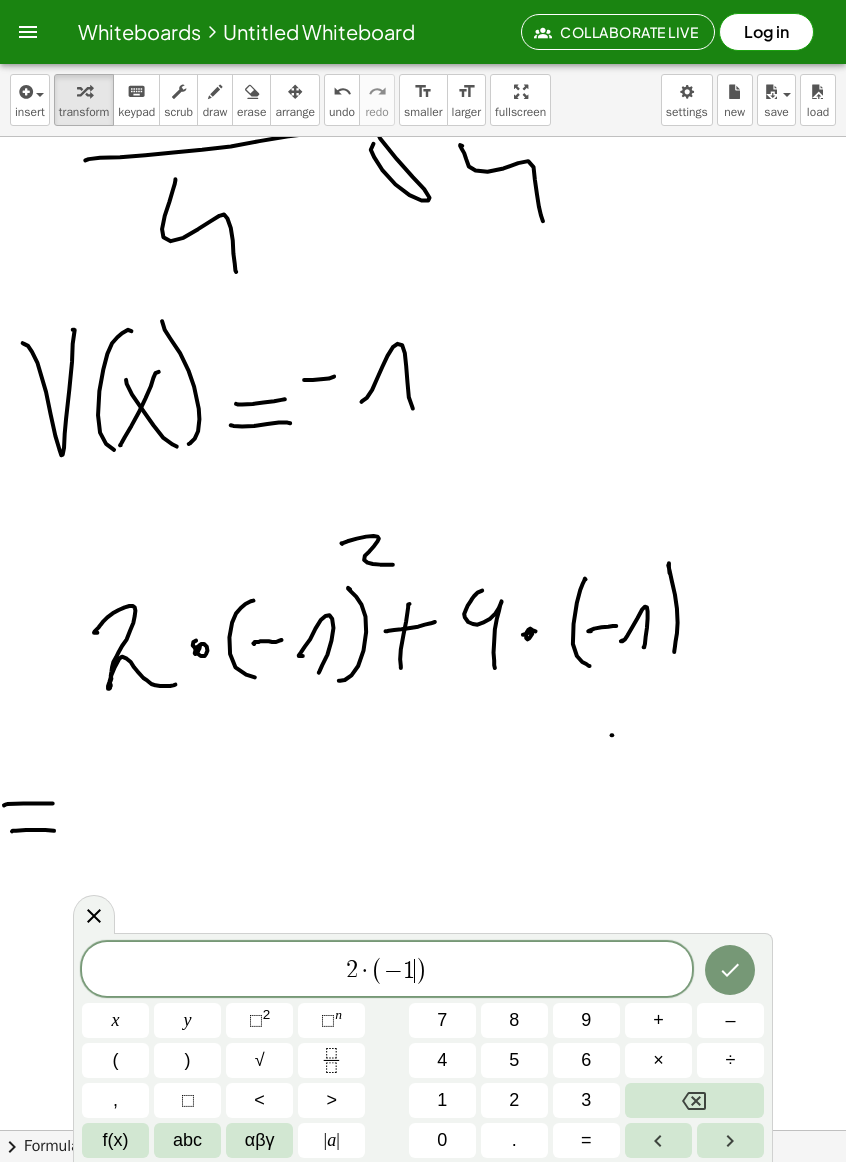 click on "2 · ( − 1 ​ )" at bounding box center (387, 970) 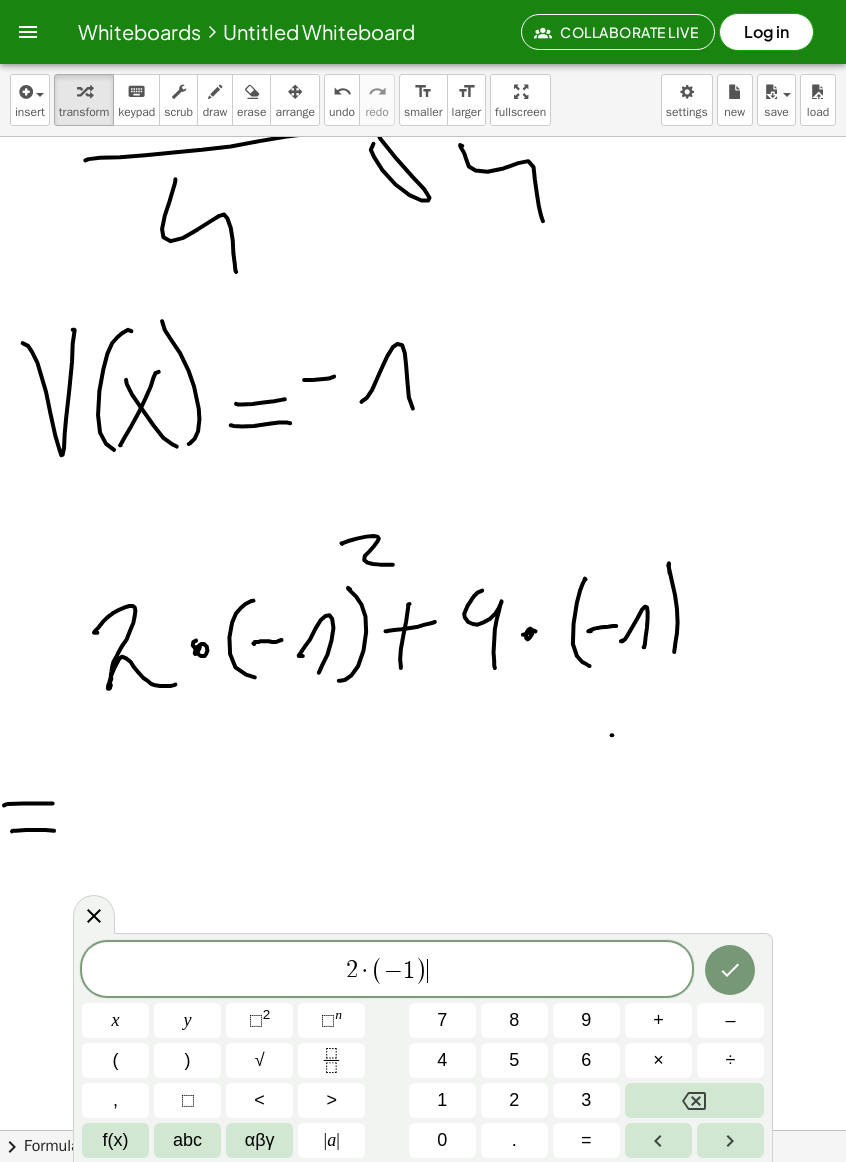 click on "⬚" at bounding box center (256, 1020) 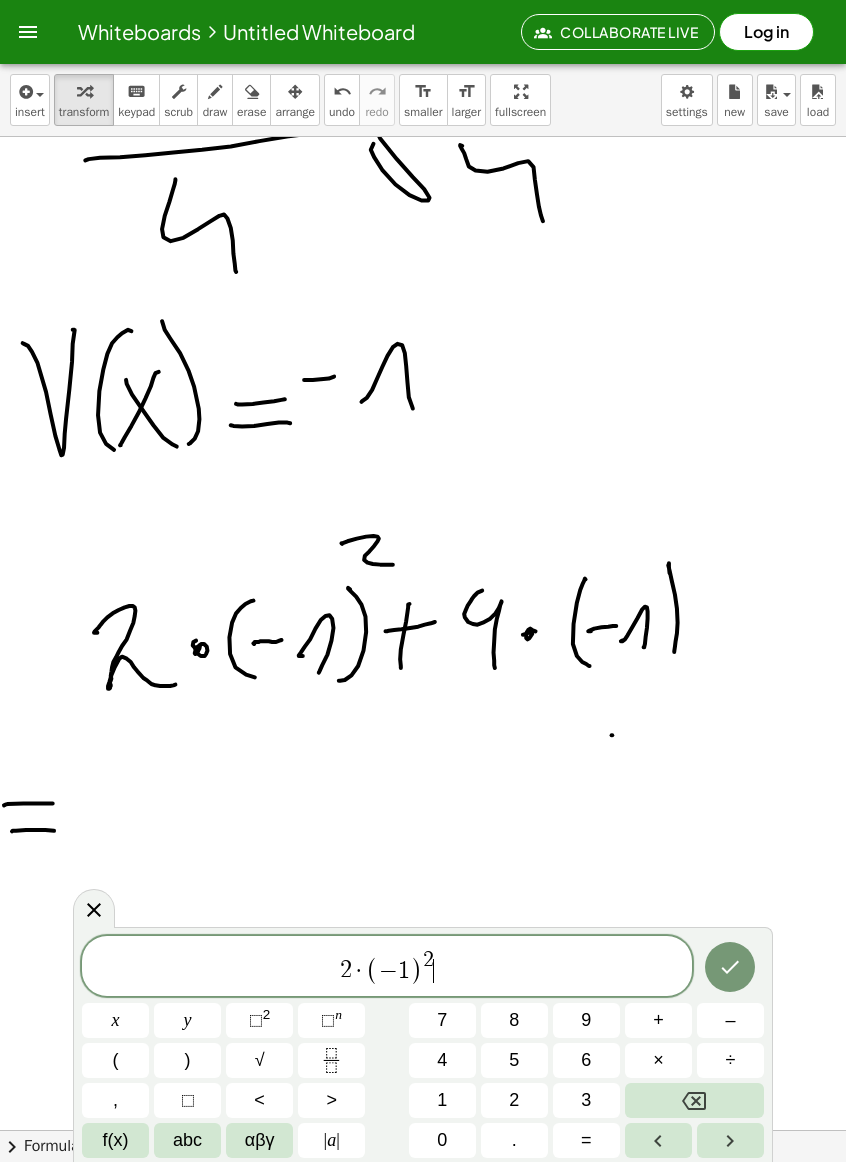 click on "+" at bounding box center (658, 1020) 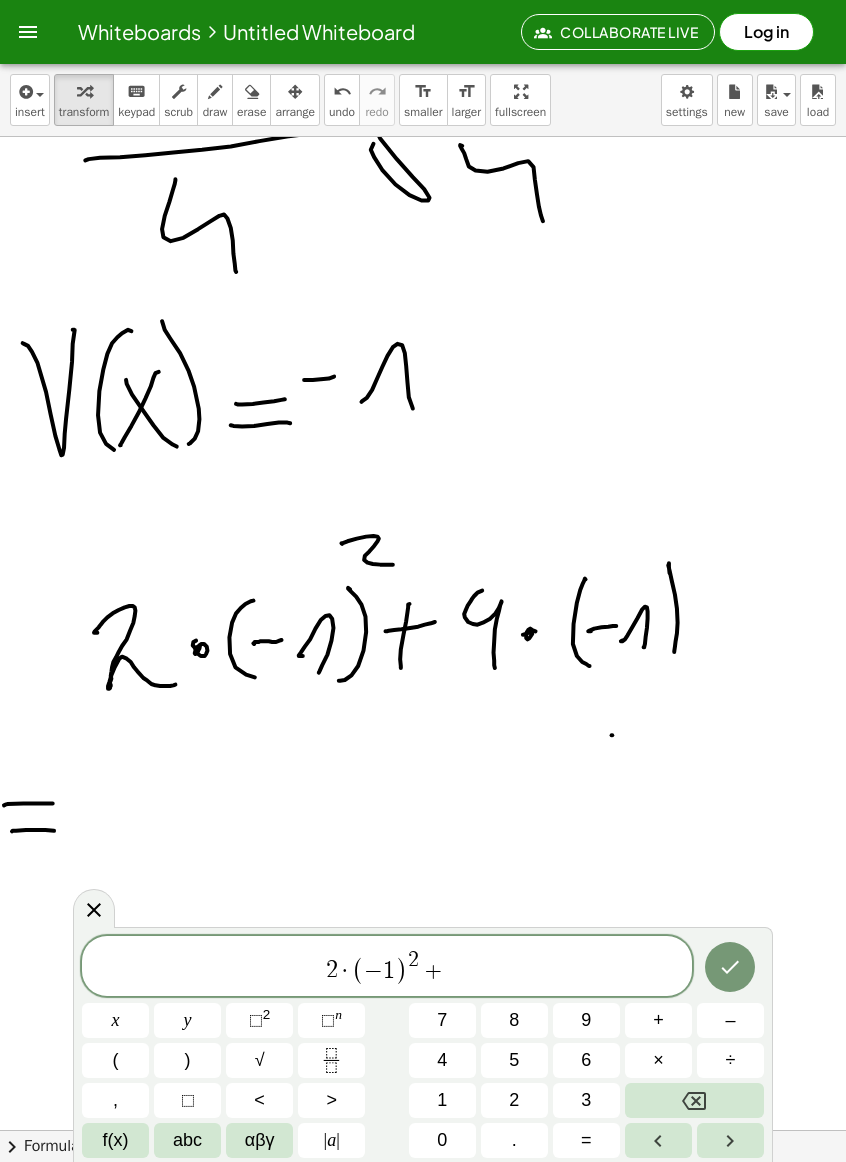 click on "4" at bounding box center [442, 1060] 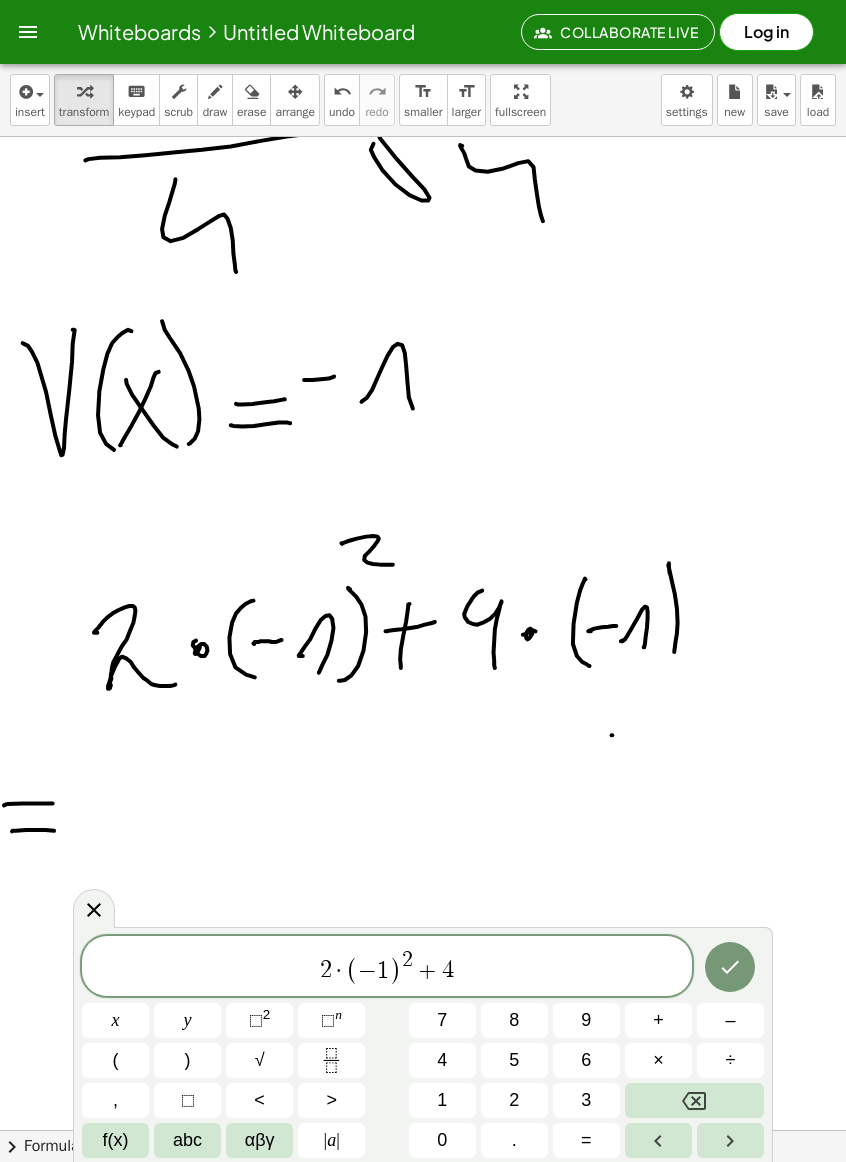 click on "×" at bounding box center (658, 1060) 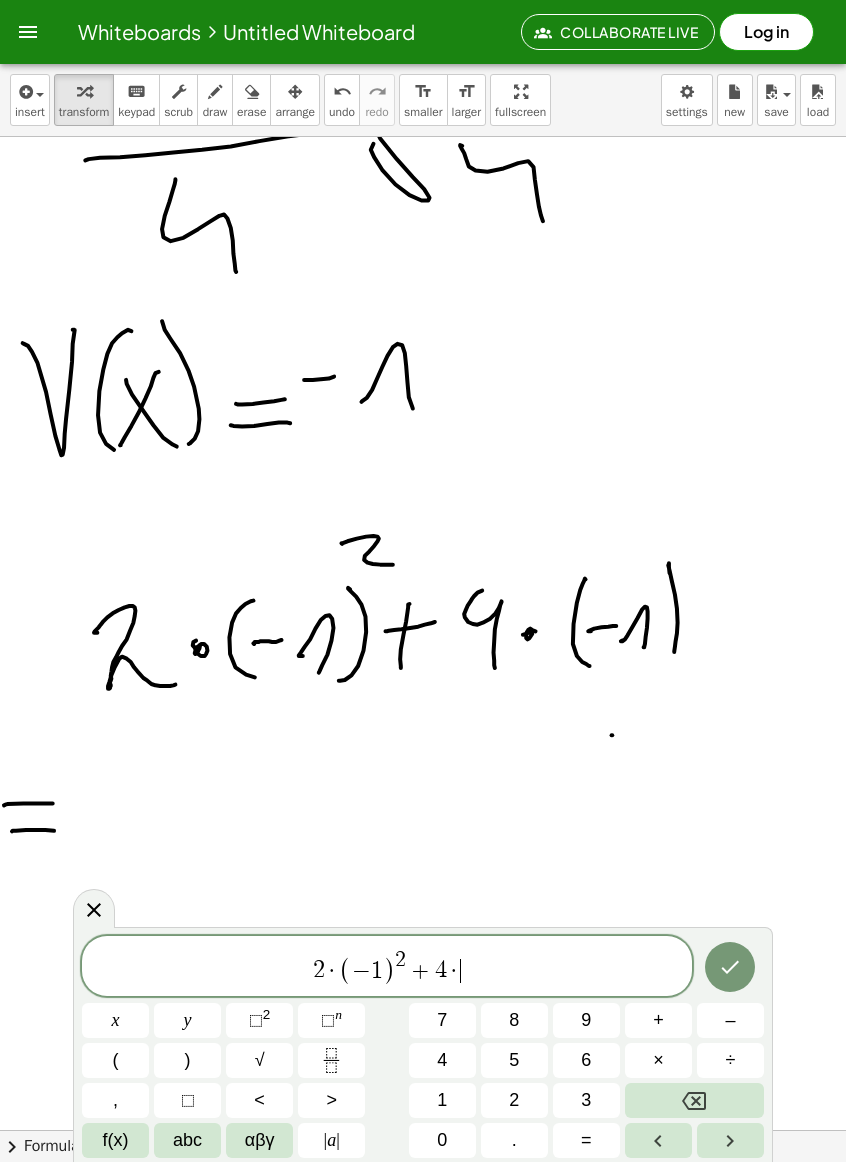 click on "(" at bounding box center [115, 1060] 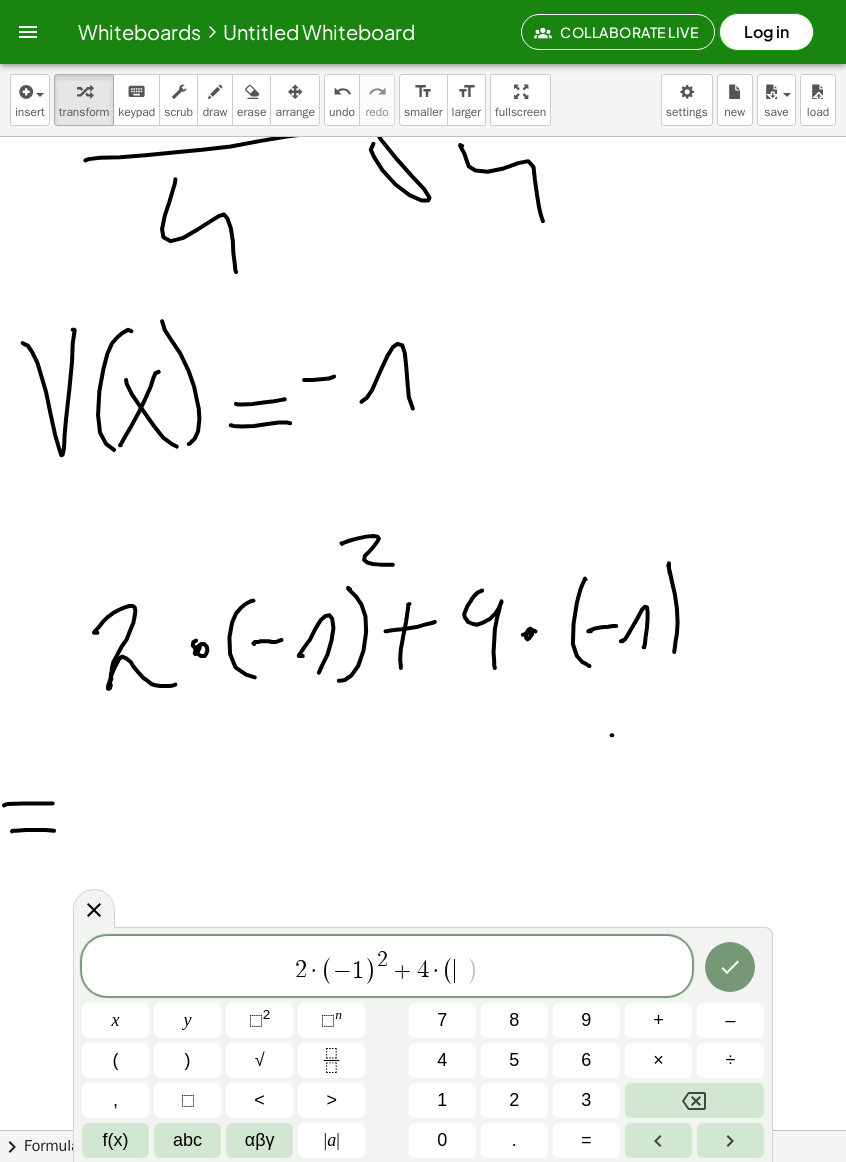 click on "–" at bounding box center [730, 1020] 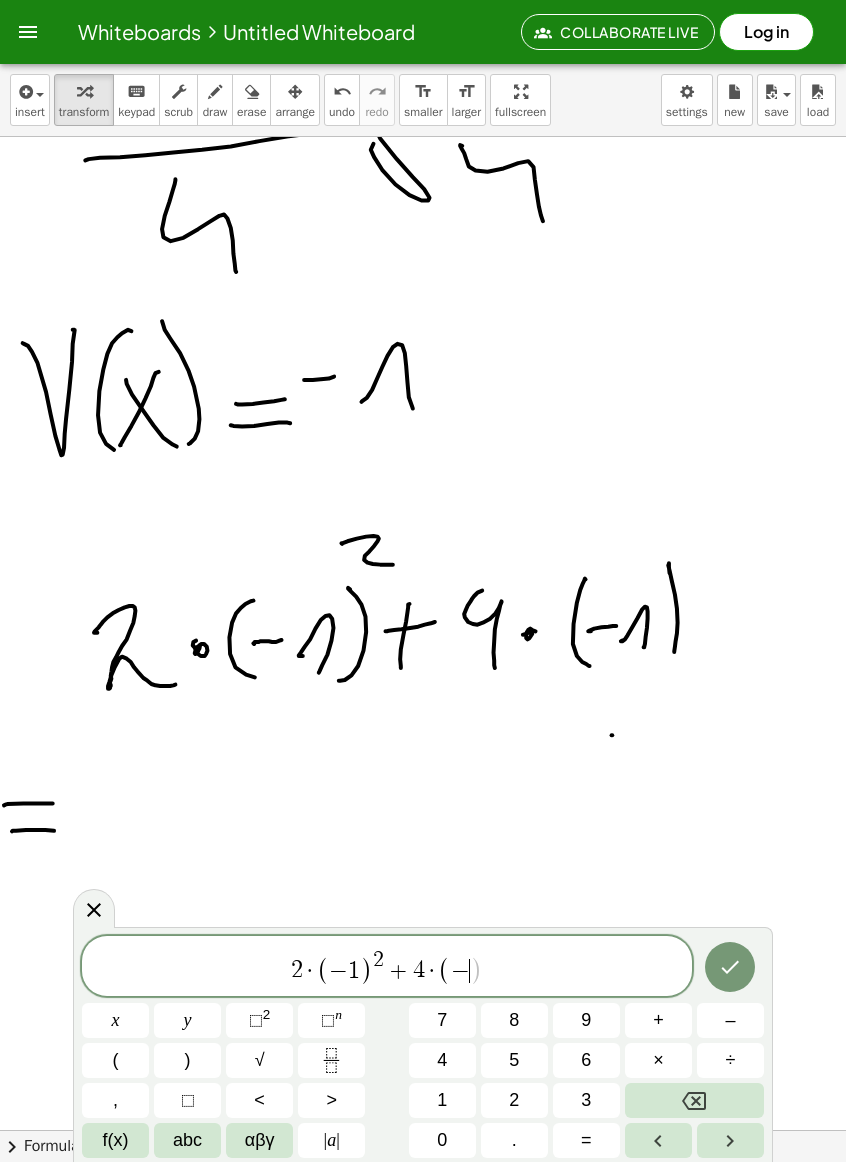 click on "1" at bounding box center (442, 1100) 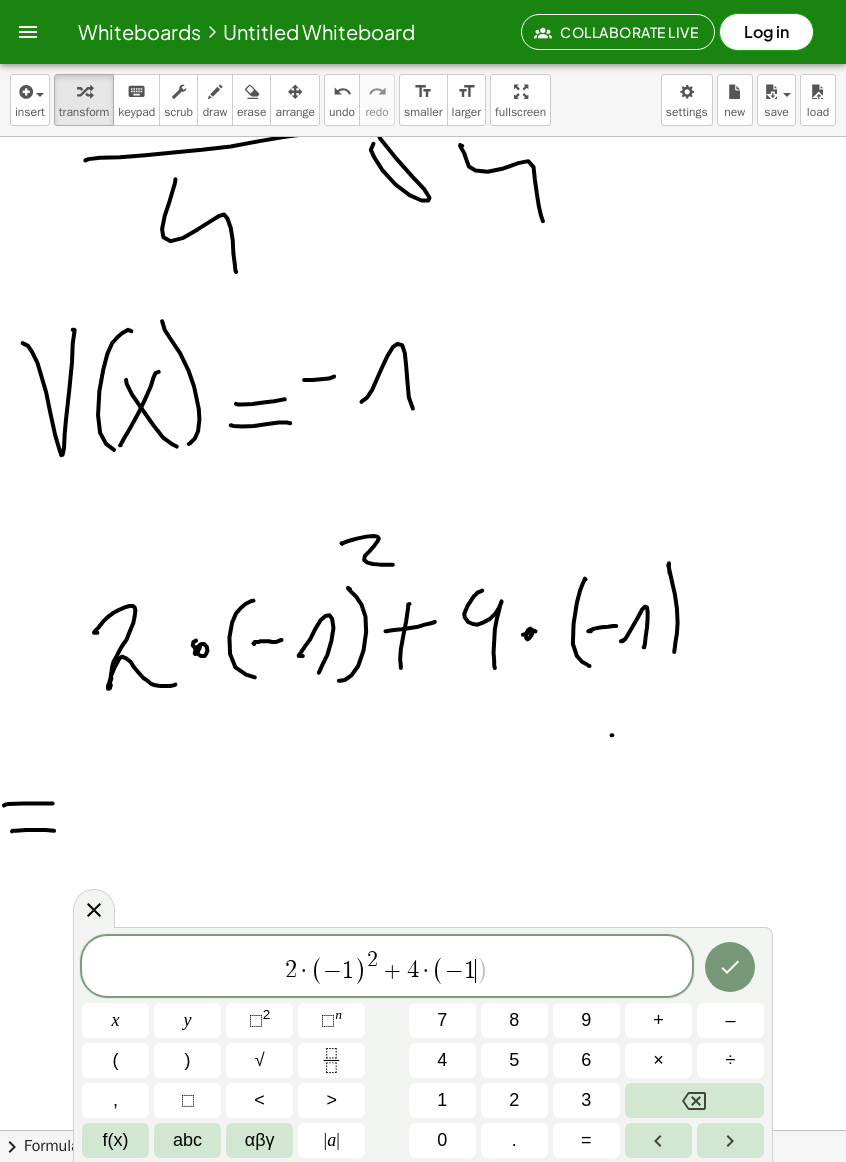 click on ")" at bounding box center (187, 1060) 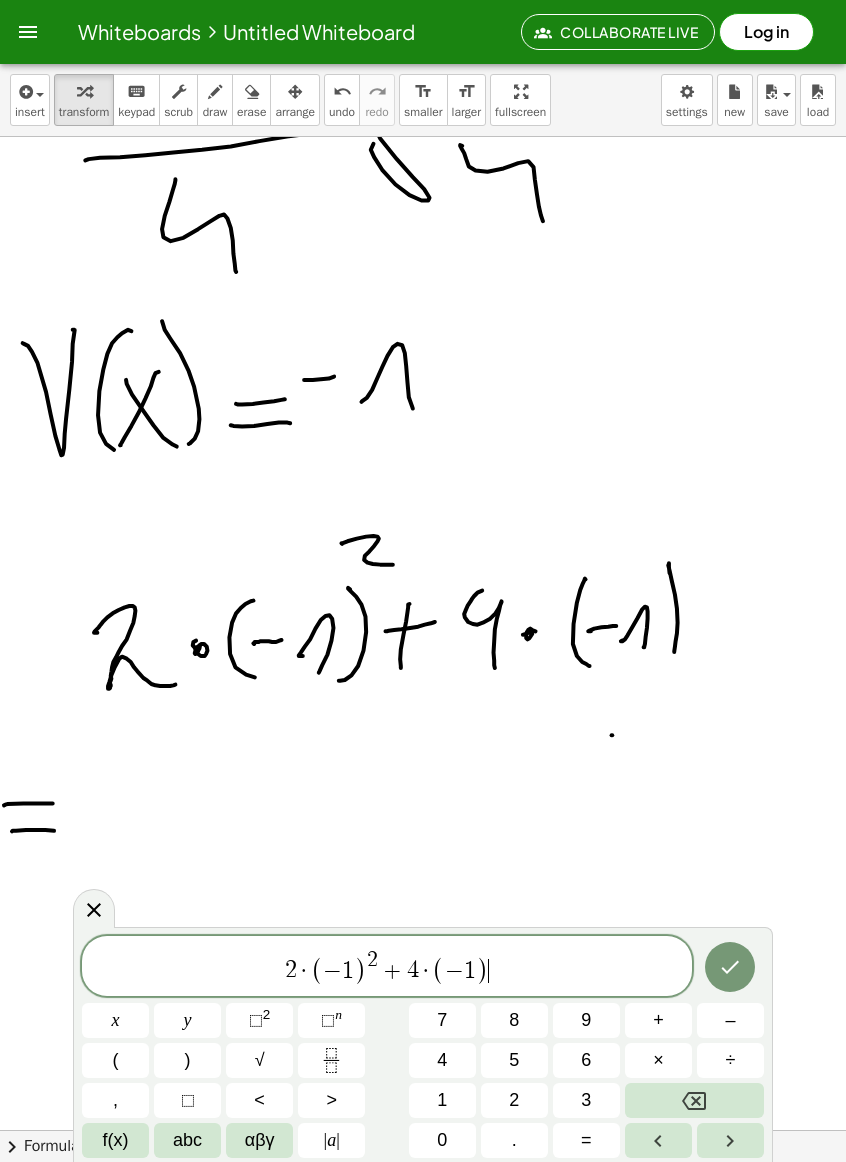click at bounding box center (730, 967) 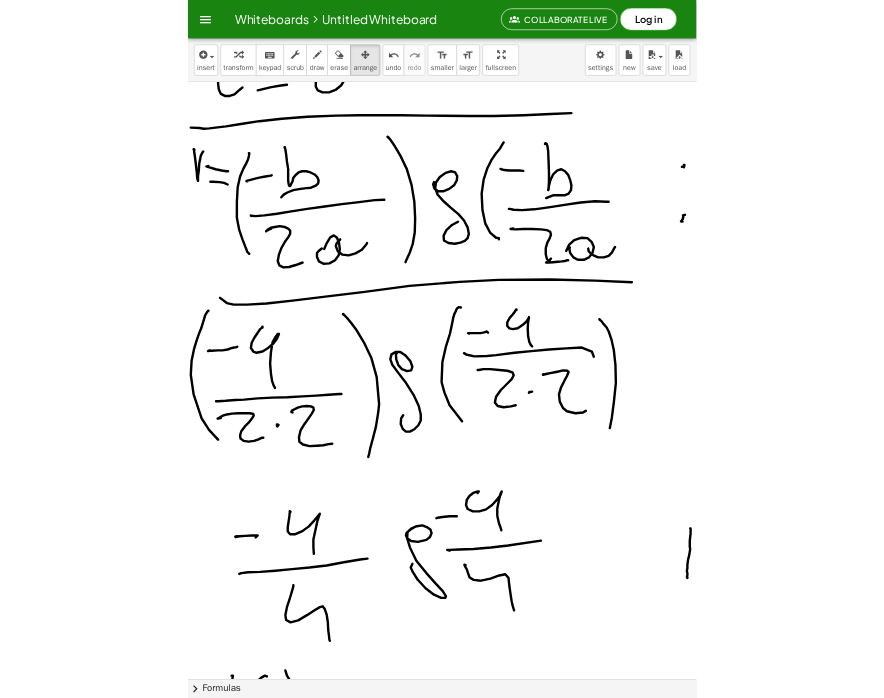 scroll, scrollTop: 539, scrollLeft: 0, axis: vertical 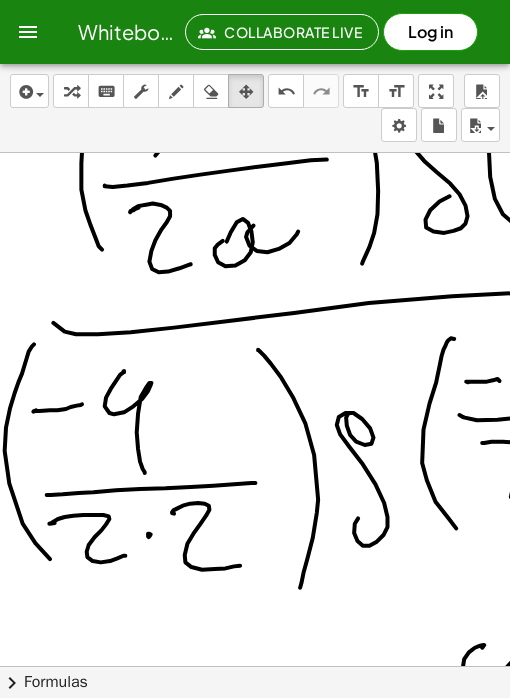 click on "insert select one: Math Expression Function Text Youtube Video Graphing Geometry Geometry 3D transform keyboard keypad scrub draw erase arrange undo undo redo redo format_size smaller format_size larger fullscreen load   save new settings" at bounding box center [255, 108] 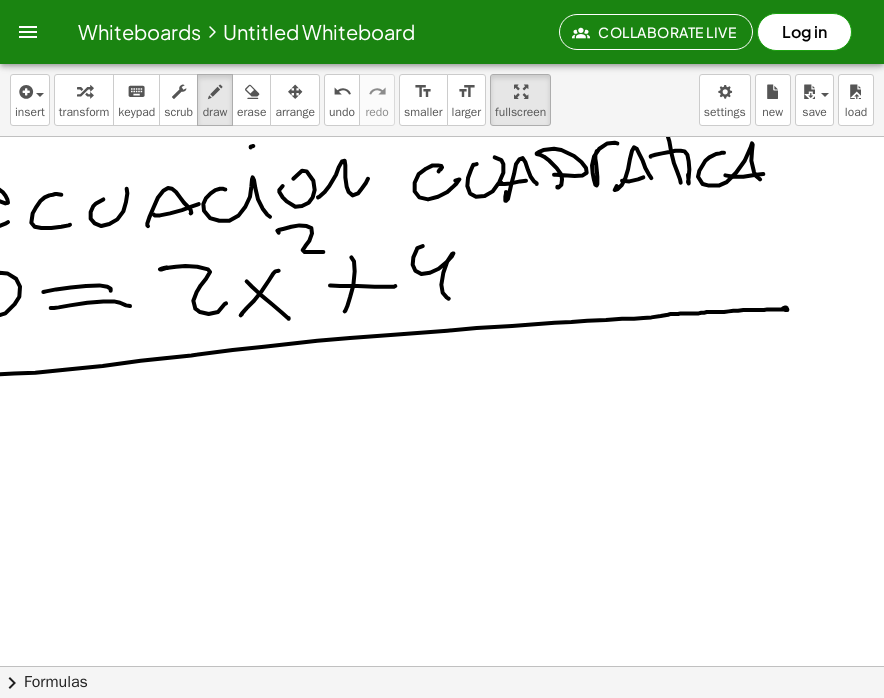 scroll, scrollTop: 2576, scrollLeft: 0, axis: vertical 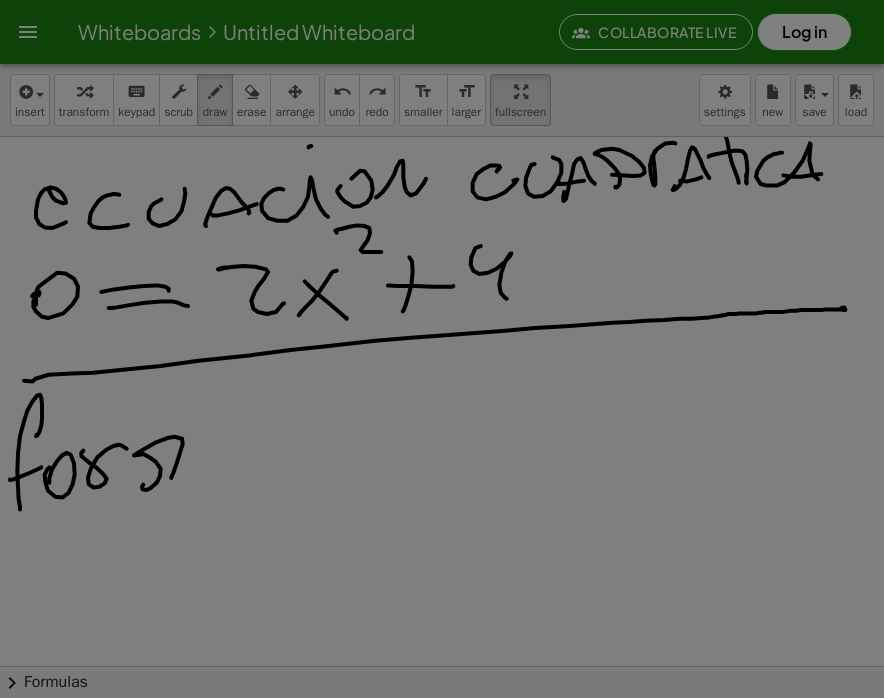 click at bounding box center [442, 349] 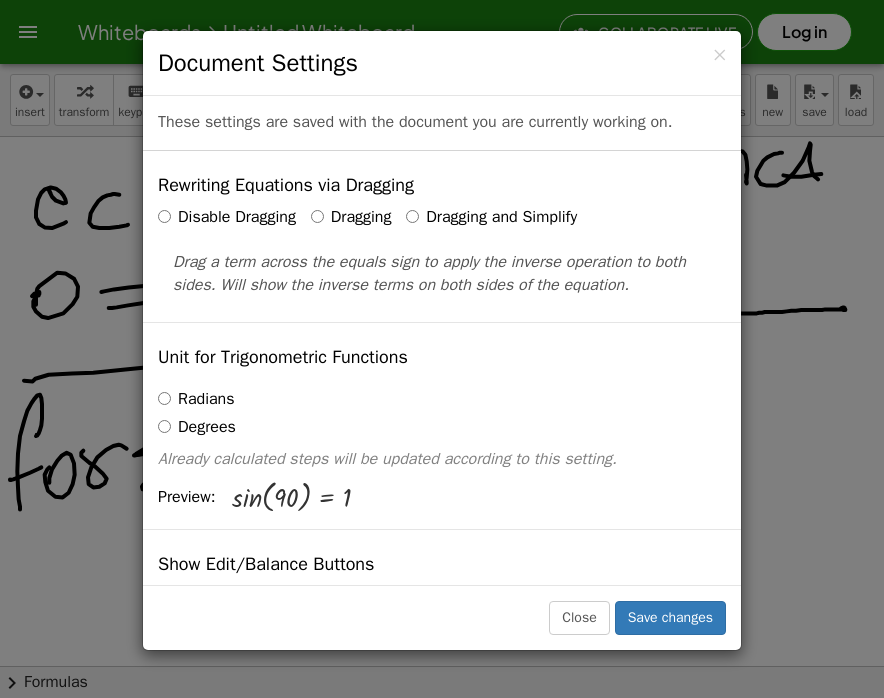 click on "× Document Settings These settings are saved with the document you are currently working on.
Rewriting Equations via Dragging
Disable Dragging
Dragging
Dragging and Simplify
Drag a term across the equals sign to apply the inverse operation to both sides. Will show the inverse terms on both sides of the equation.
Unit for Trigonometric Functions
Radians
Degrees
Already calculated steps will be updated according to this setting.
Preview:
sin ( , 90 ) = 1
Show Edit/Balance Buttons
Show Edit/Balance Buttons
Show or hide the edit or balance button beneath each derivation.
Substitute with parenthesis
+ a 2" at bounding box center [442, 349] 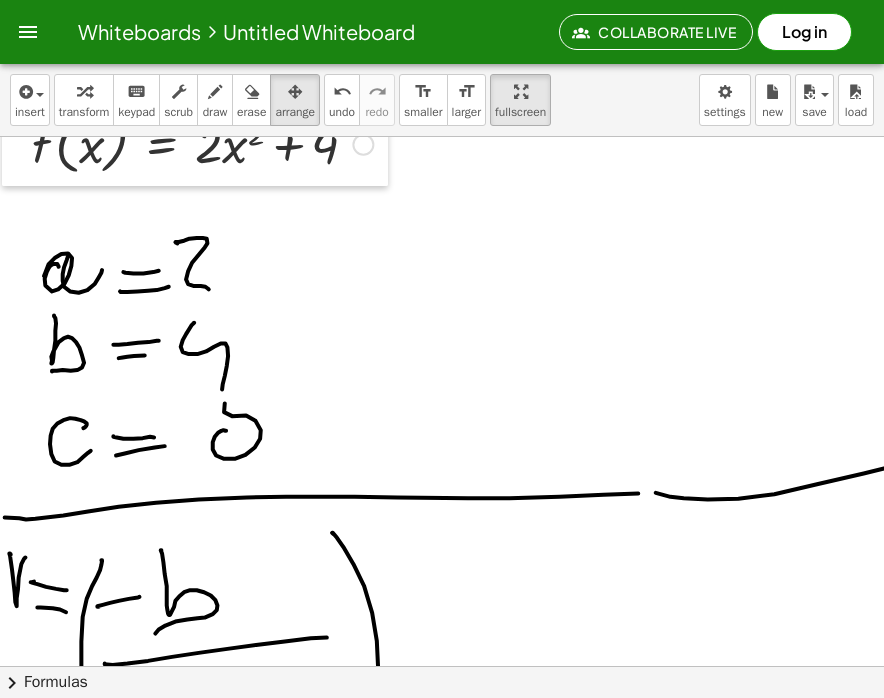 scroll, scrollTop: 0, scrollLeft: 0, axis: both 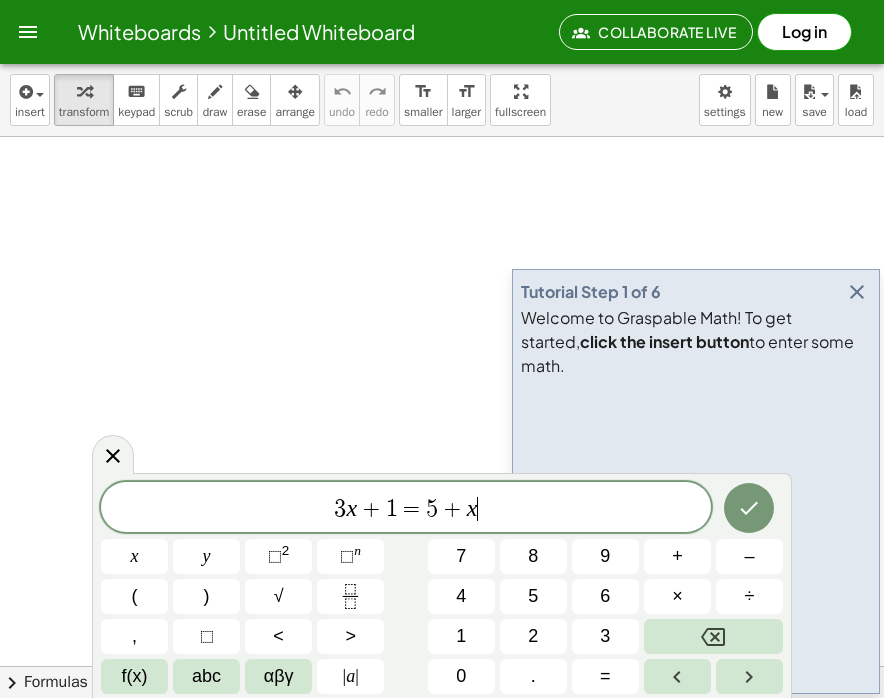 click 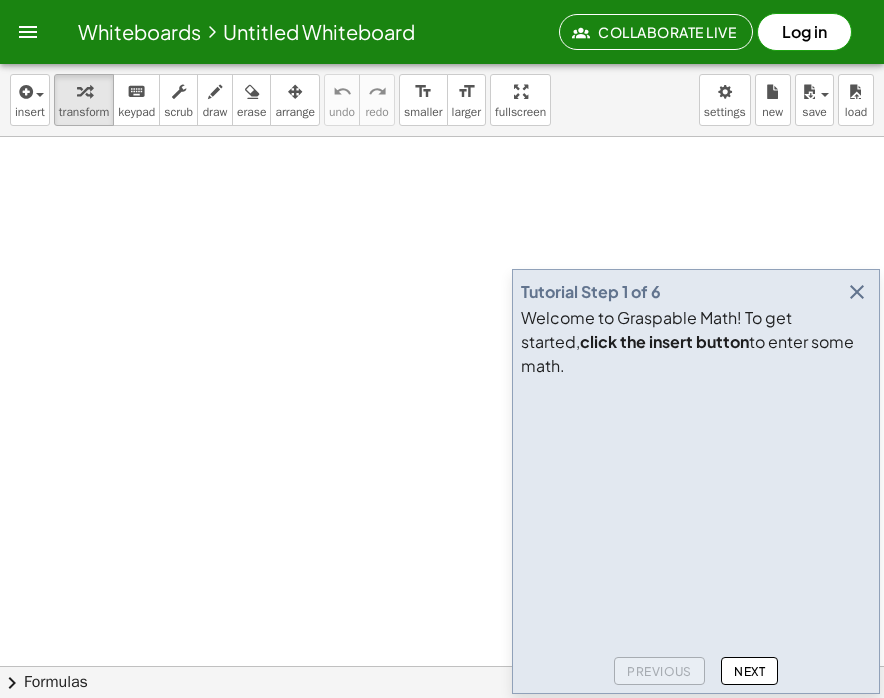 click at bounding box center (857, 292) 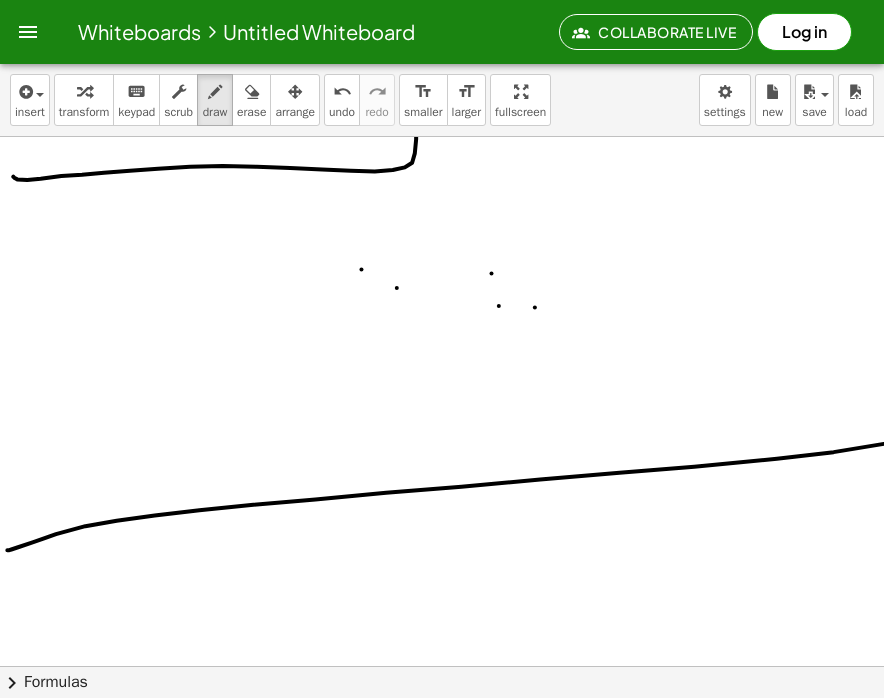 scroll, scrollTop: 94, scrollLeft: 0, axis: vertical 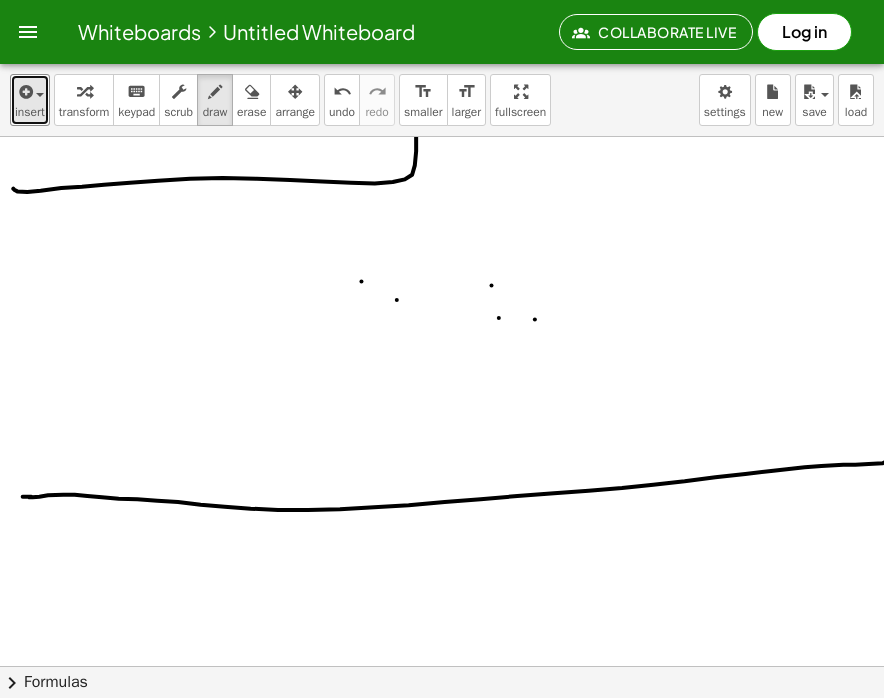 click on "insert" at bounding box center (30, 112) 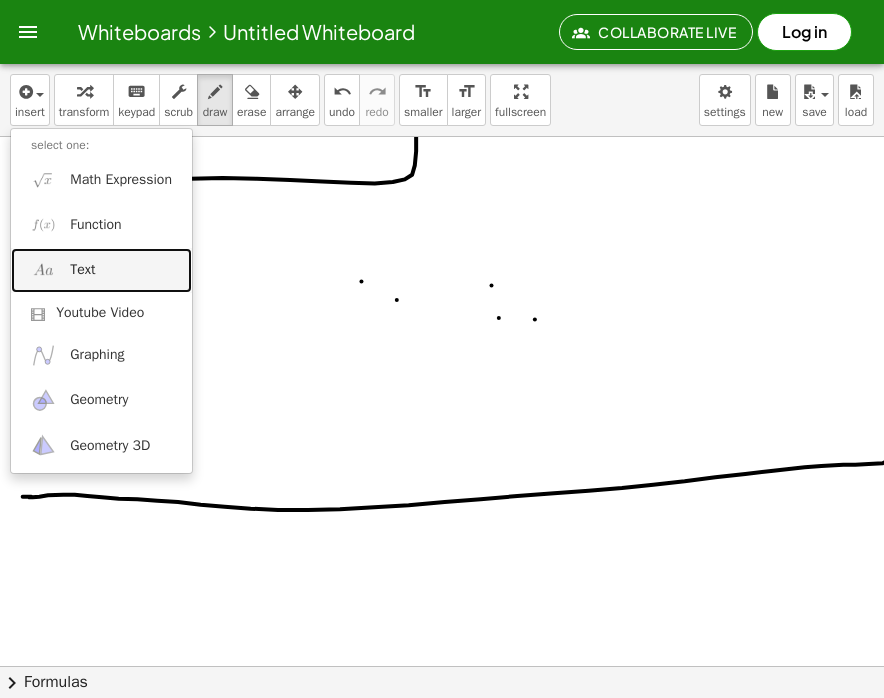 click on "Text" at bounding box center (101, 270) 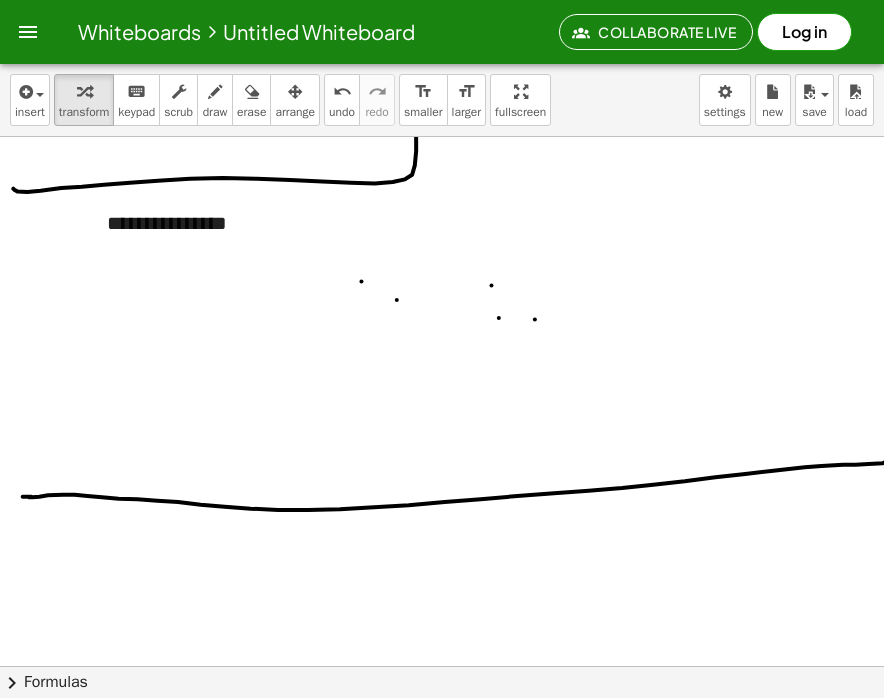 type 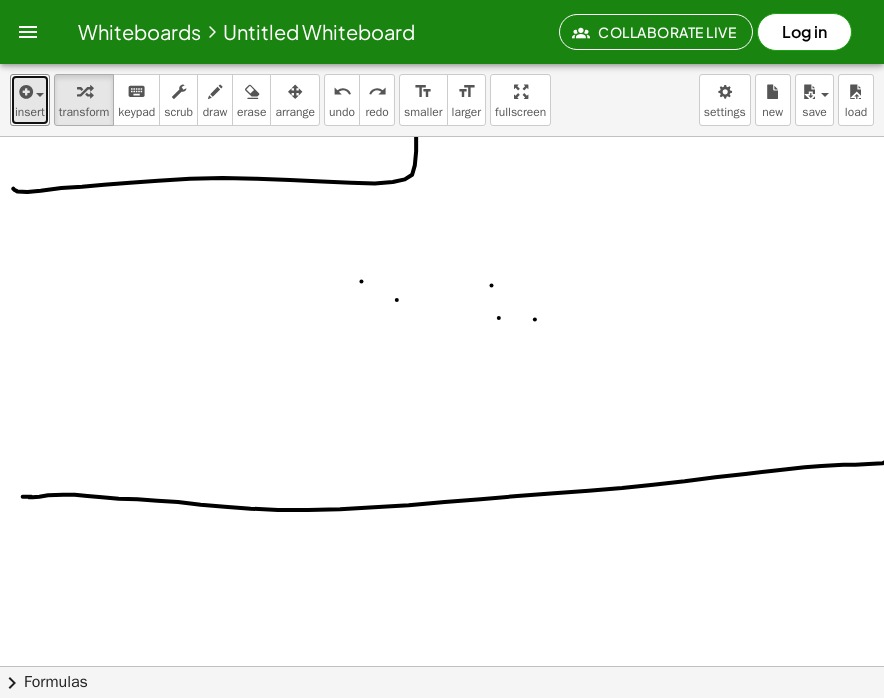 click at bounding box center (24, 92) 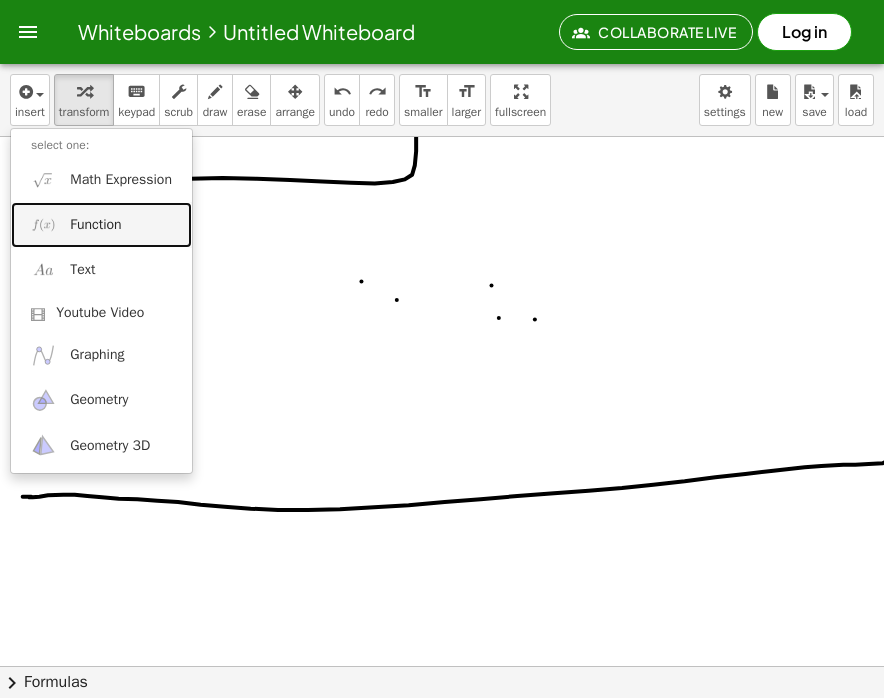 click on "Function" at bounding box center [95, 225] 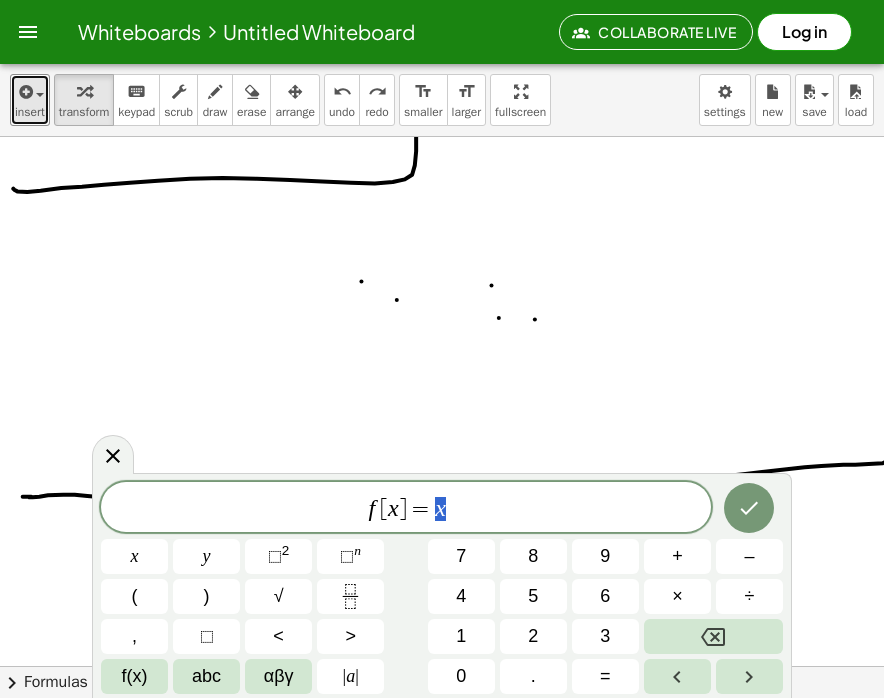 click at bounding box center [24, 92] 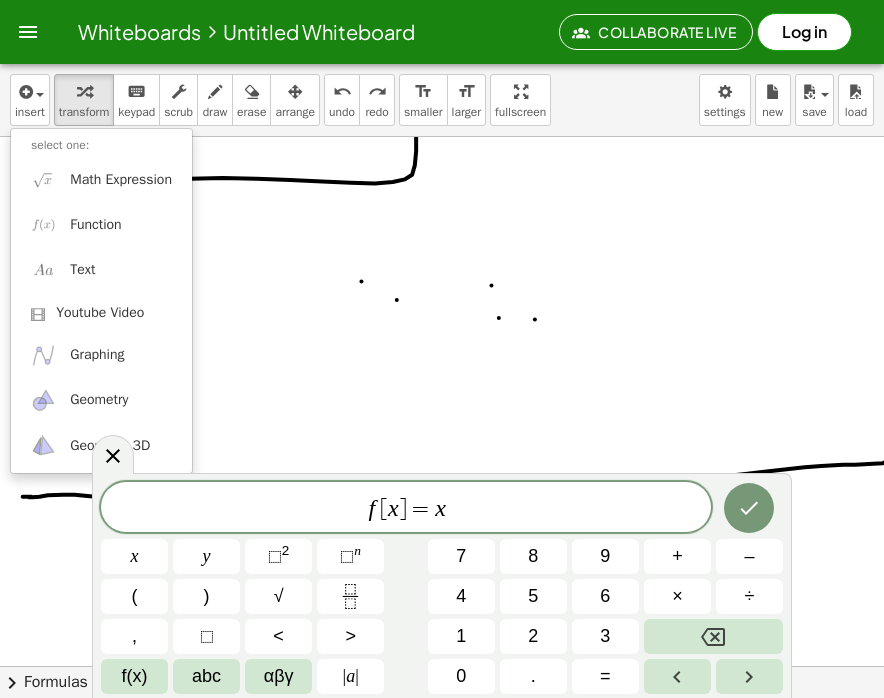 click at bounding box center (113, 454) 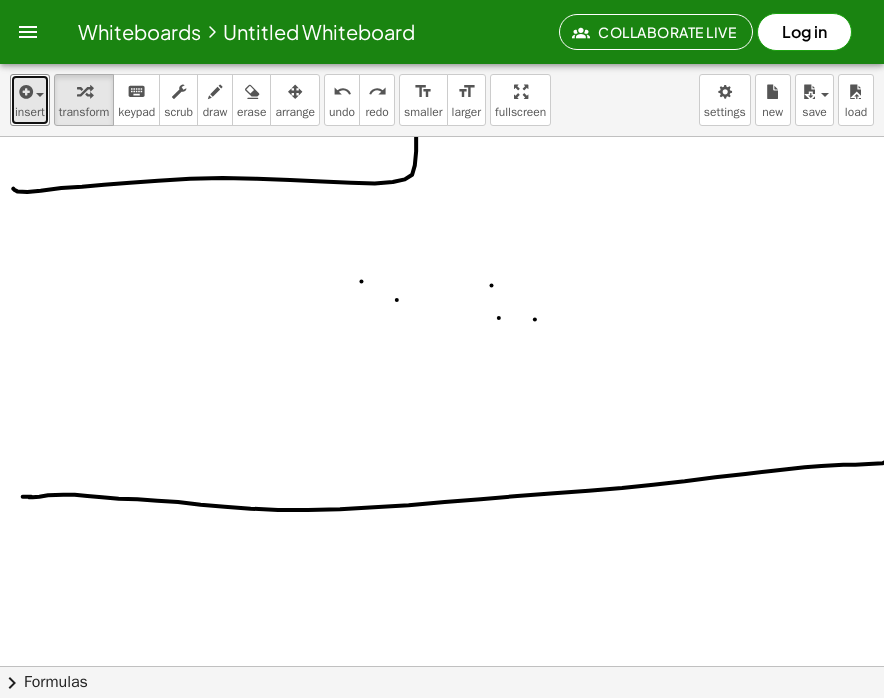 click on "insert" at bounding box center (30, 100) 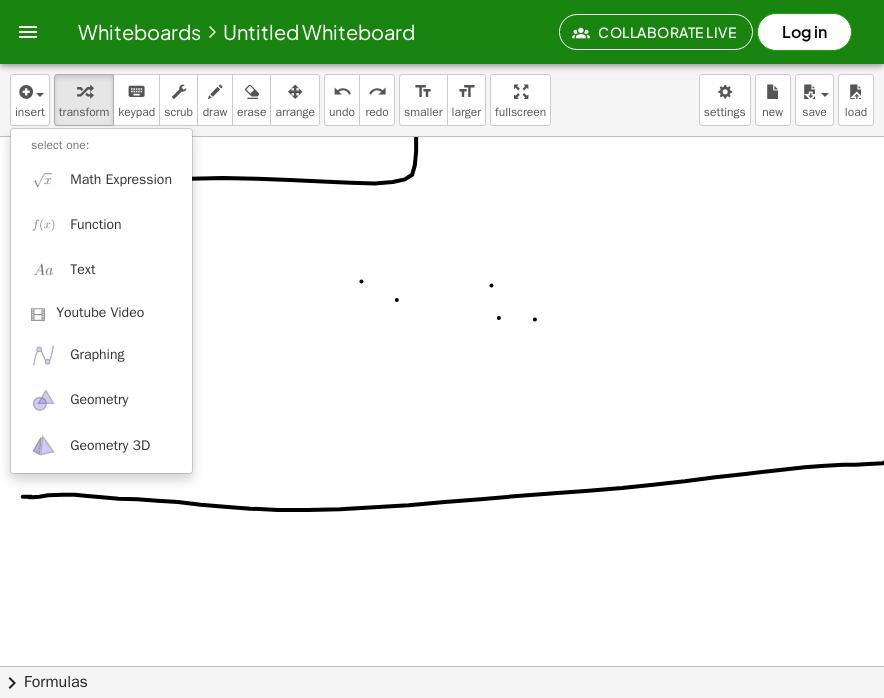 click on "insert select one: Math Expression Function Text Youtube Video Graphing Geometry Geometry 3D transform keyboard keypad scrub draw erase arrange undo undo redo redo format_size smaller format_size larger fullscreen load   save new settings" at bounding box center (442, 100) 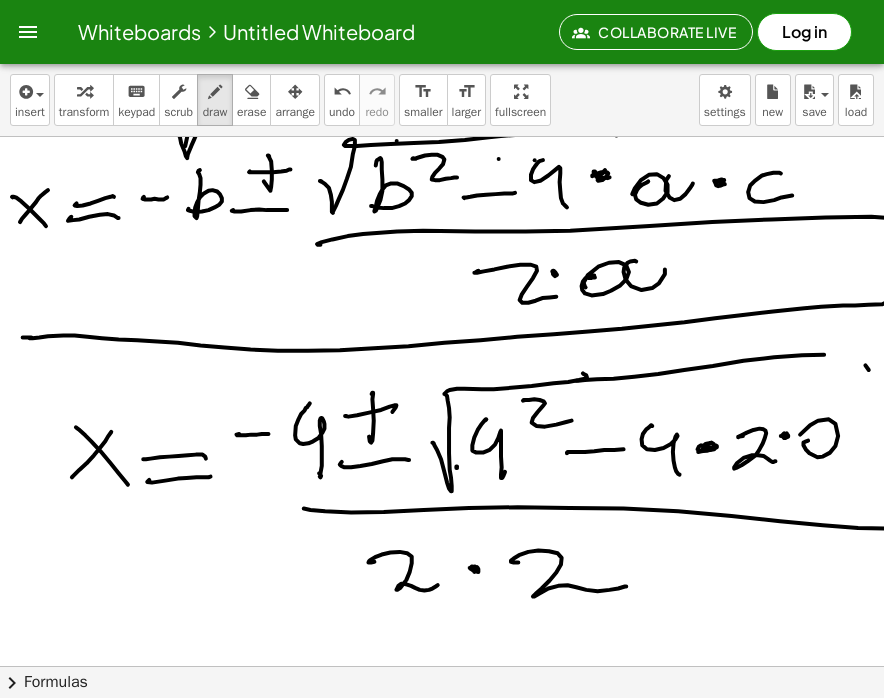 scroll, scrollTop: 78, scrollLeft: 0, axis: vertical 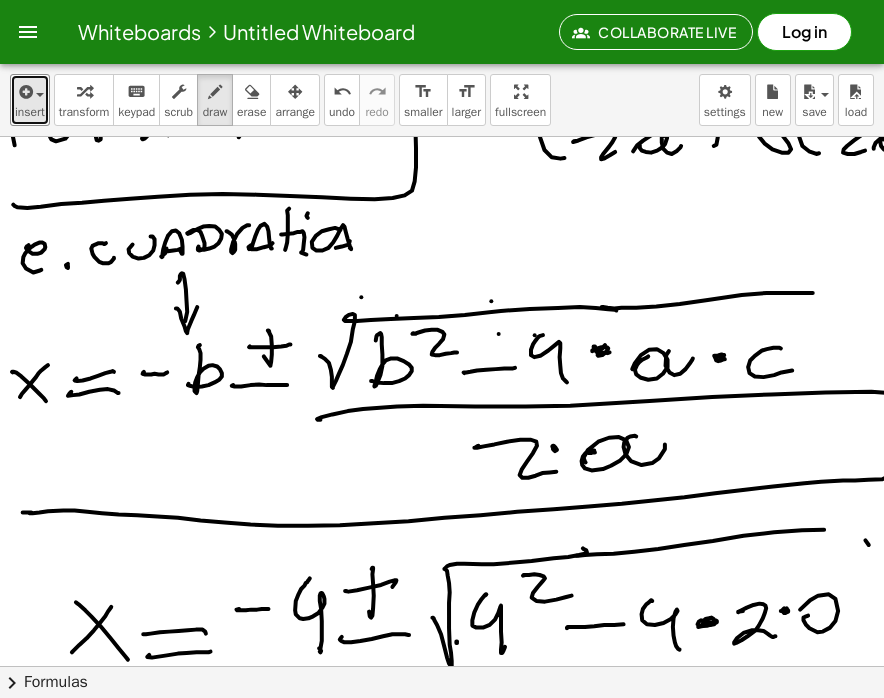 click at bounding box center (24, 92) 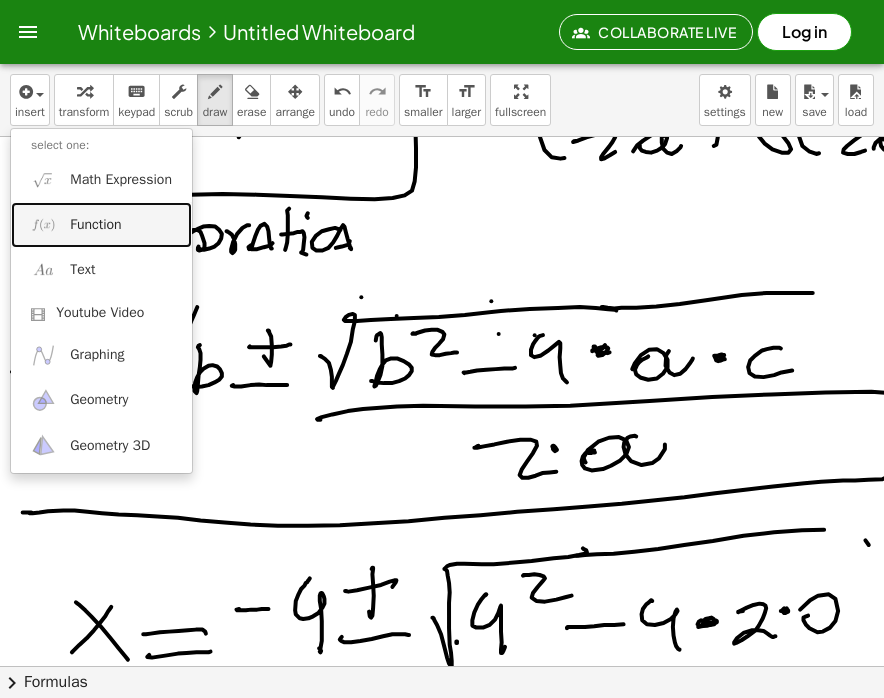 click on "Function" at bounding box center (95, 225) 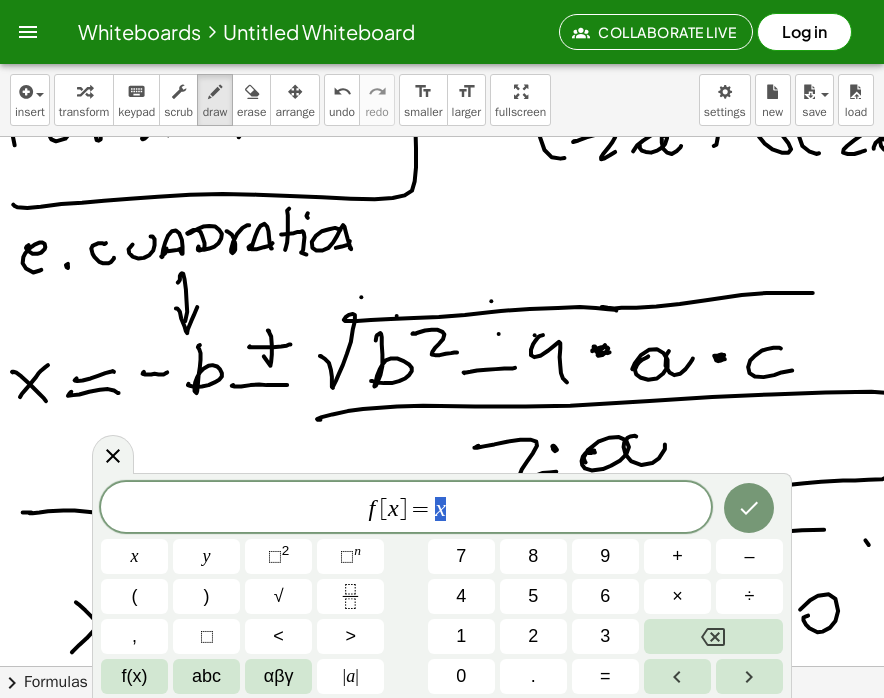 click 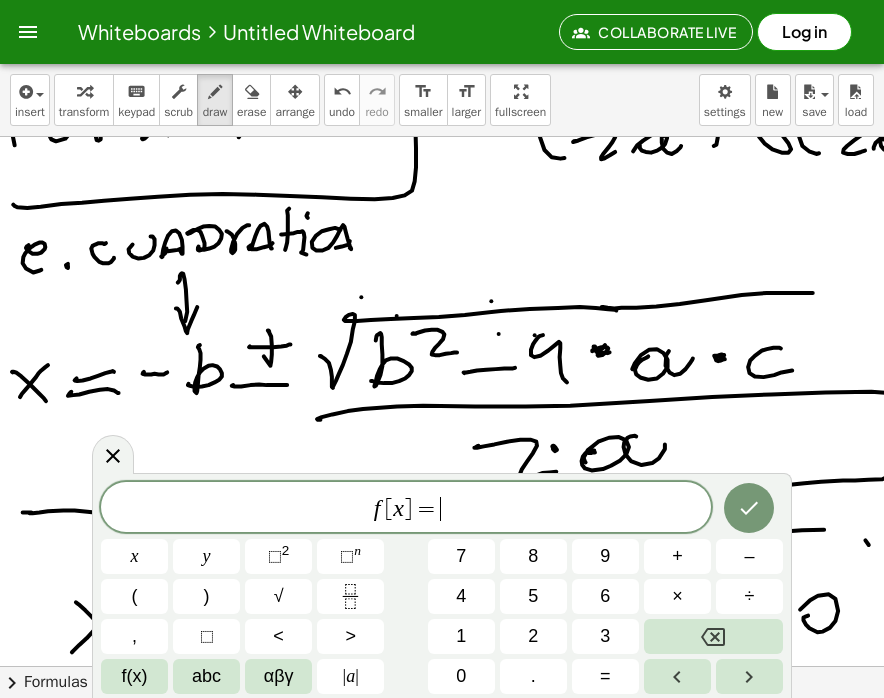 click on "2" at bounding box center (533, 636) 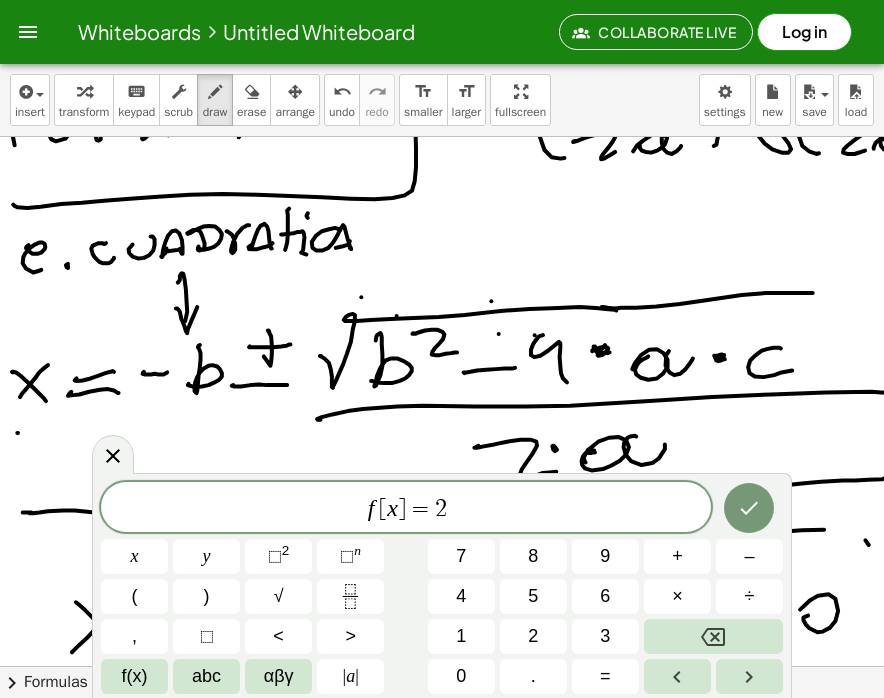 click on "⬚" at bounding box center [275, 556] 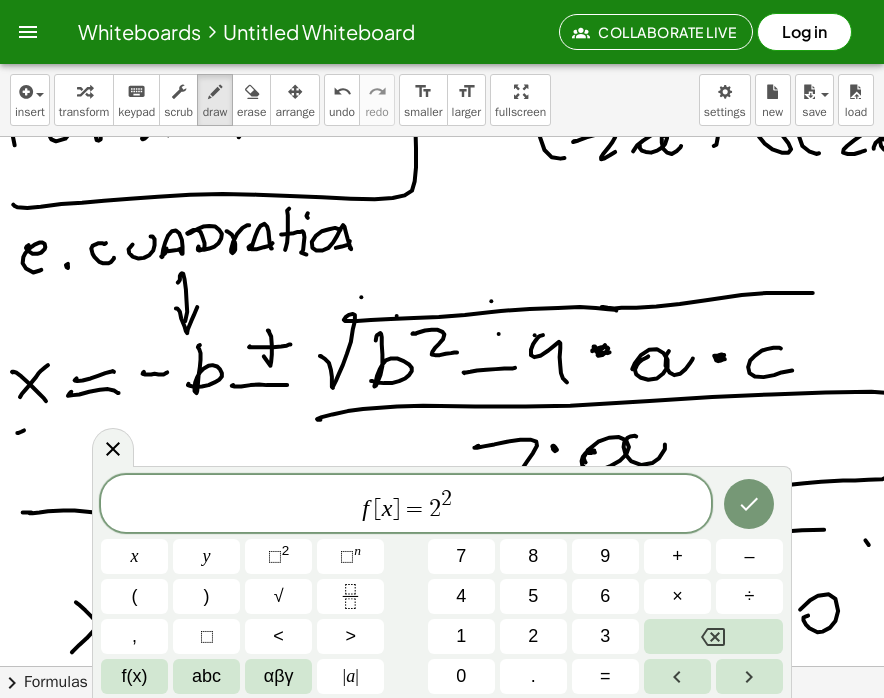 click 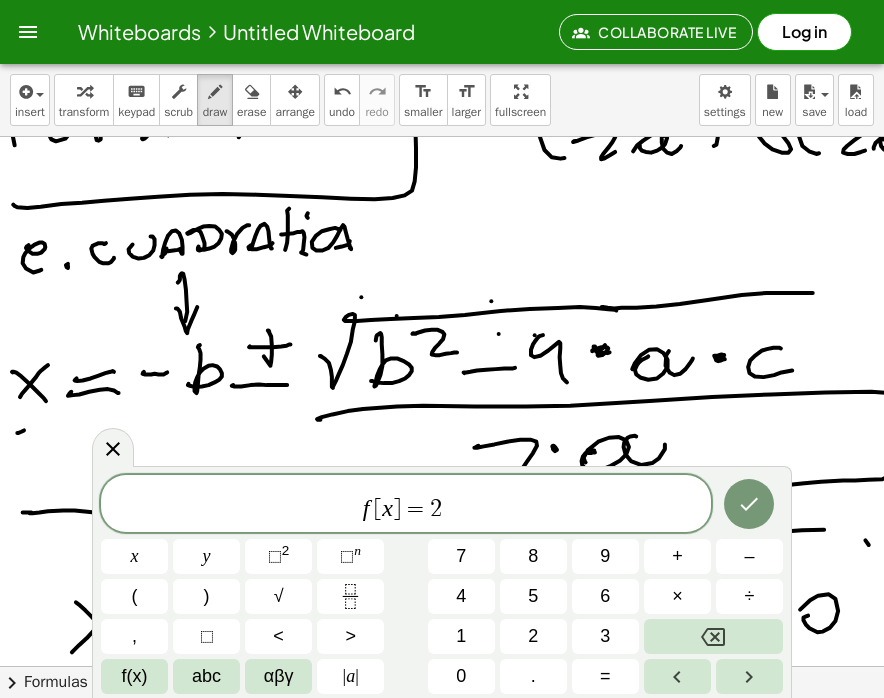 click at bounding box center [713, 636] 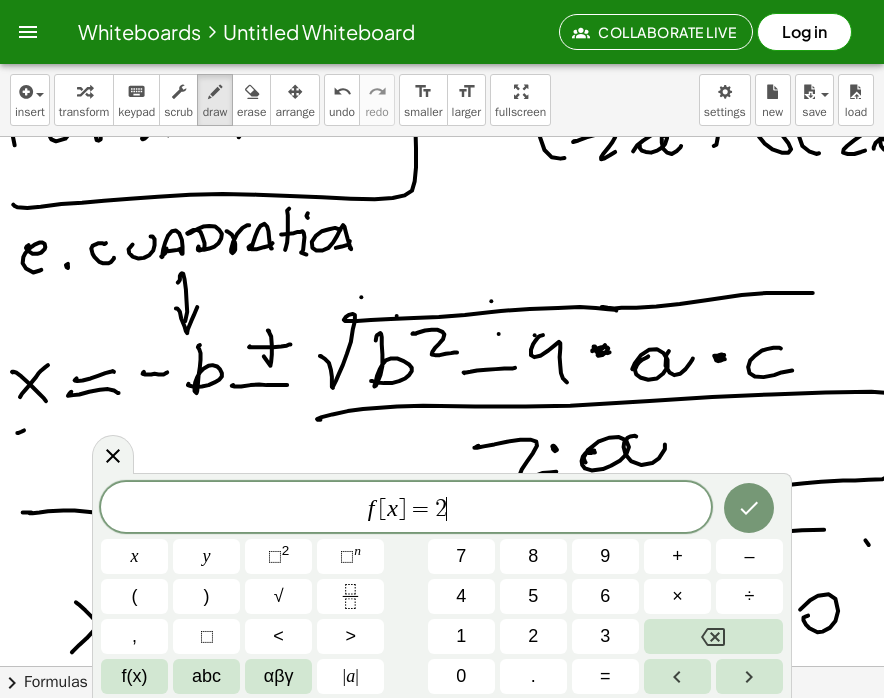 click on "⬚" at bounding box center (275, 556) 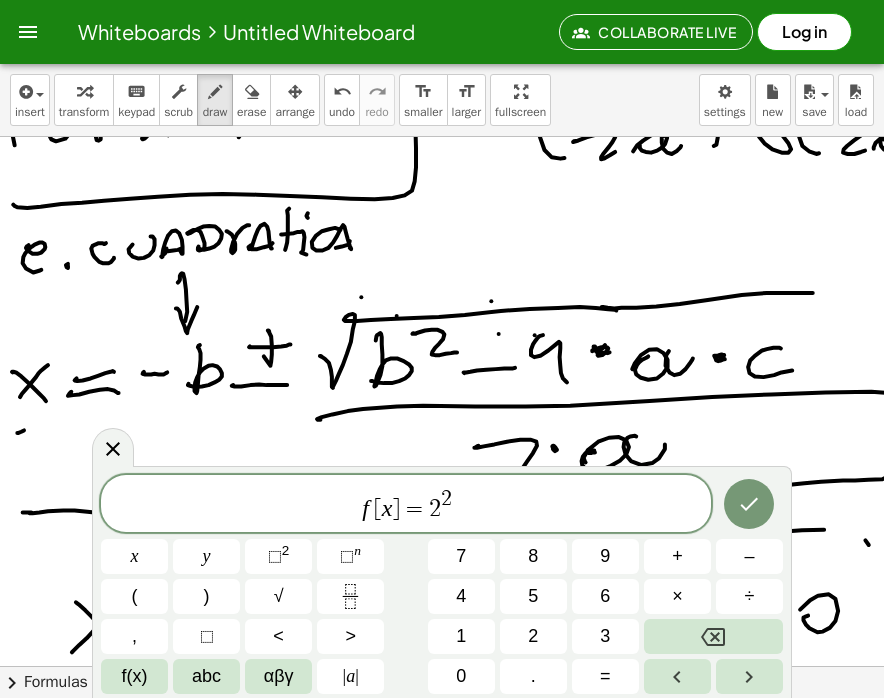 click 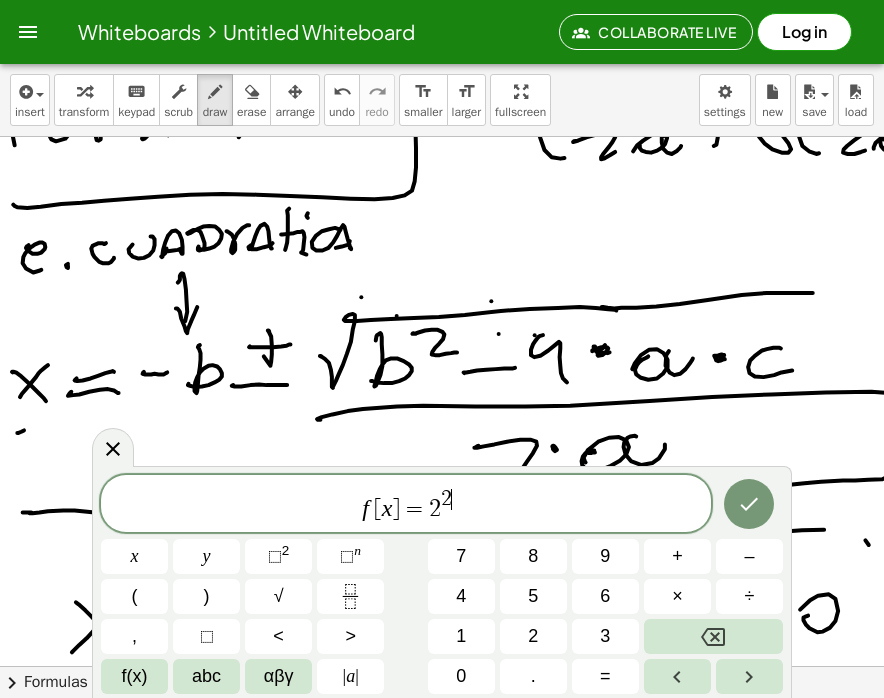 click at bounding box center (713, 636) 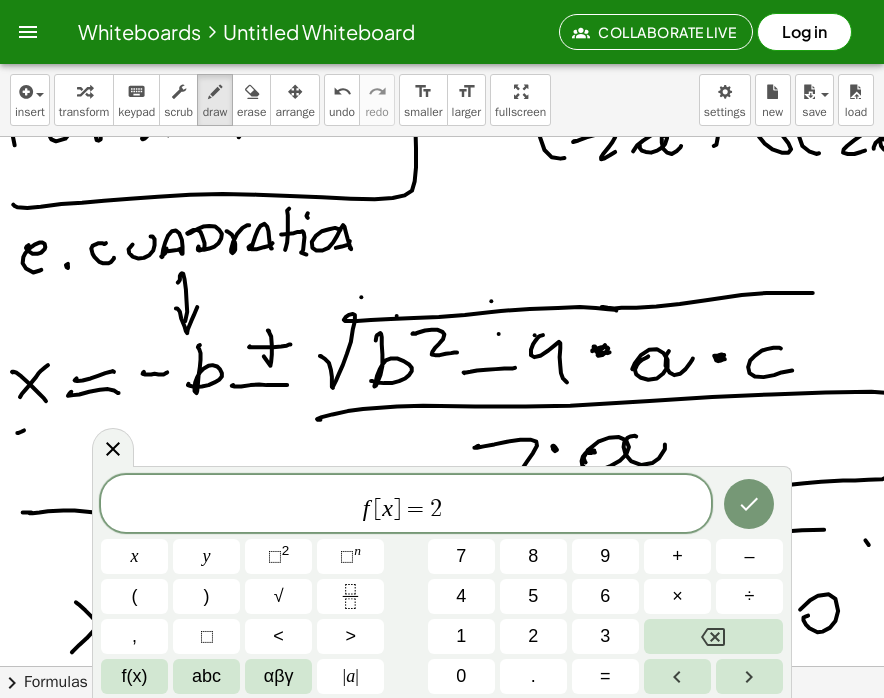 click on "x" at bounding box center (134, 556) 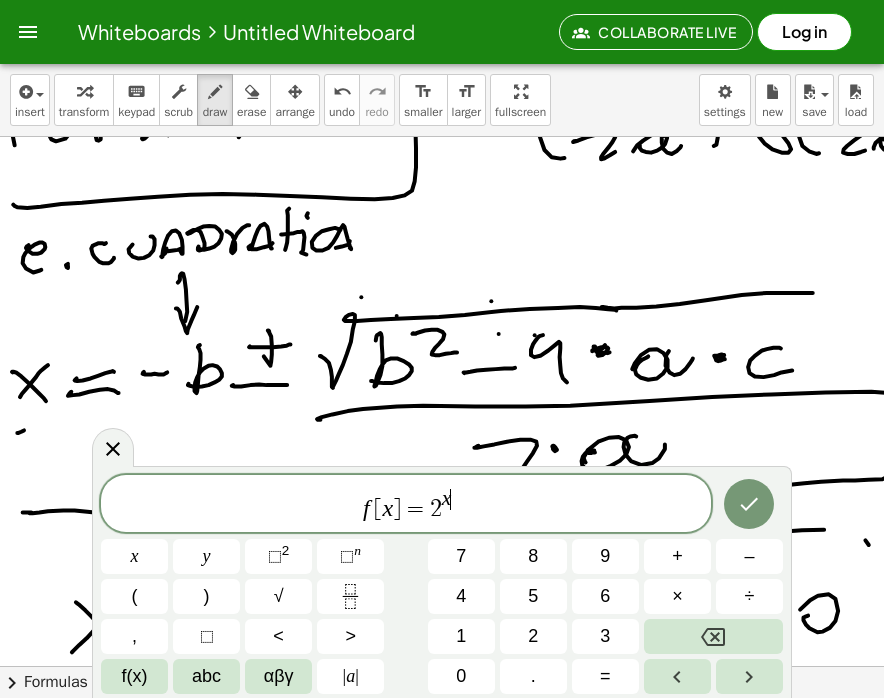 click at bounding box center (713, 636) 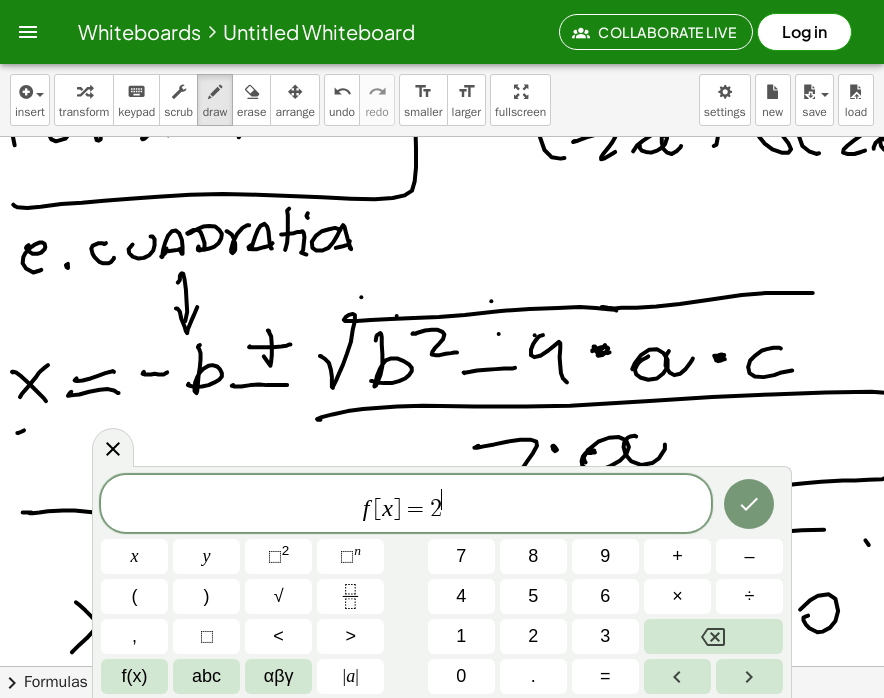 click at bounding box center (713, 636) 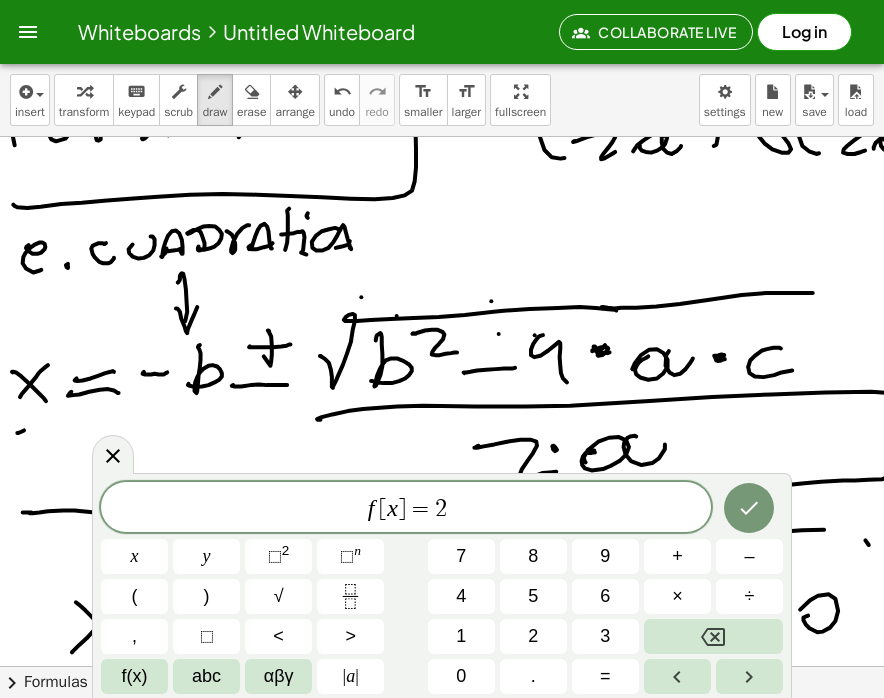 click on "x" at bounding box center (135, 556) 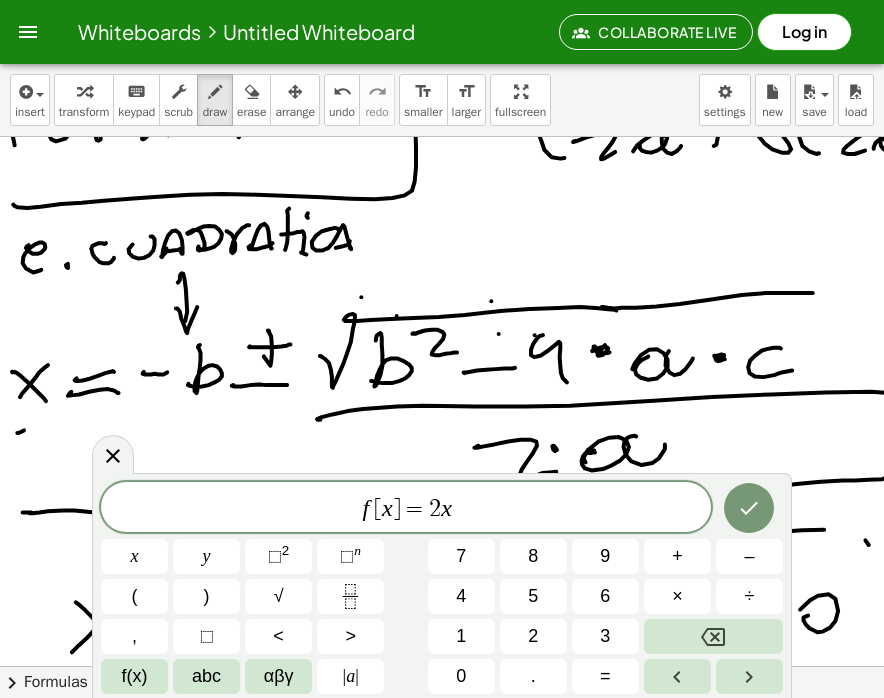 click on "⬚" at bounding box center (275, 556) 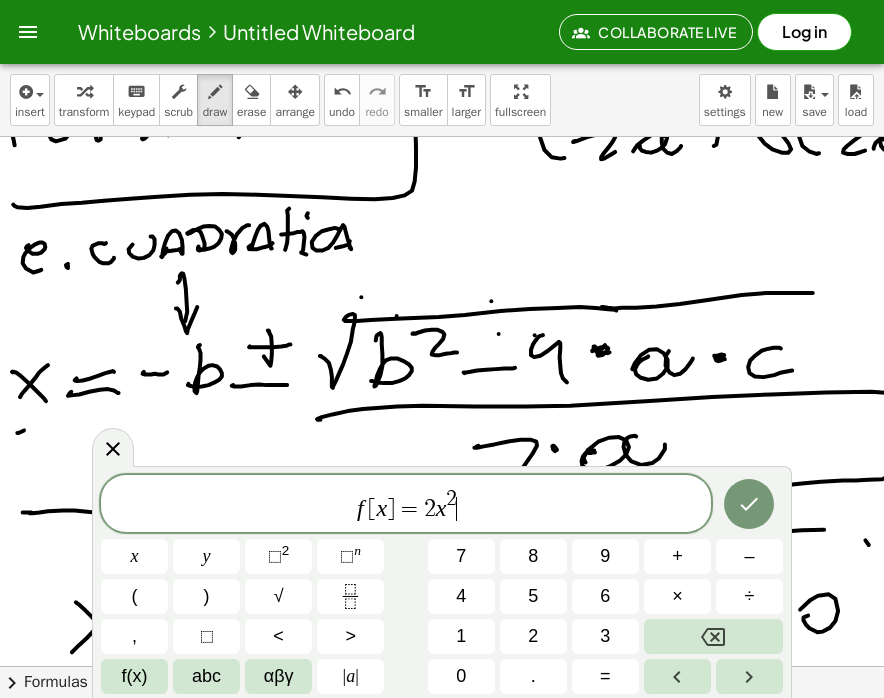 click on "+" at bounding box center (677, 556) 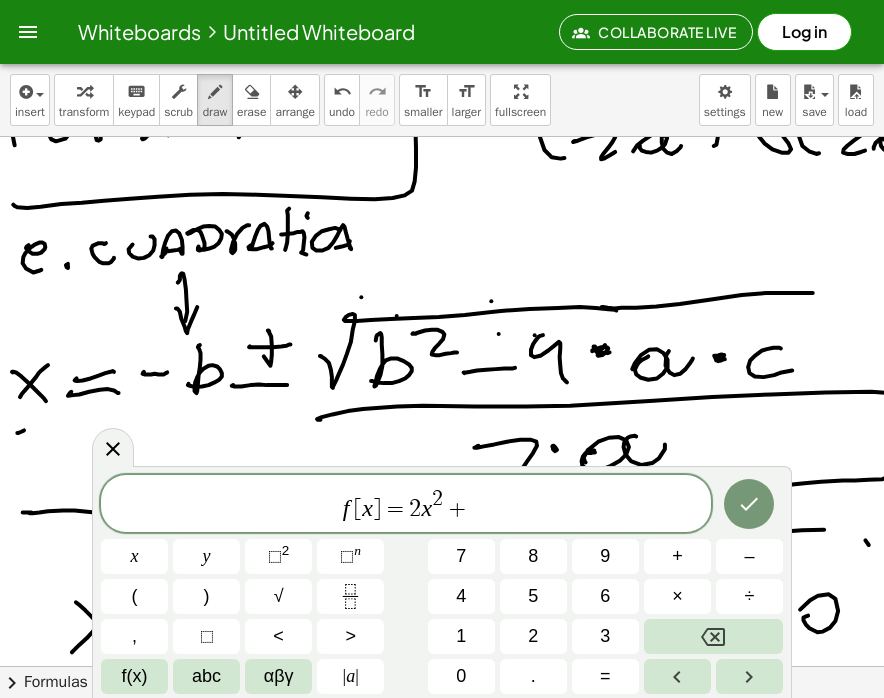 click on "4" at bounding box center [461, 596] 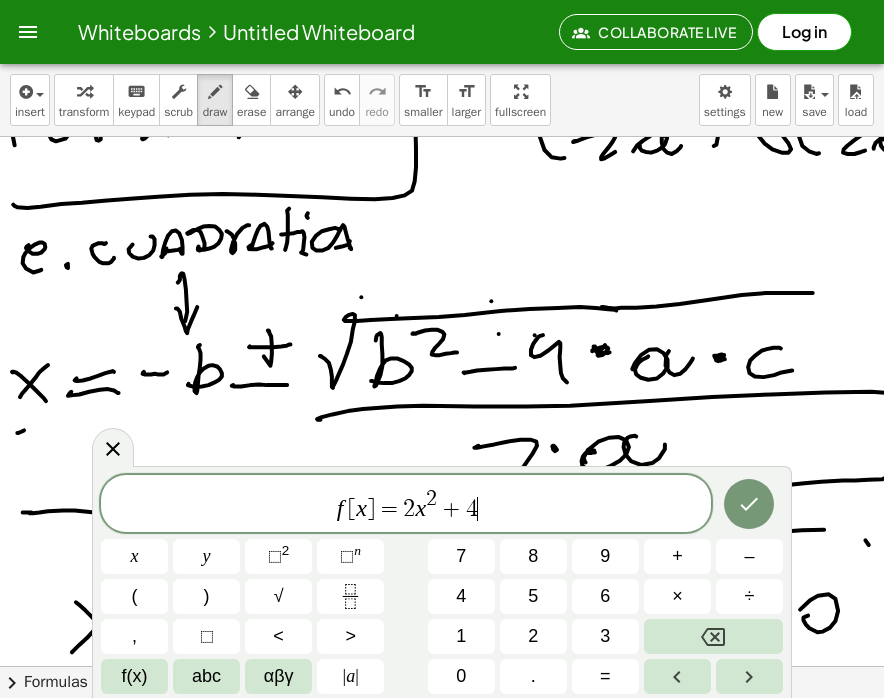 click at bounding box center [749, 504] 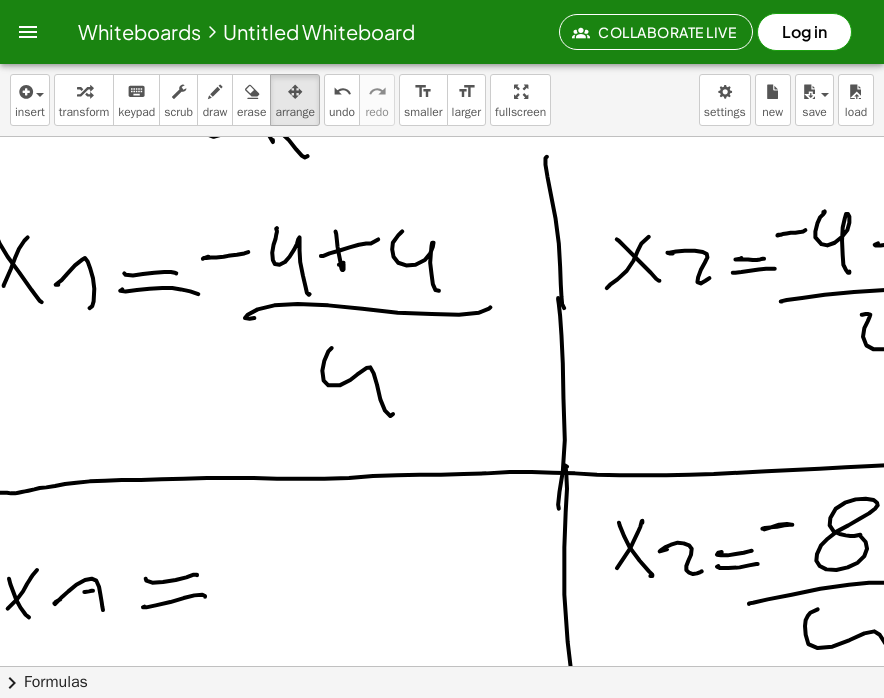scroll, scrollTop: 1621, scrollLeft: 19, axis: both 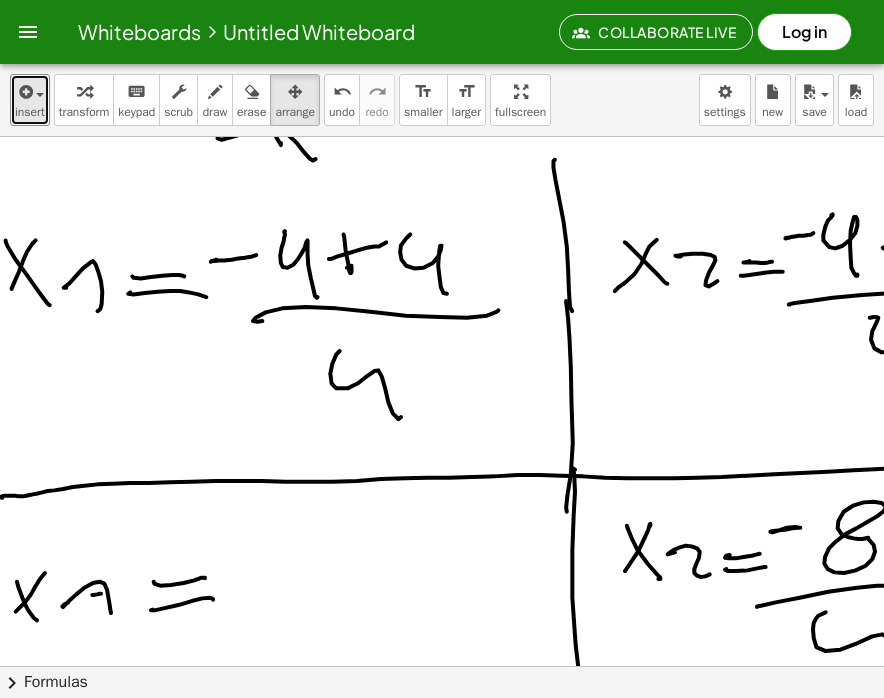 click on "insert" at bounding box center [30, 112] 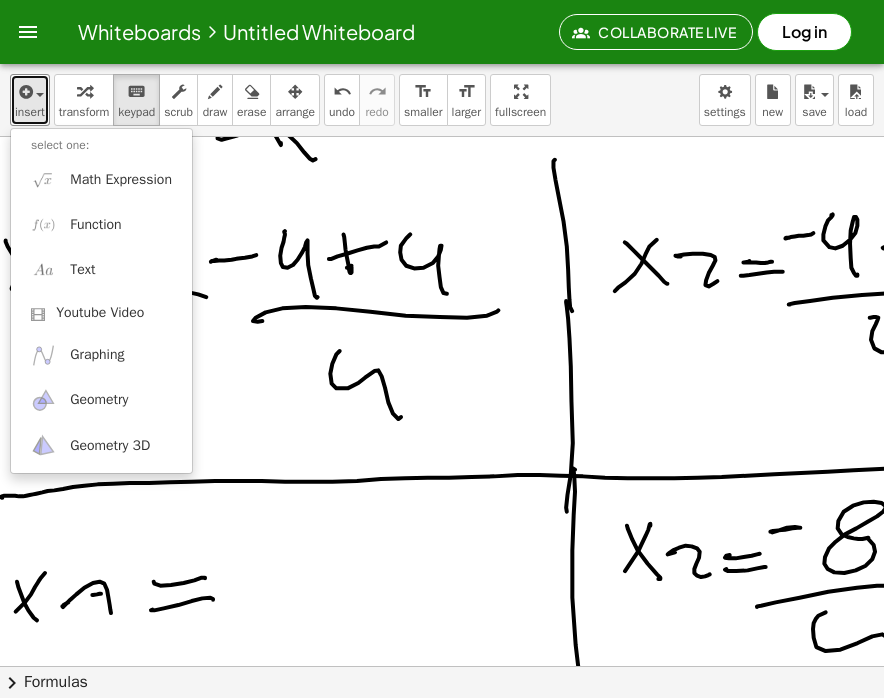 click at bounding box center [40, 95] 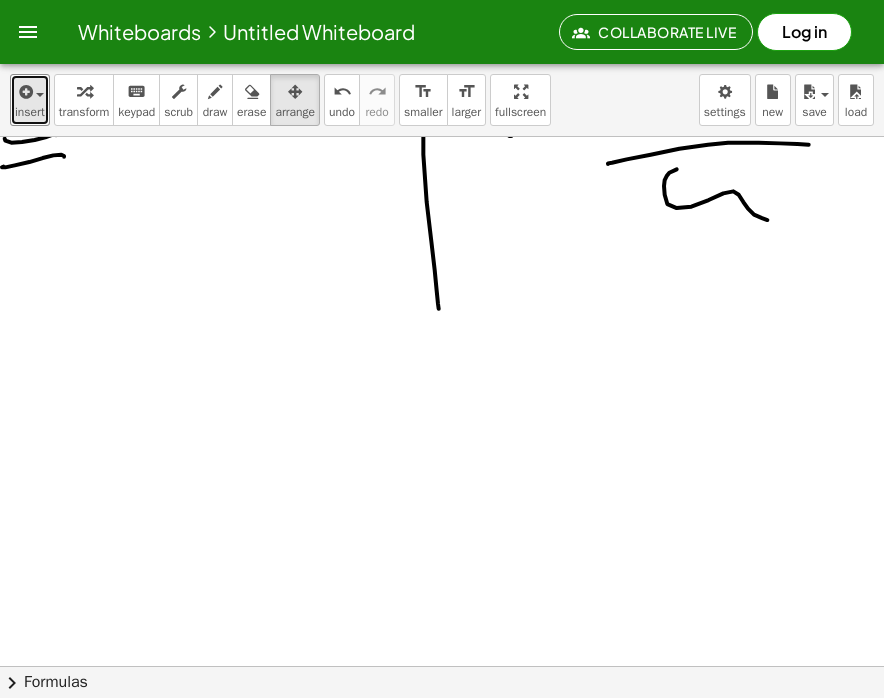 scroll, scrollTop: 1996, scrollLeft: 144, axis: both 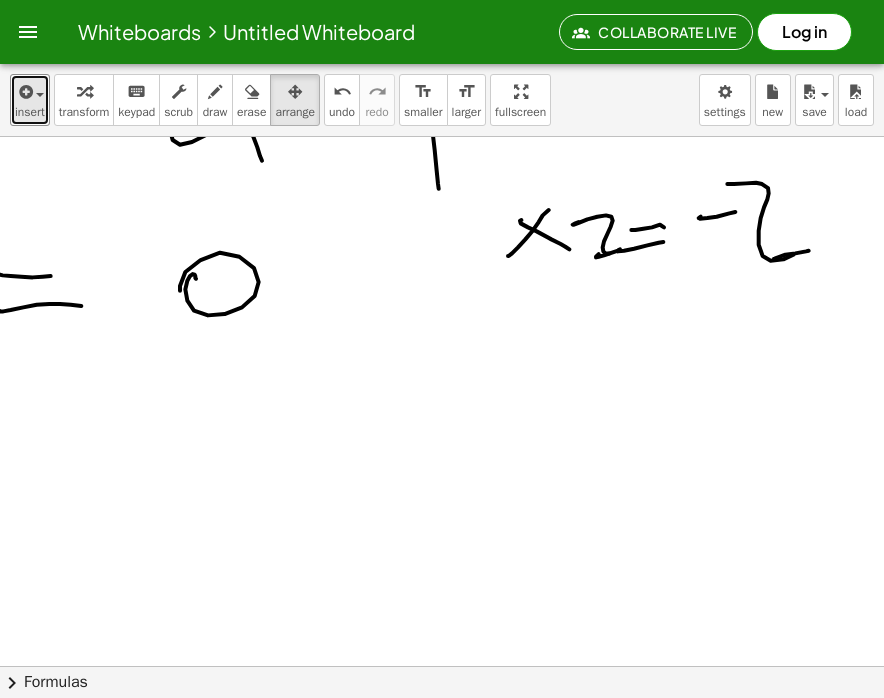 click at bounding box center (24, 92) 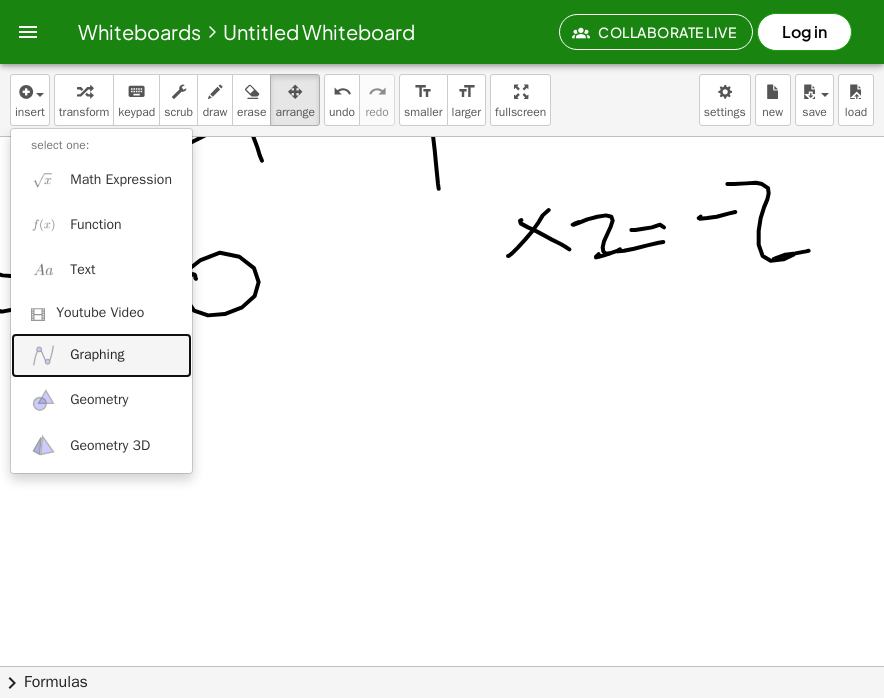 click on "Graphing" at bounding box center [97, 355] 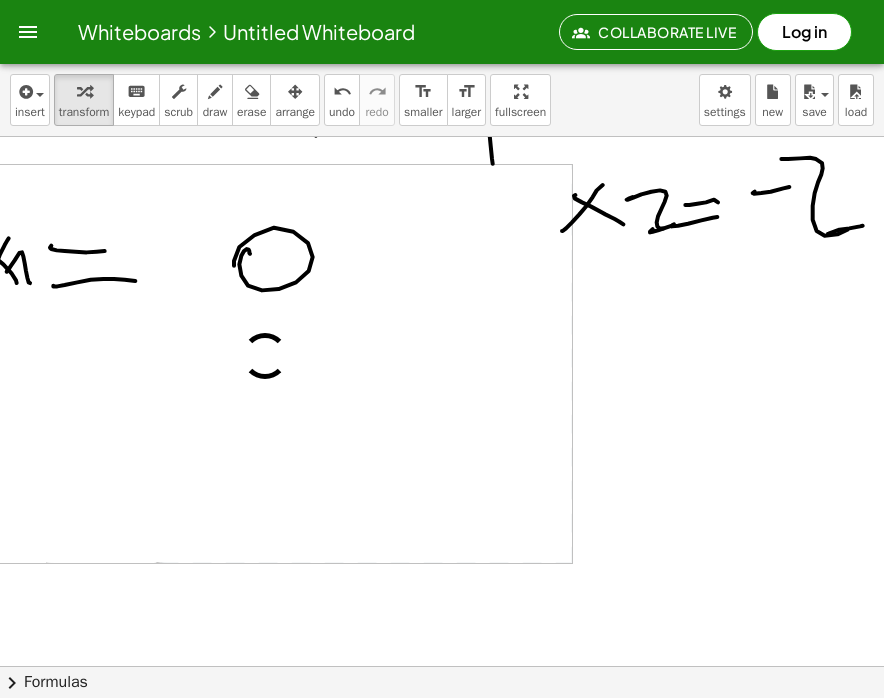 scroll, scrollTop: 2346, scrollLeft: 66, axis: both 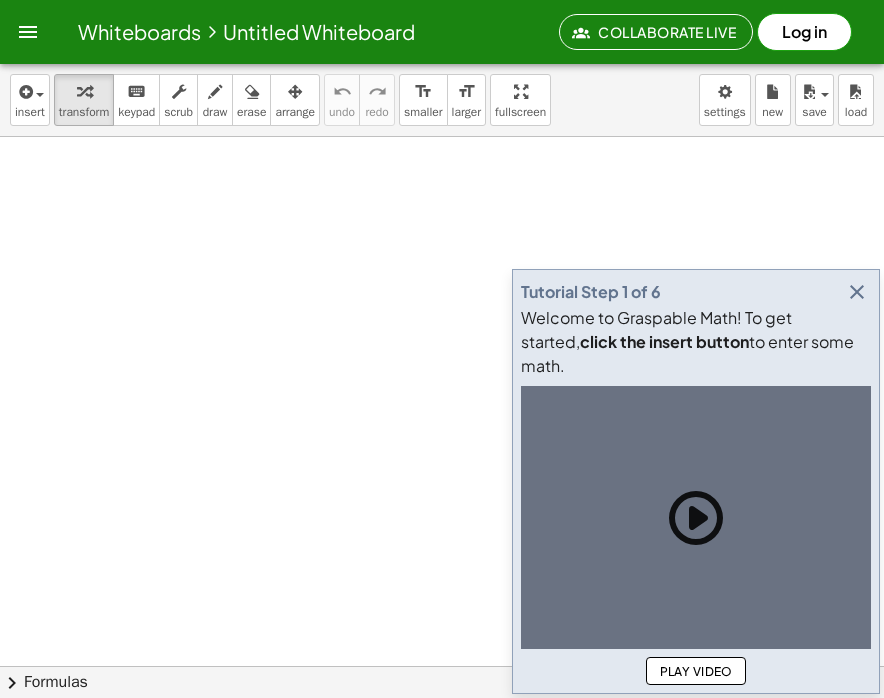 click at bounding box center (857, 292) 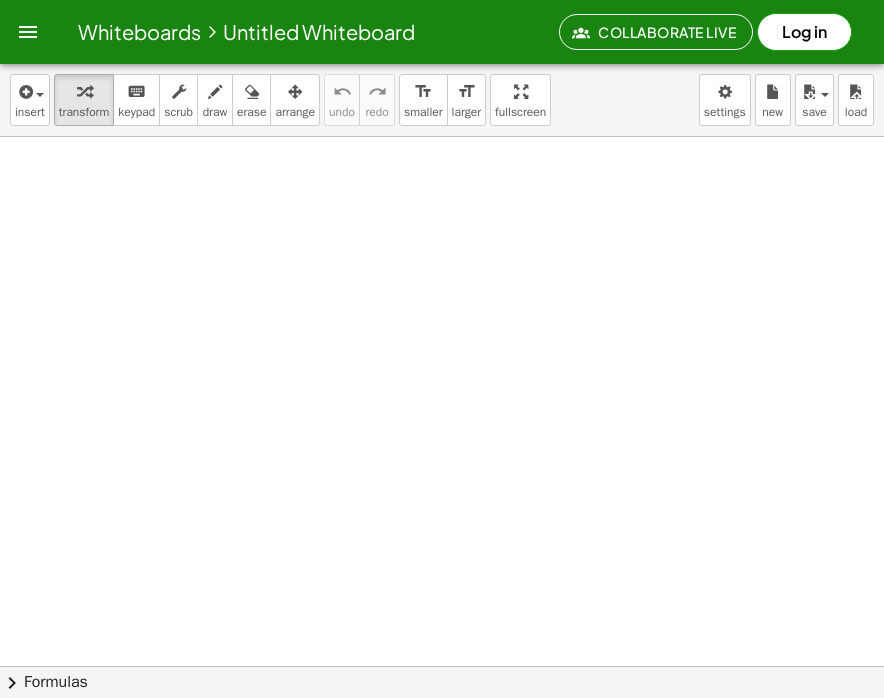 scroll, scrollTop: 869, scrollLeft: 0, axis: vertical 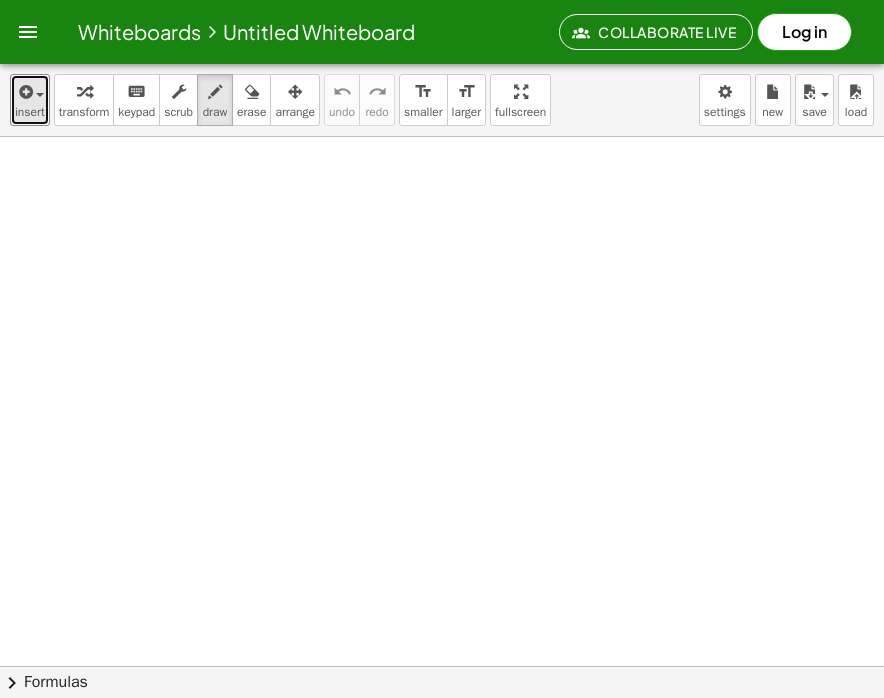 click at bounding box center (24, 92) 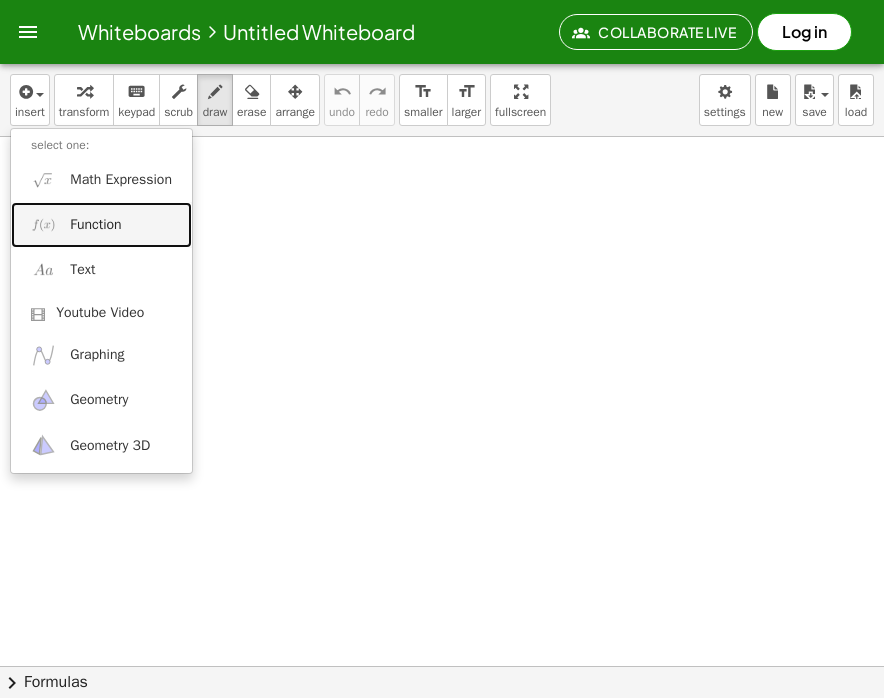 click on "Function" at bounding box center (95, 225) 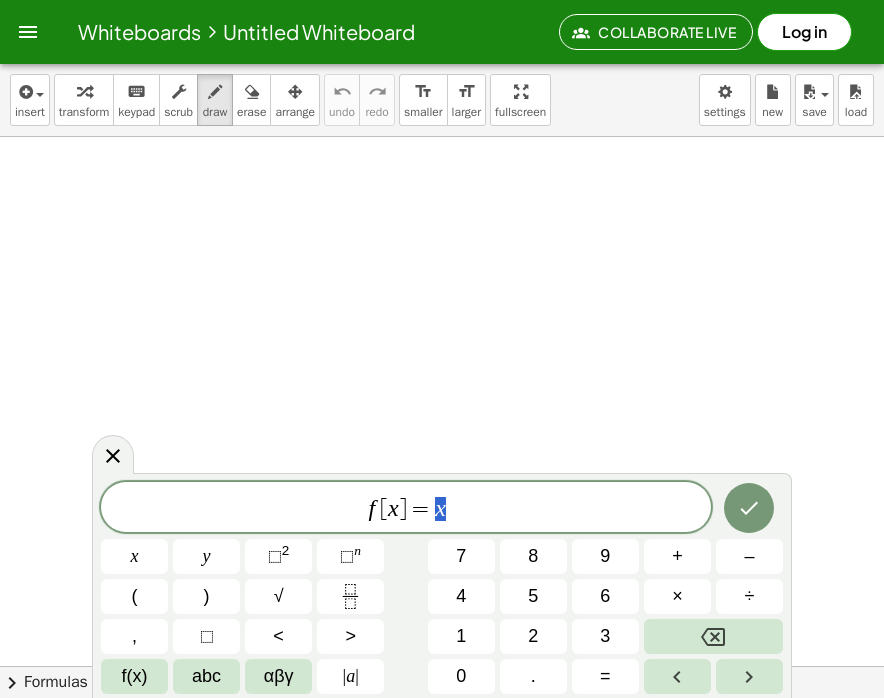 click 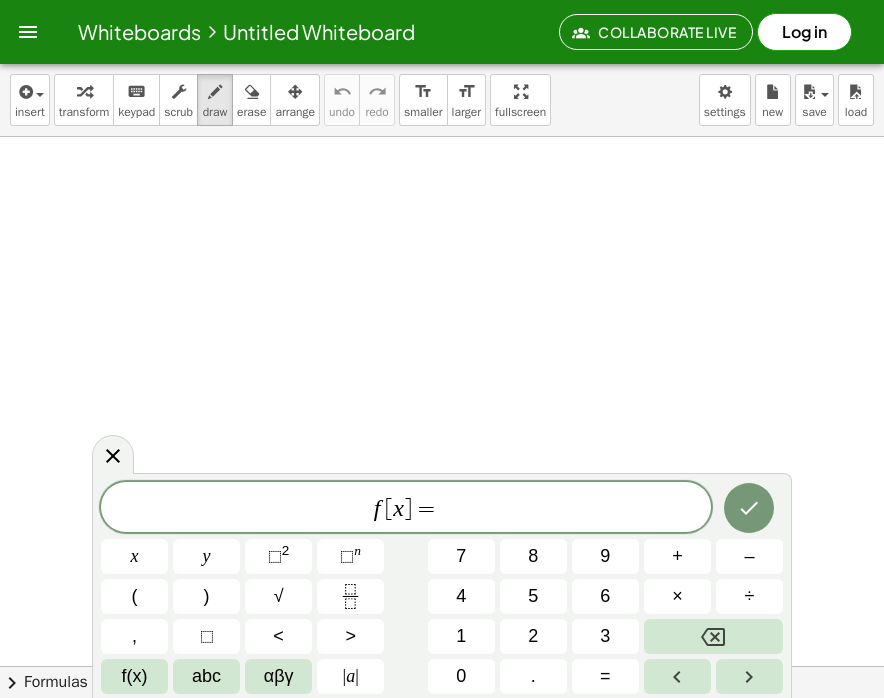 click on "2" at bounding box center (533, 636) 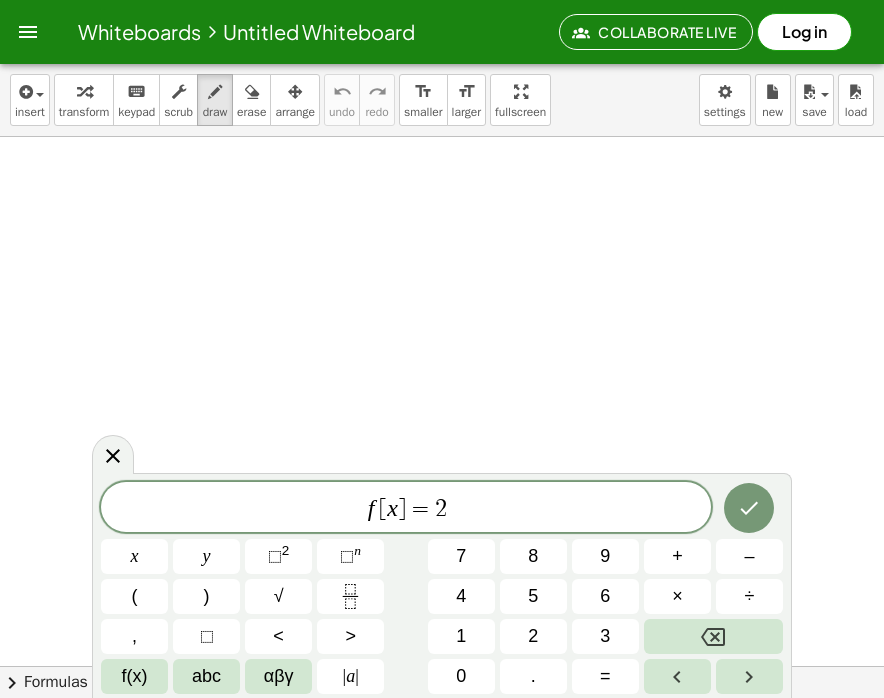 click on "x" at bounding box center (135, 556) 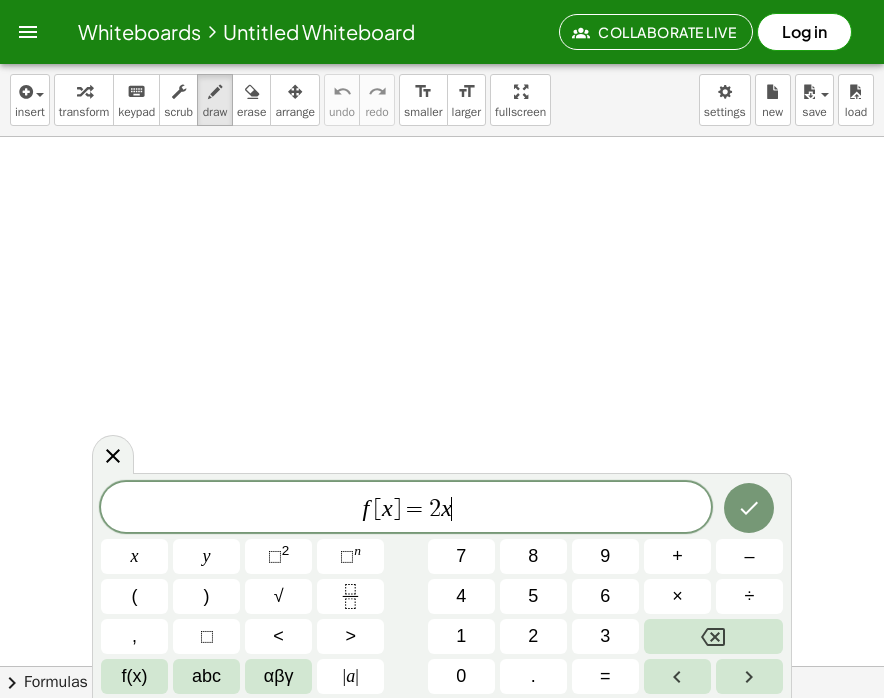 click on "⬚" at bounding box center [275, 556] 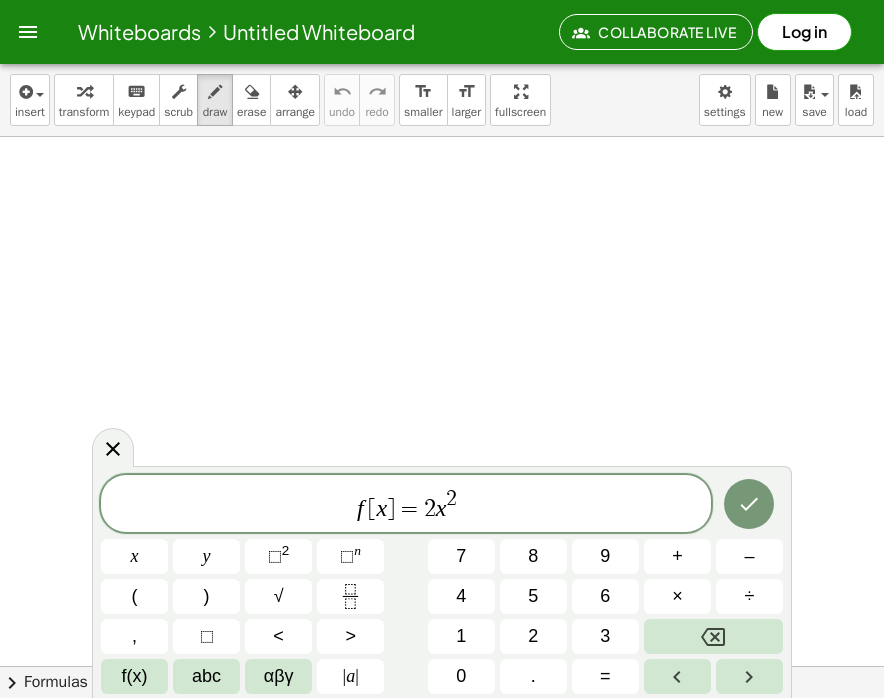 click on "+" at bounding box center [677, 556] 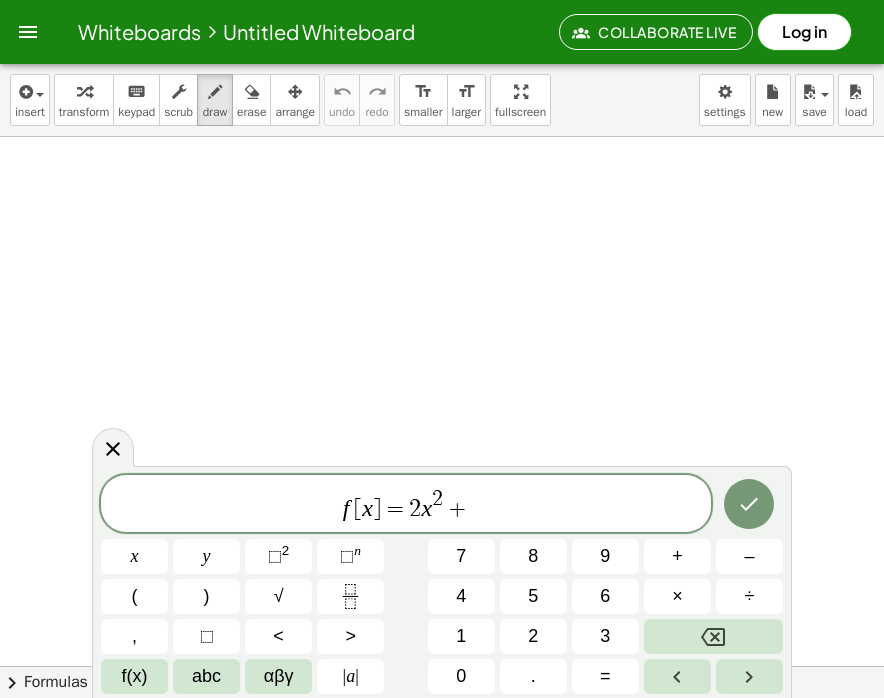click on "4" at bounding box center [461, 596] 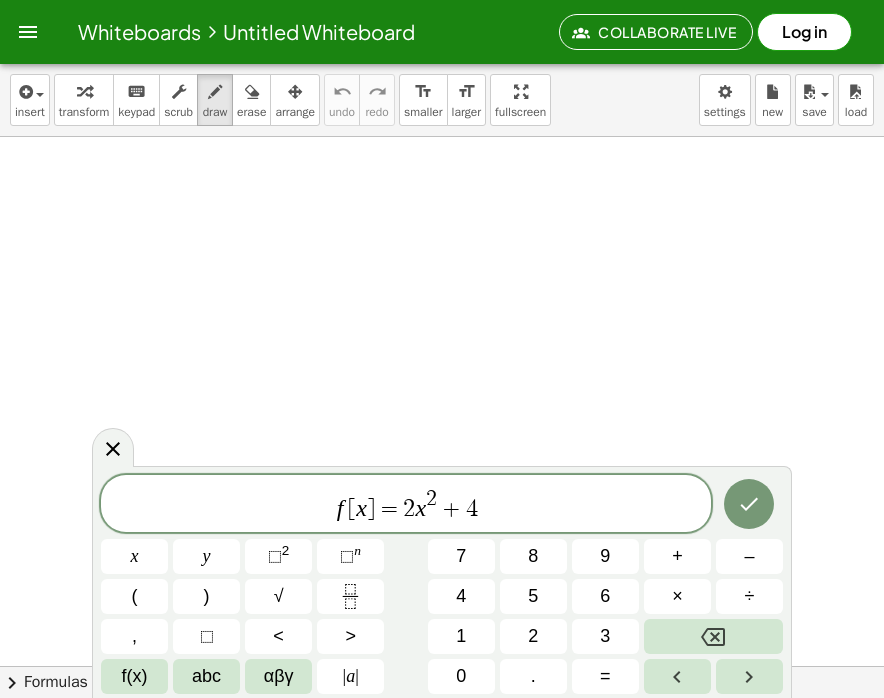 click 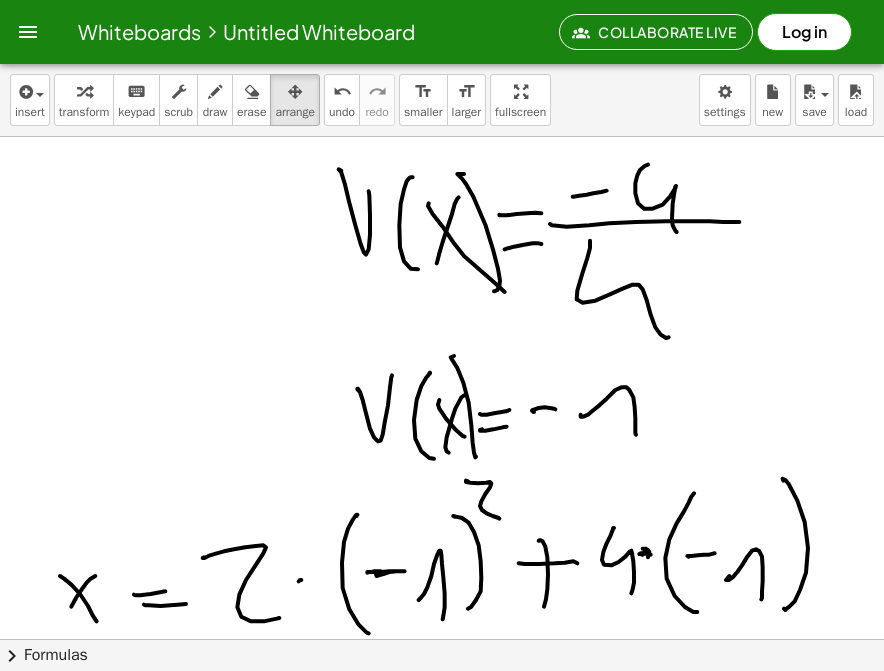 scroll, scrollTop: 1370, scrollLeft: 0, axis: vertical 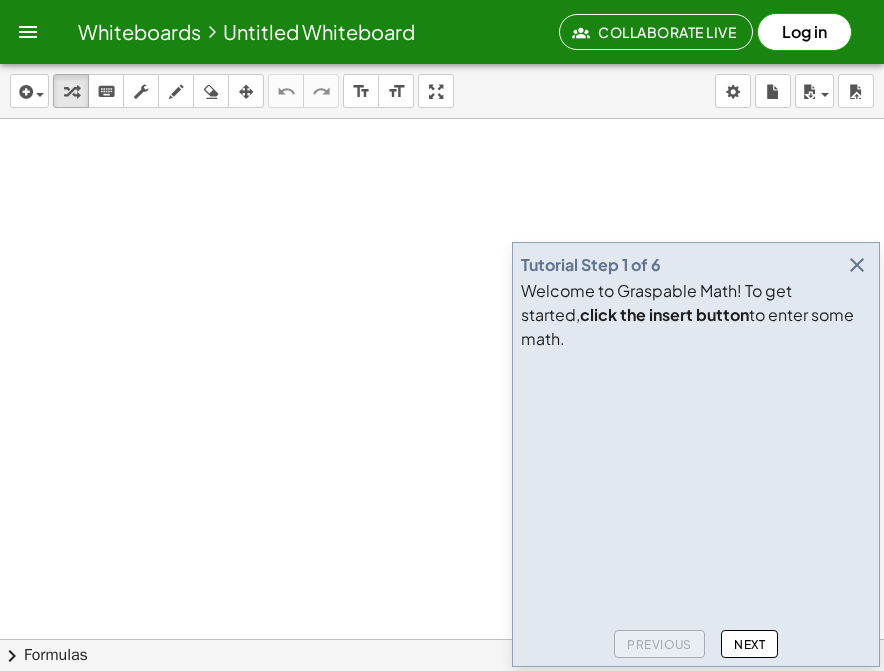 click at bounding box center [857, 265] 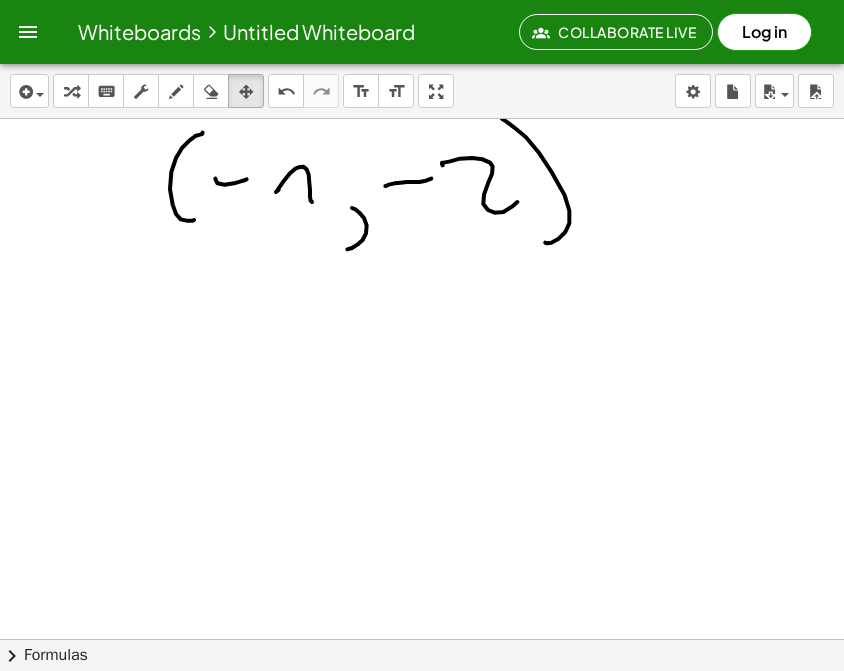 scroll, scrollTop: 1932, scrollLeft: 0, axis: vertical 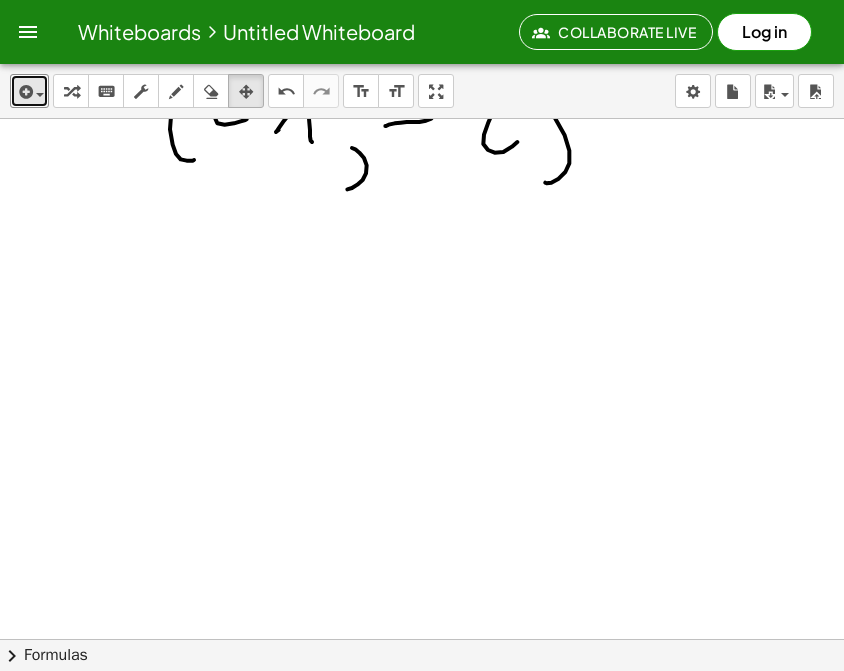 click on "insert" at bounding box center (29, 91) 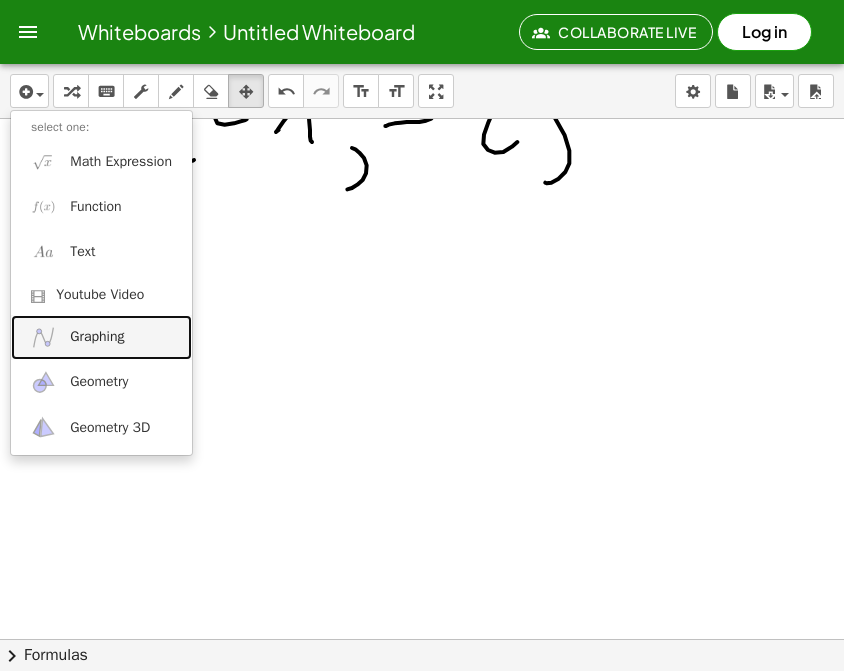click on "Graphing" at bounding box center (101, 337) 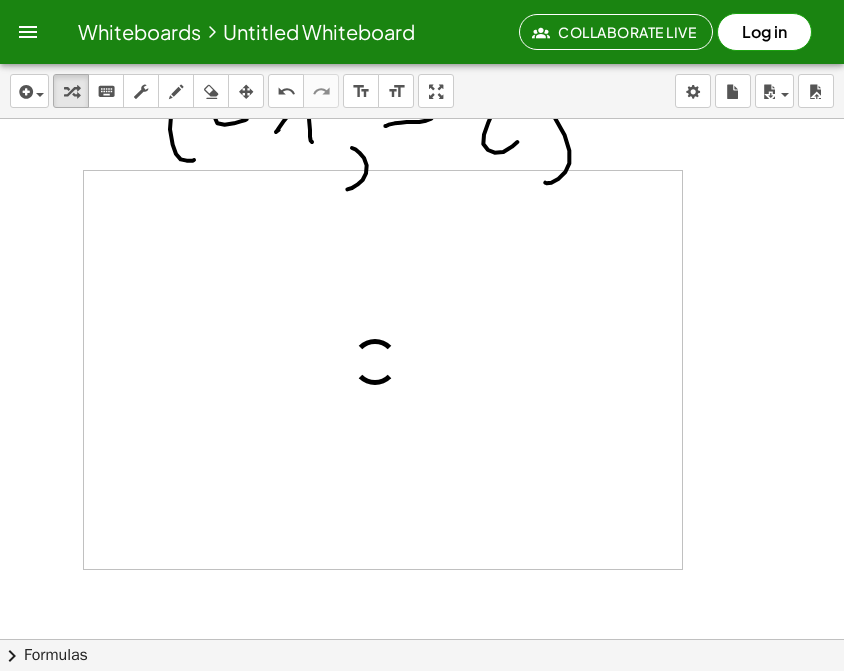 scroll, scrollTop: 1893, scrollLeft: 0, axis: vertical 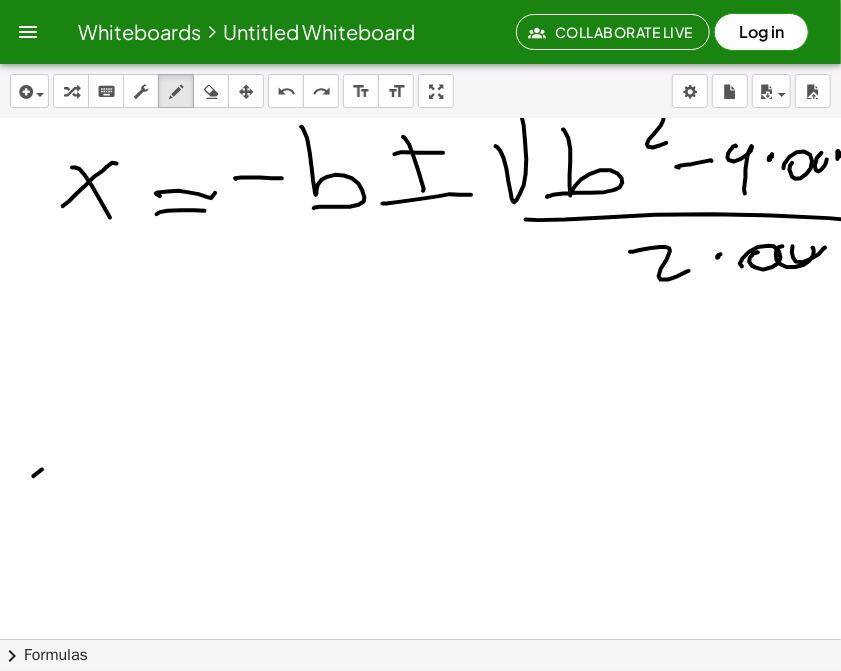 click on "insert select one: Math Expression Function Text Youtube Video Graphing Geometry Geometry 3D transform keyboard keypad scrub draw erase arrange undo undo redo redo format_size smaller format_size larger fullscreen load   save new settings" at bounding box center (420, 91) 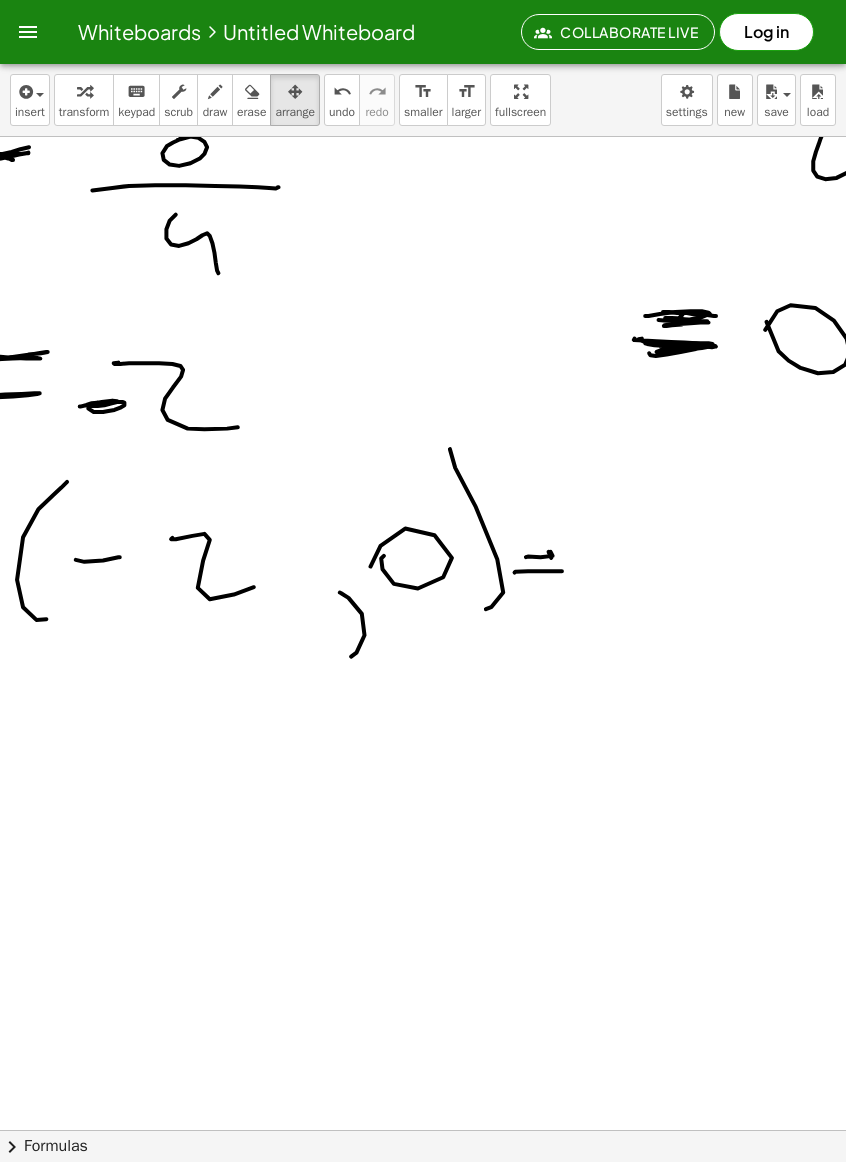 scroll, scrollTop: 4594, scrollLeft: 146, axis: both 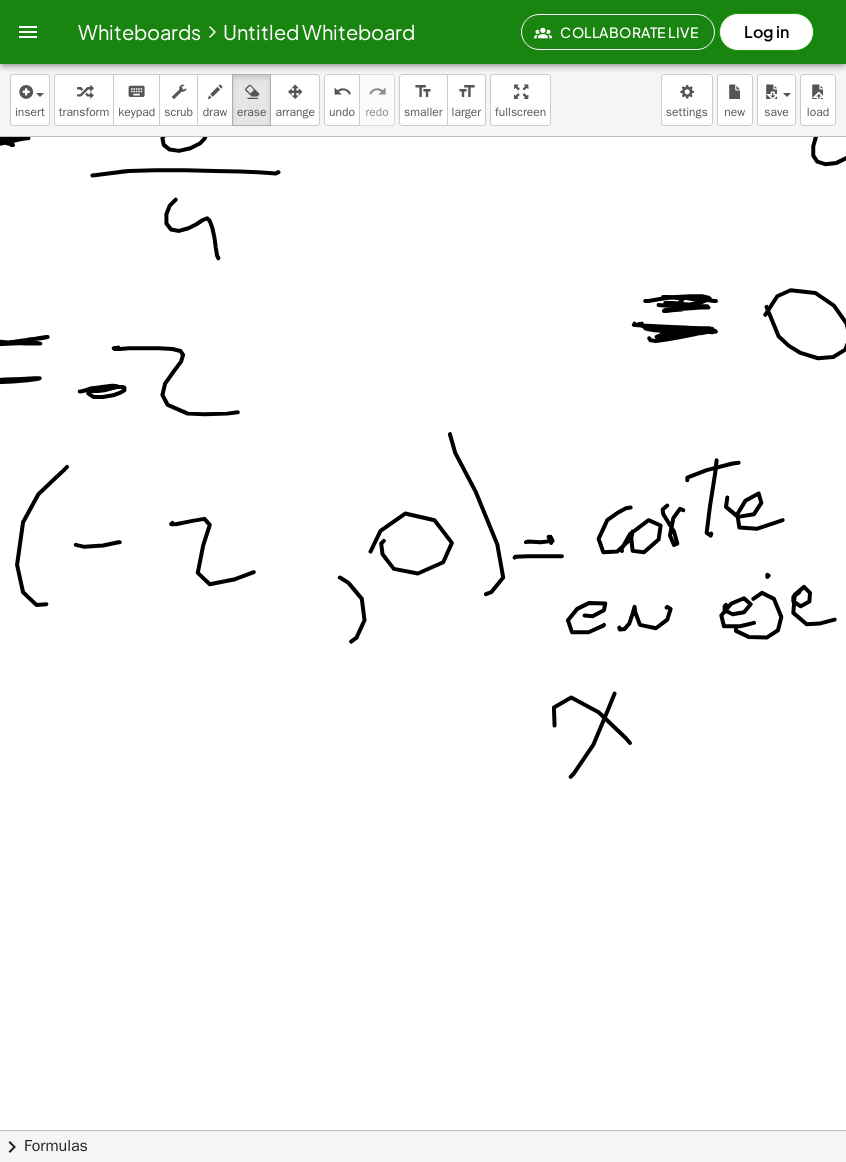 click on "Whiteboards     Untitled Whiteboard Collaborate Live  Log in" 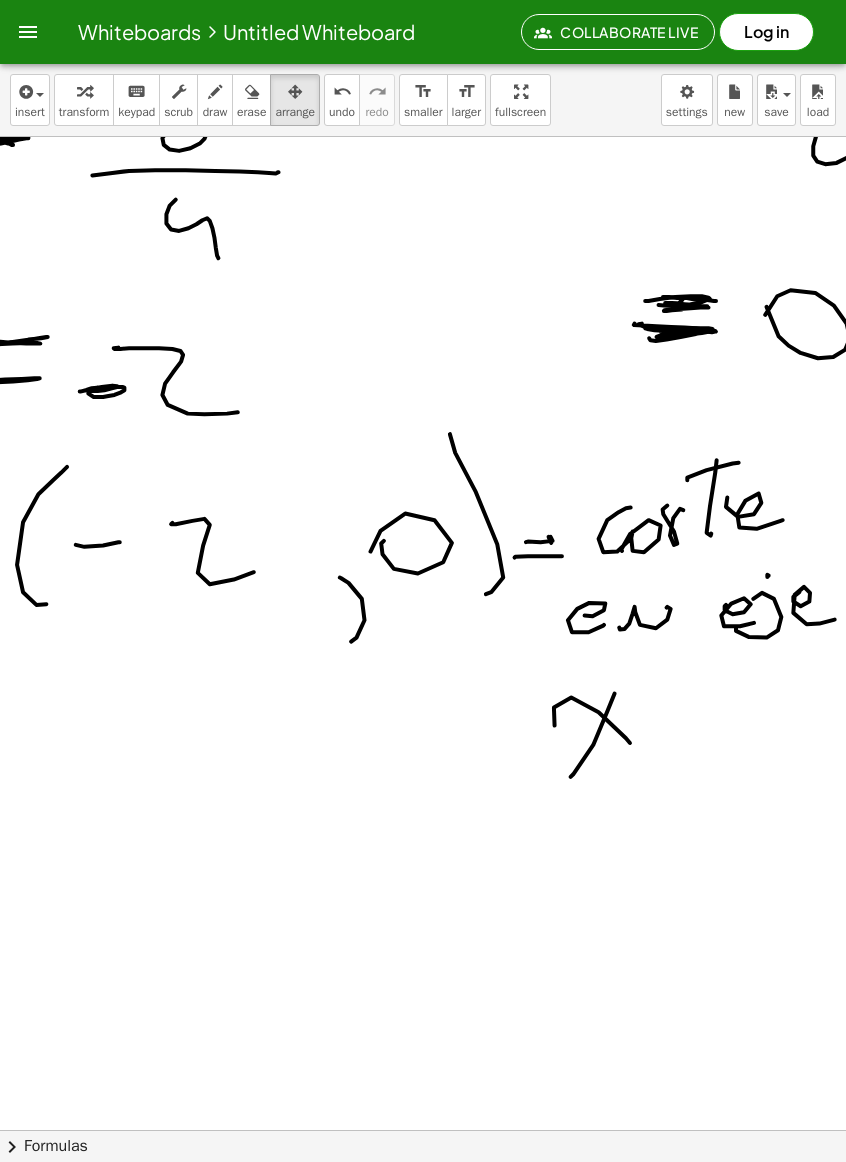 scroll, scrollTop: 4716, scrollLeft: 146, axis: both 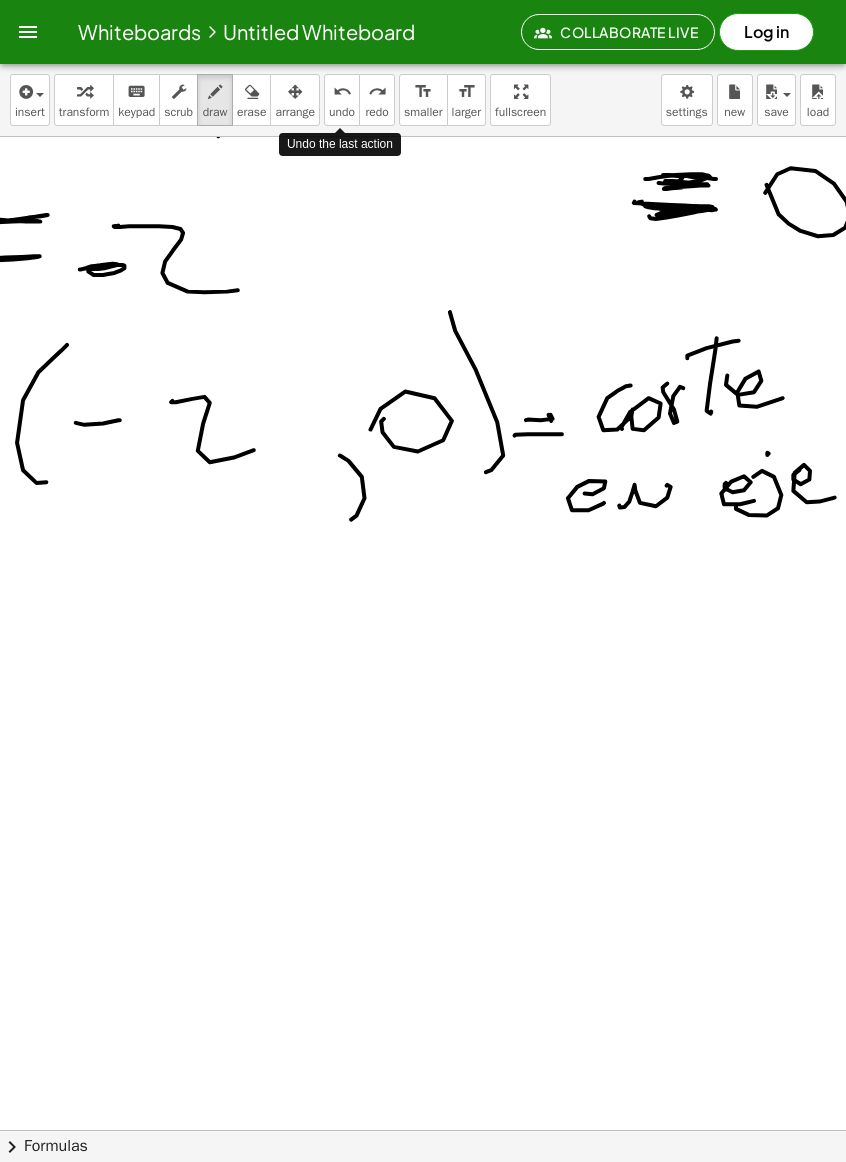 click on "insert select one: Math Expression Function Text Youtube Video Graphing Geometry Geometry 3D transform keyboard keypad scrub draw erase arrange undo undo redo redo format_size smaller format_size larger fullscreen load   save new settings Undo the last action" at bounding box center (423, 100) 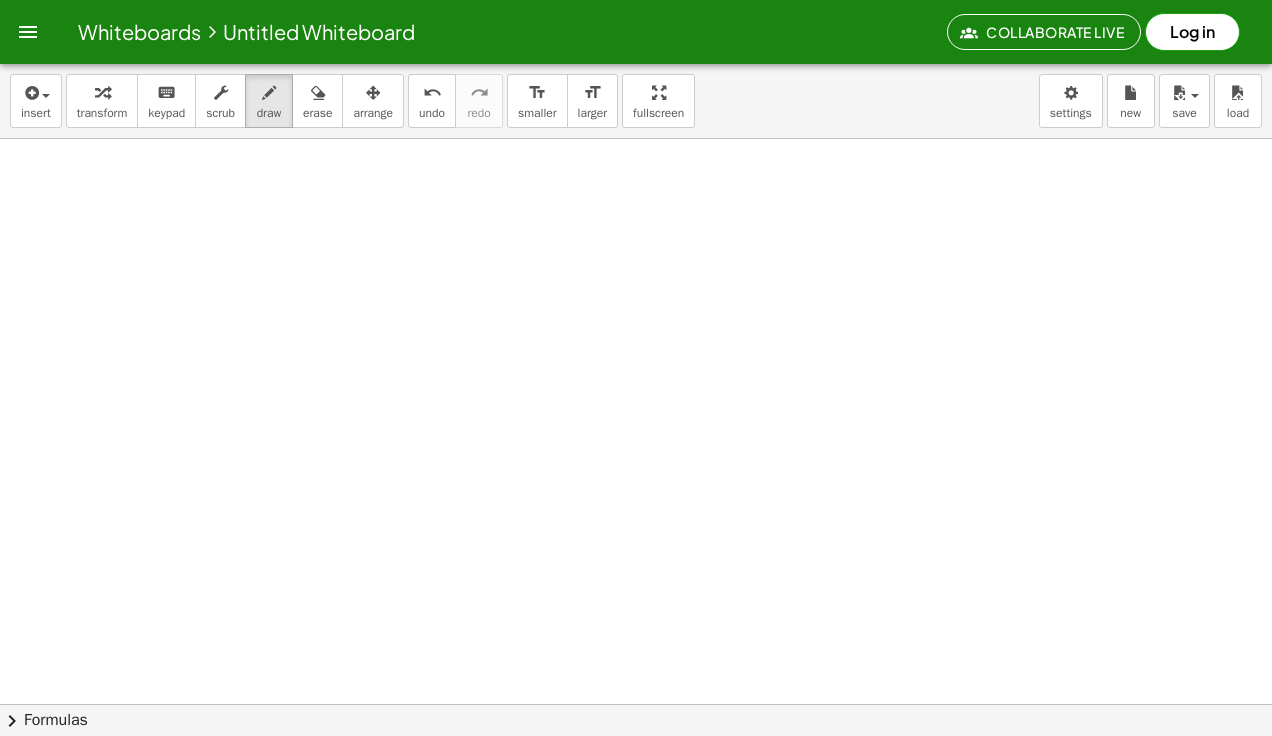 scroll, scrollTop: 5561, scrollLeft: 0, axis: vertical 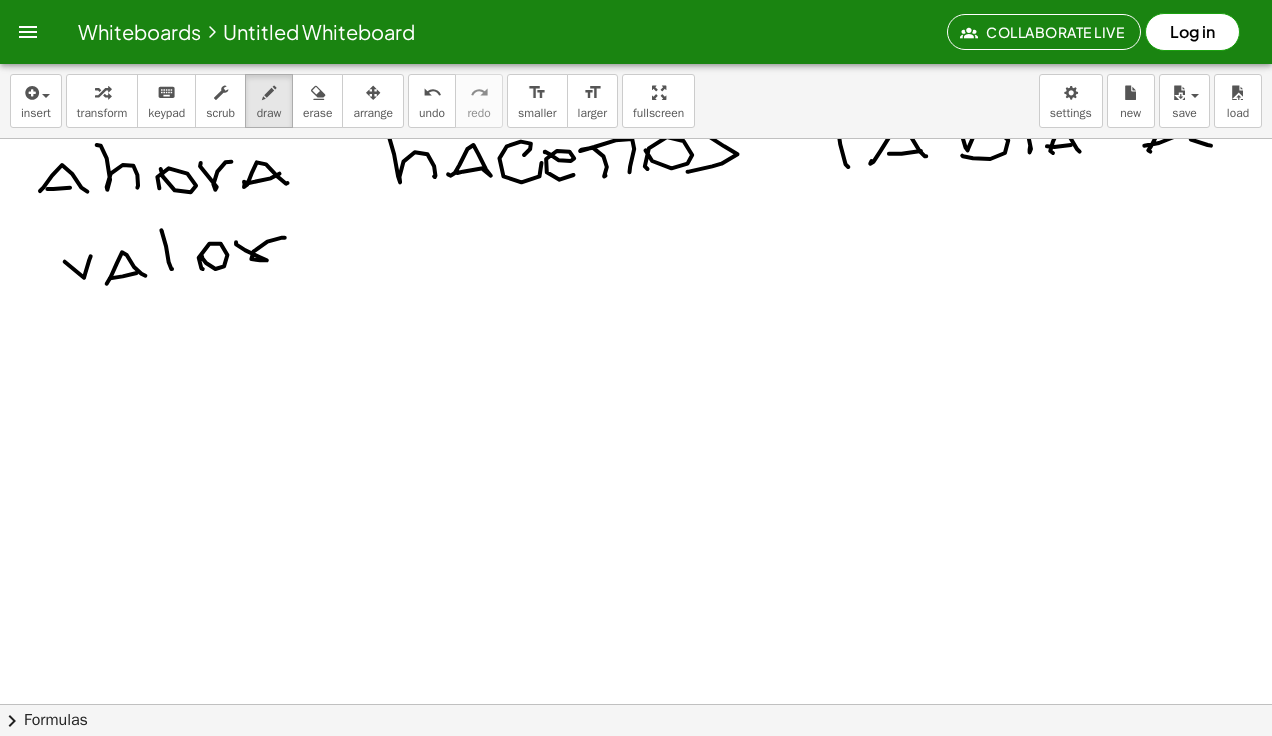 click at bounding box center (636, -1752) 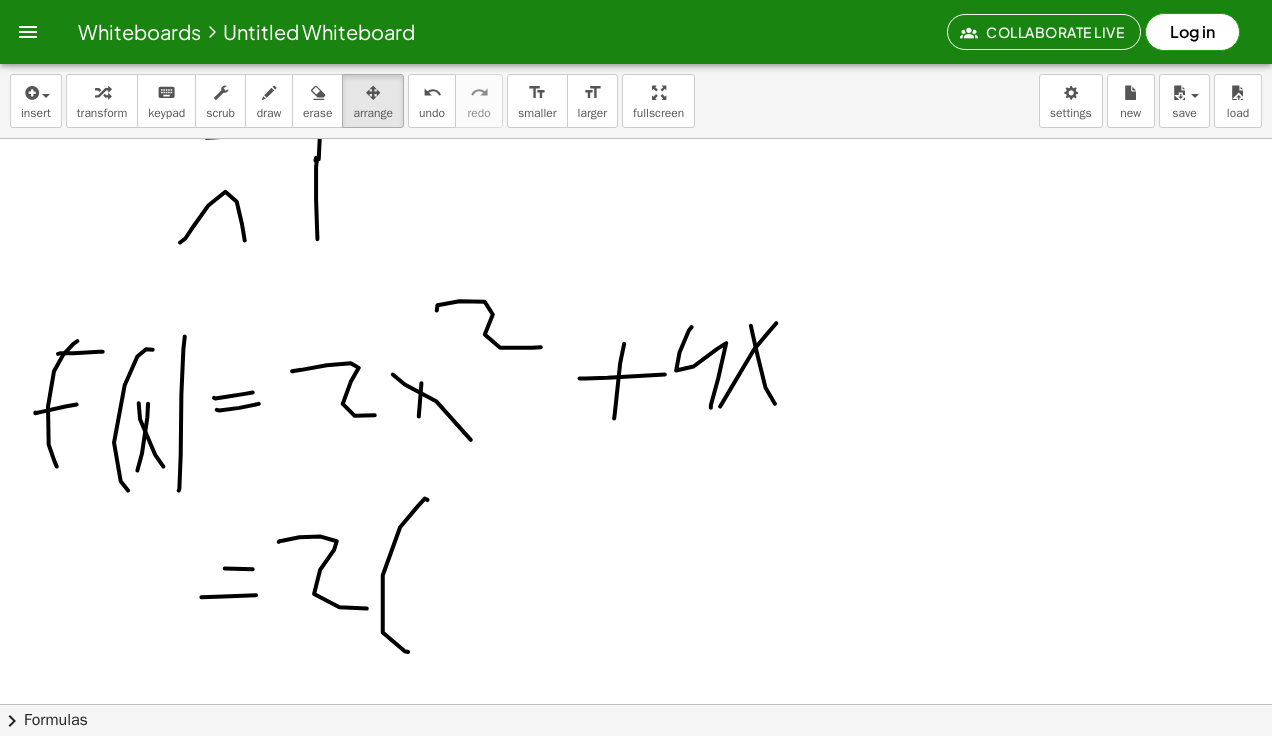 scroll, scrollTop: 5486, scrollLeft: 0, axis: vertical 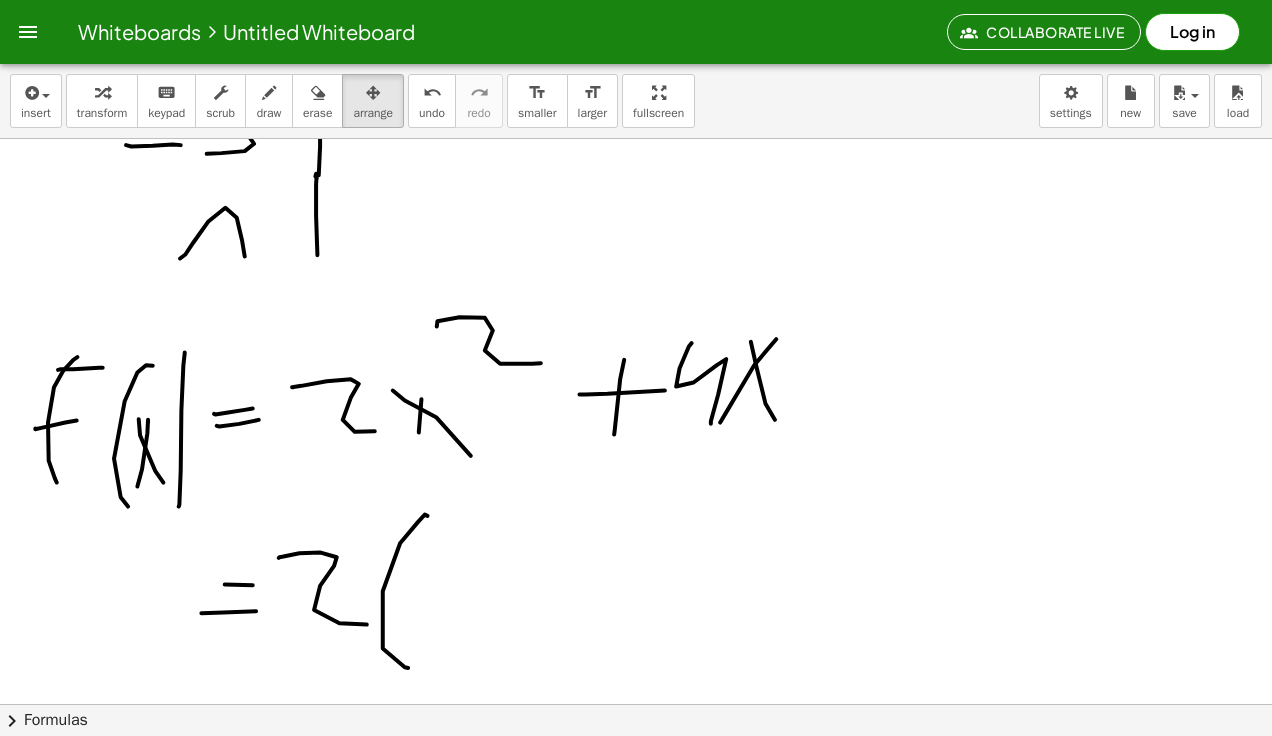 click on "insert select one: Math Expression Function Text Youtube Video Graphing Geometry Geometry 3D transform keyboard keypad scrub draw erase arrange undo undo redo redo format_size smaller format_size larger fullscreen load   save new settings" at bounding box center (636, 101) 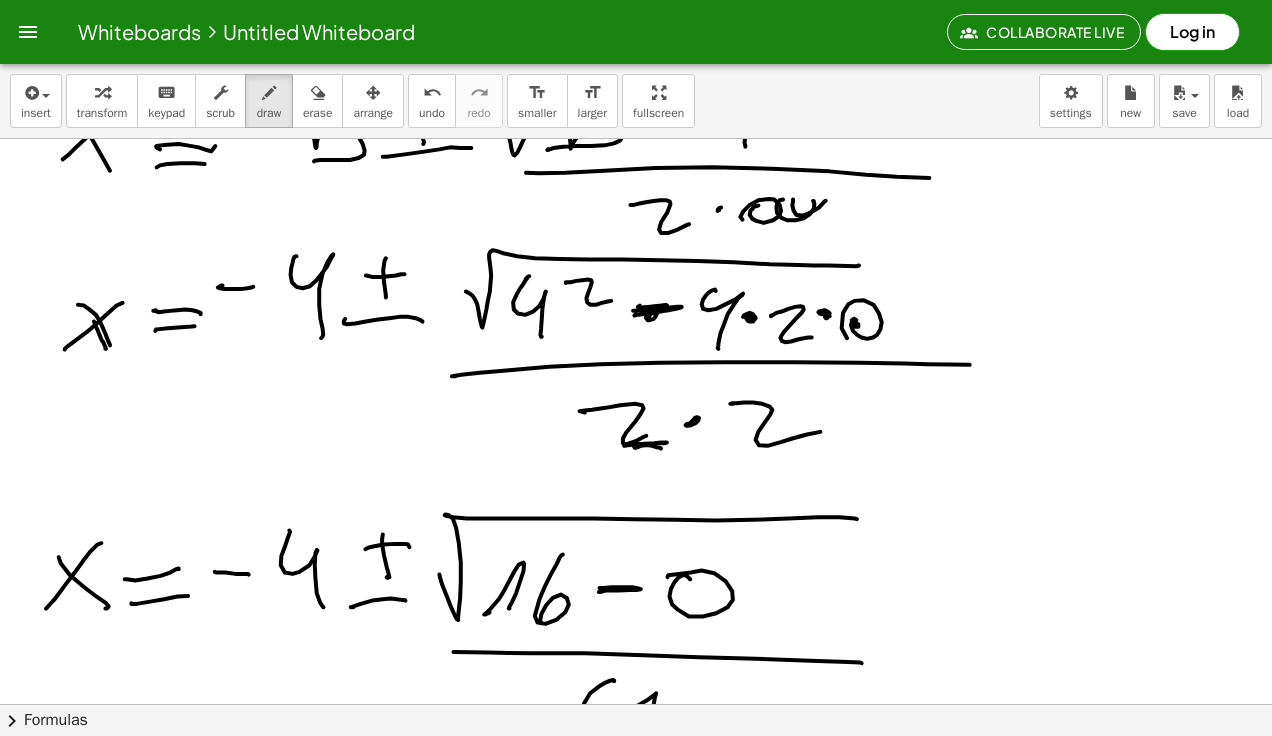 scroll, scrollTop: 3194, scrollLeft: 12, axis: both 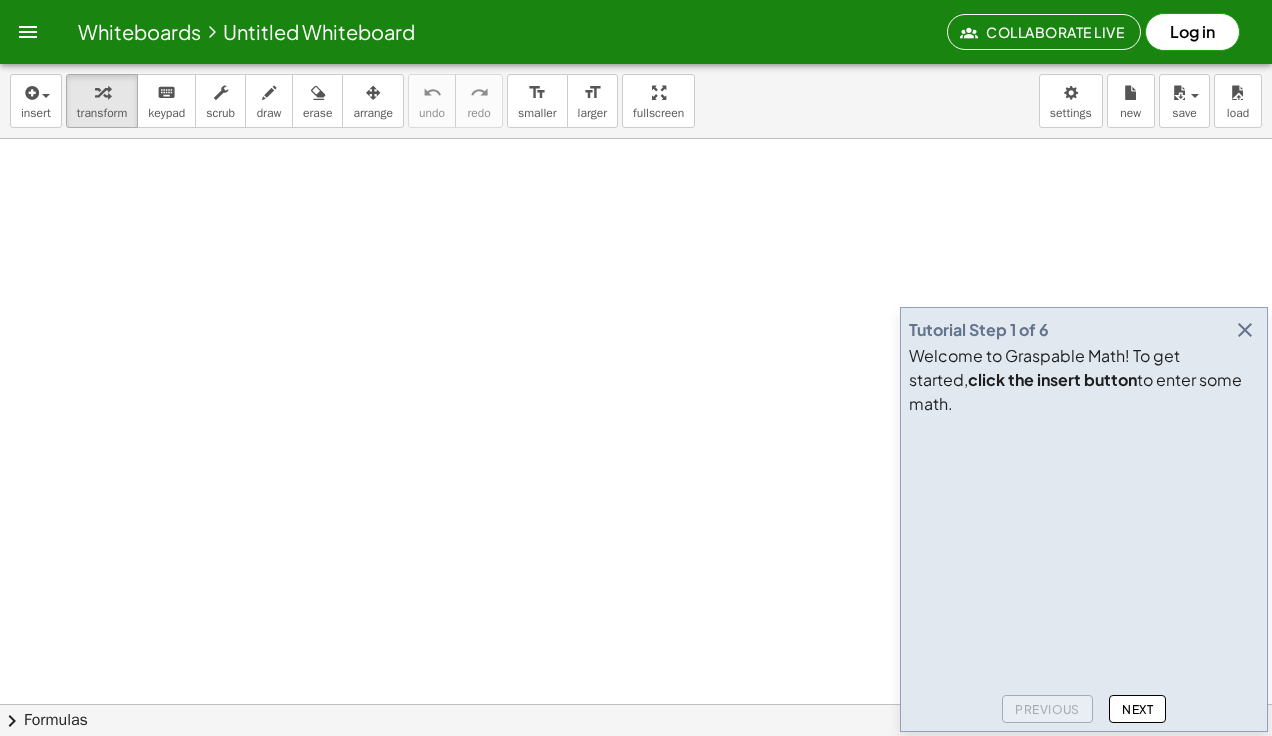 click on "Welcome to Graspable Math! To get started,  click the insert button  to enter some math." at bounding box center [1084, 380] 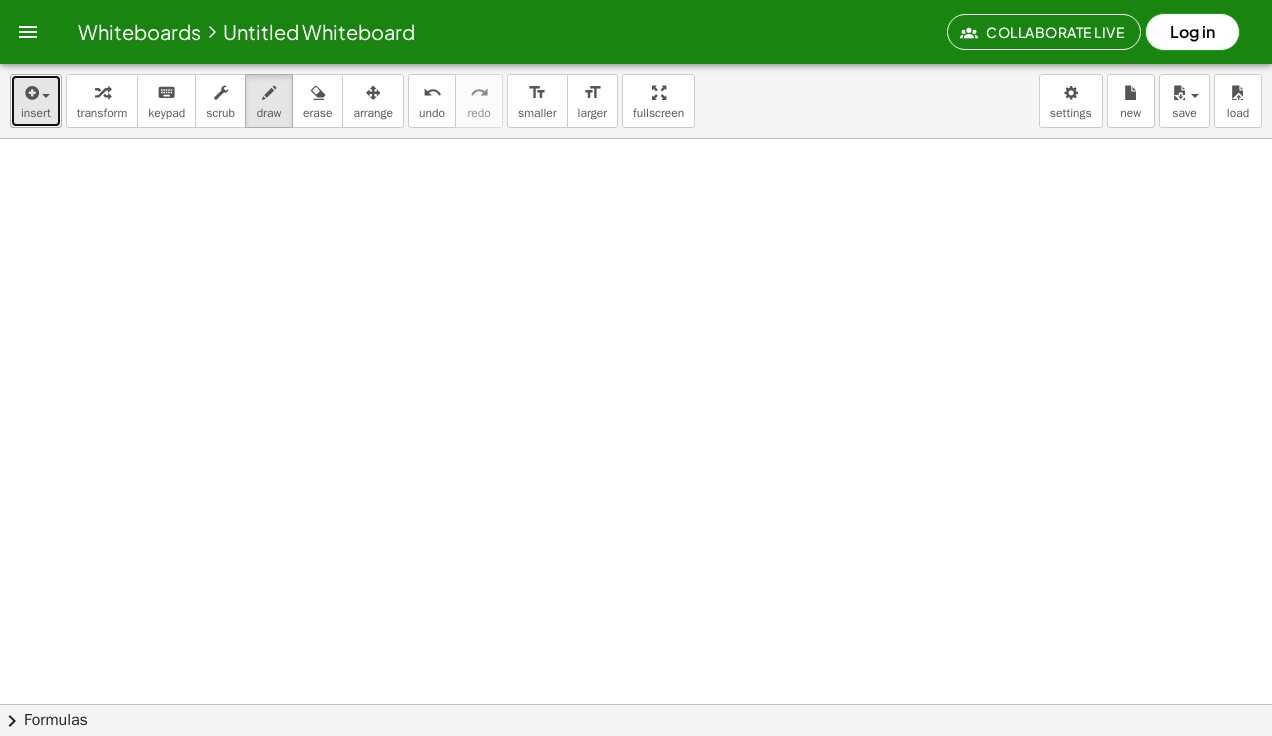 click at bounding box center (30, 93) 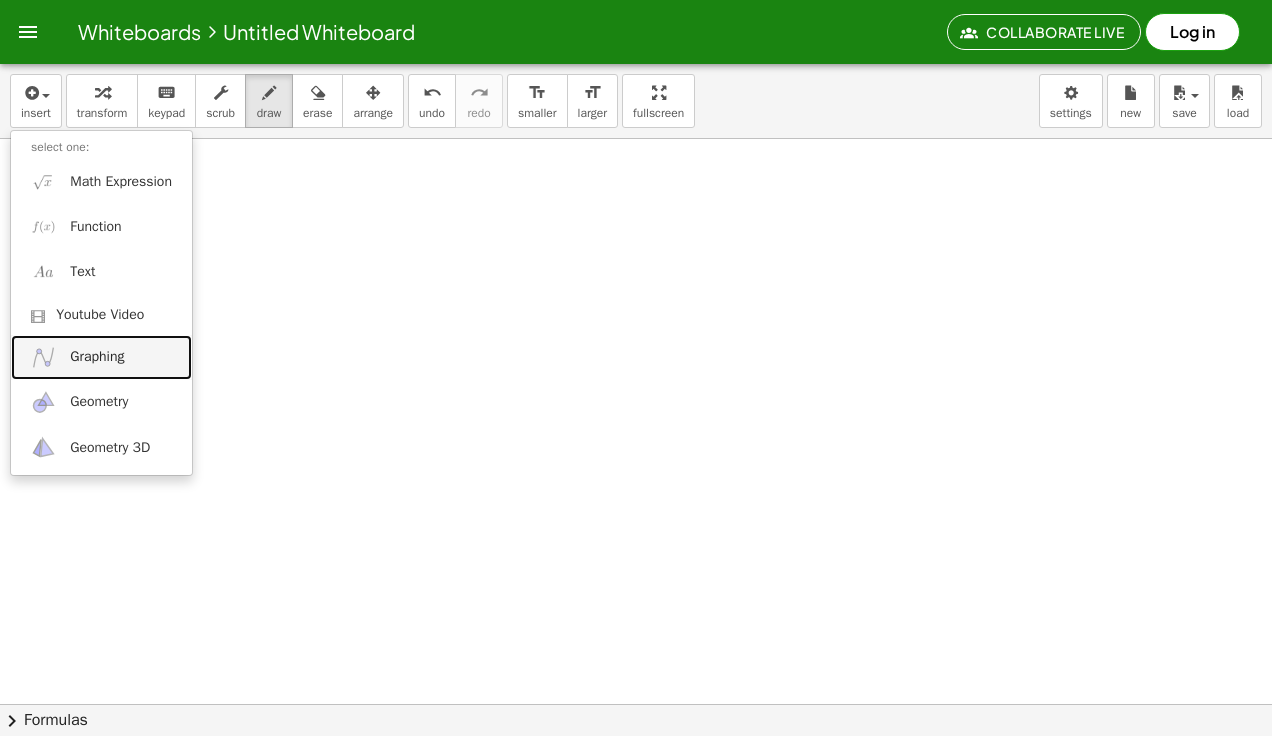 click on "Graphing" at bounding box center [101, 357] 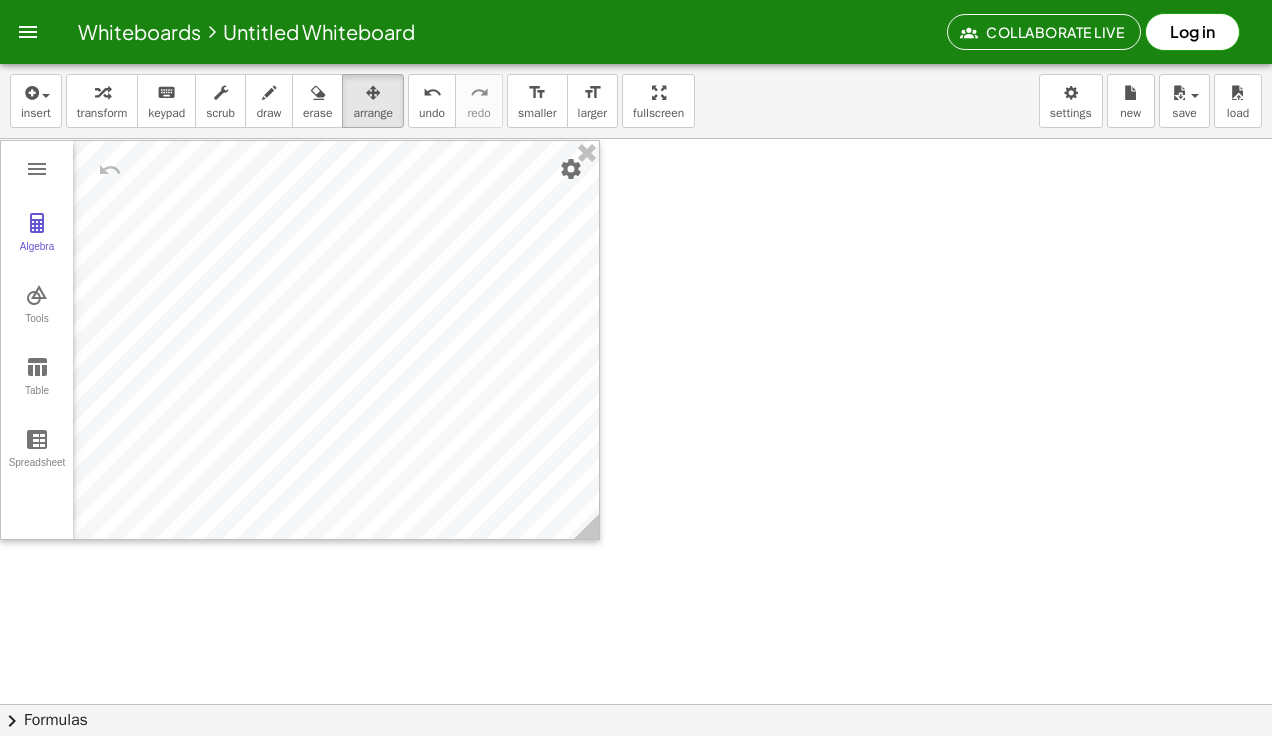 scroll, scrollTop: 62, scrollLeft: 0, axis: vertical 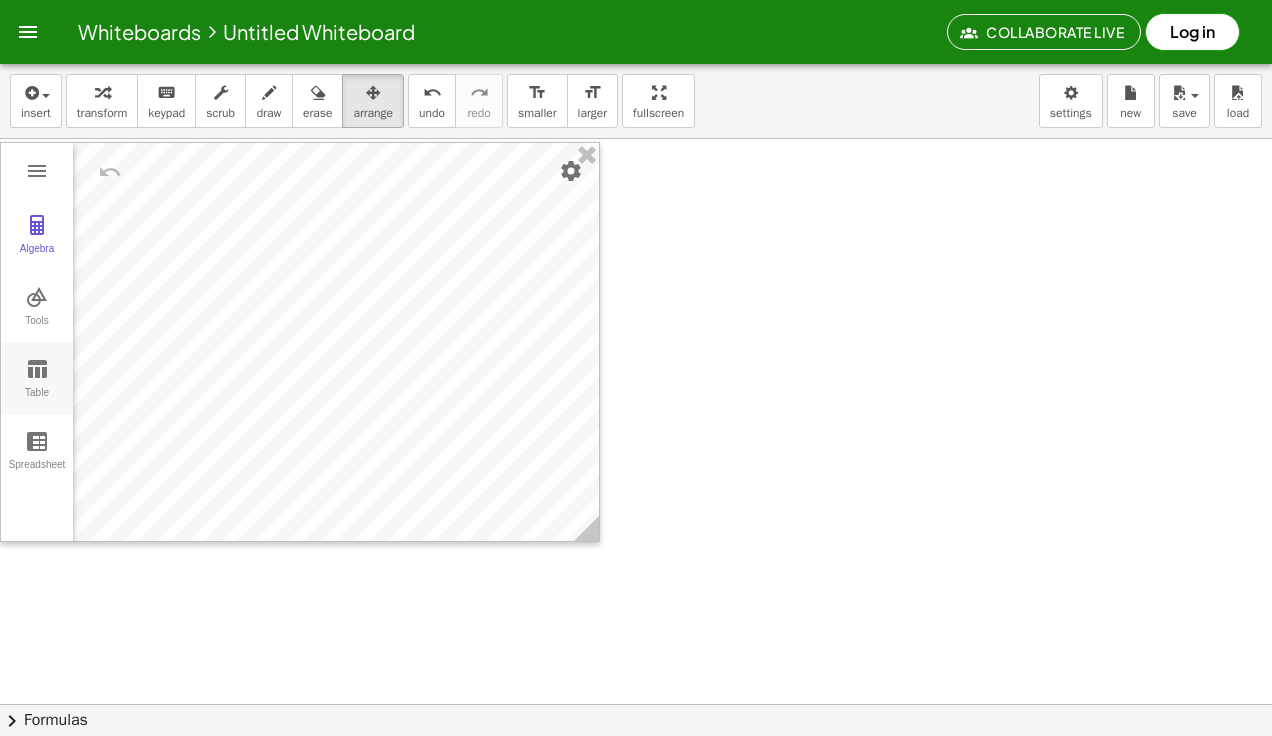 click on "Table" at bounding box center (37, 379) 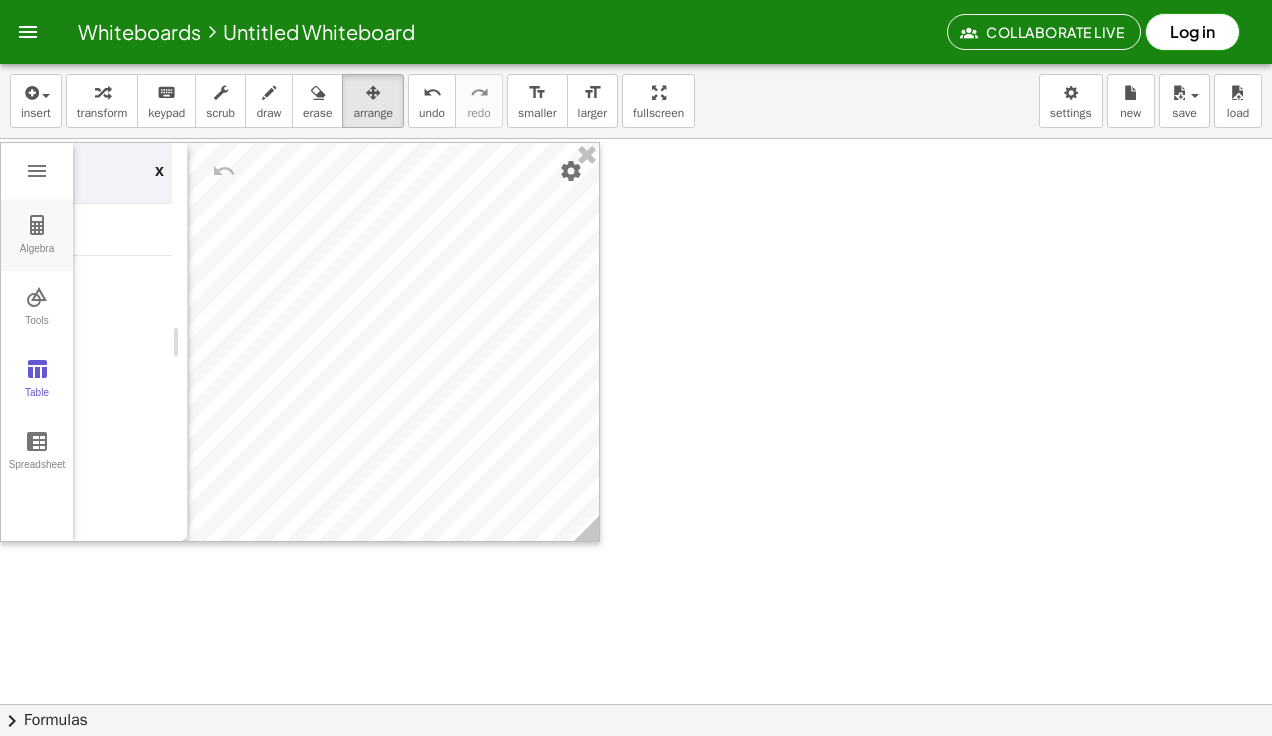 click at bounding box center [37, 225] 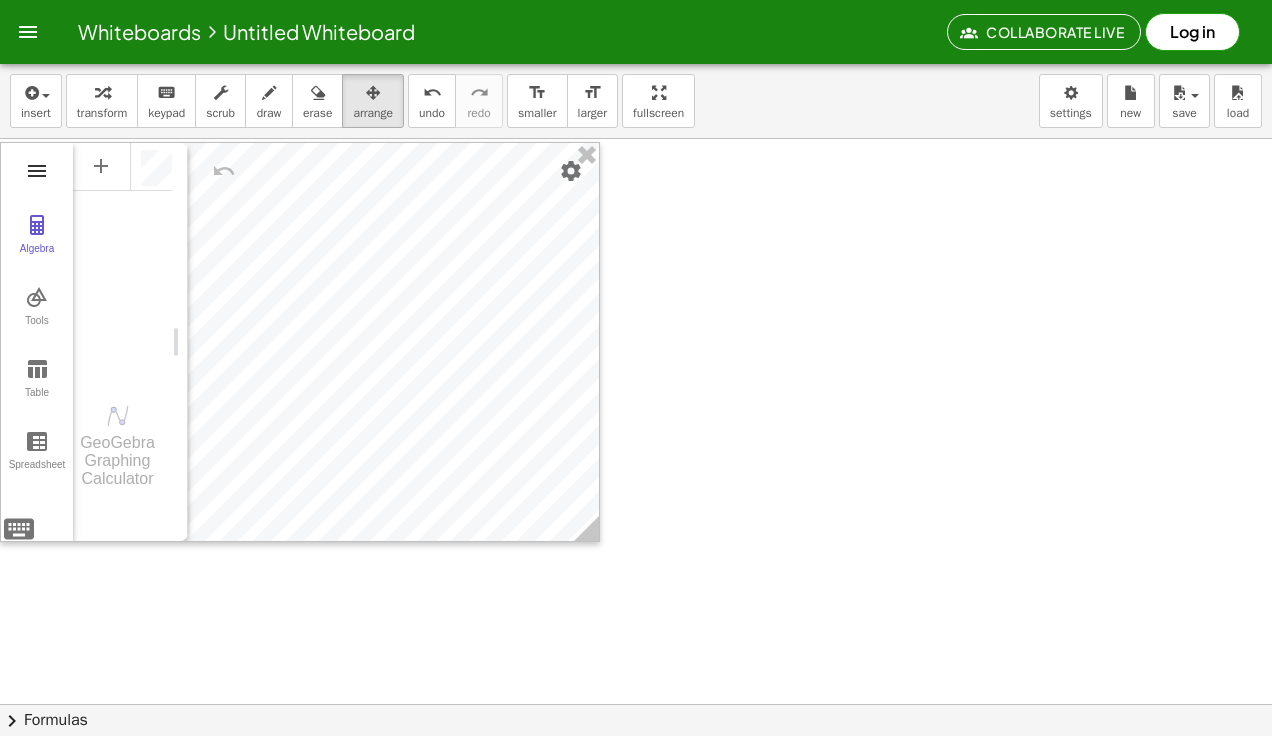 click at bounding box center (37, 171) 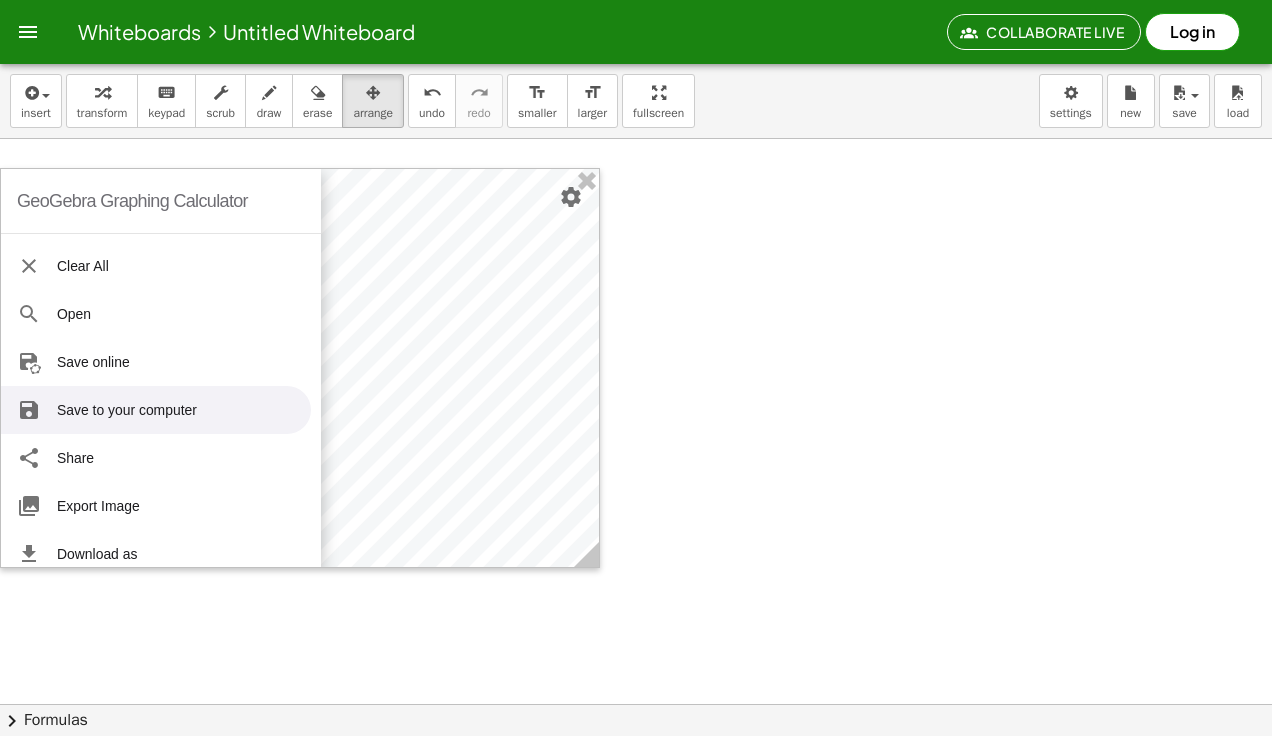 scroll, scrollTop: 28, scrollLeft: 0, axis: vertical 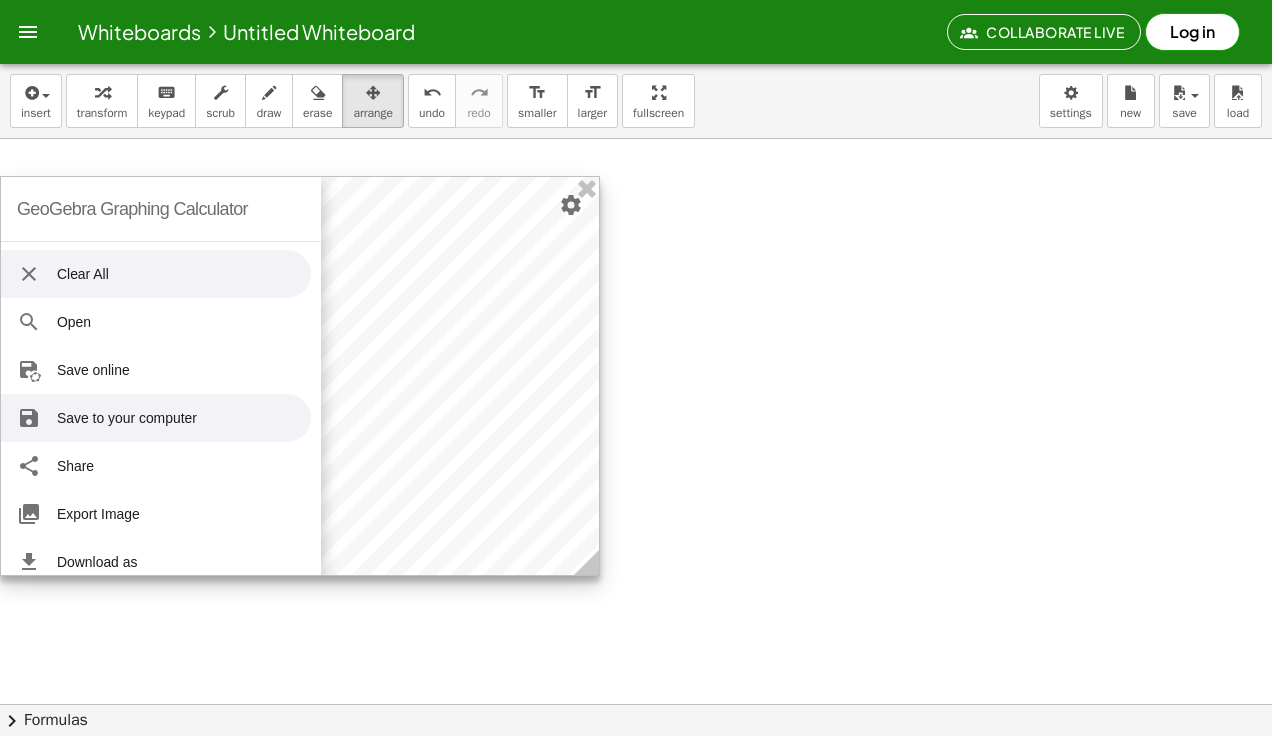 click on "Clear All" at bounding box center (156, 274) 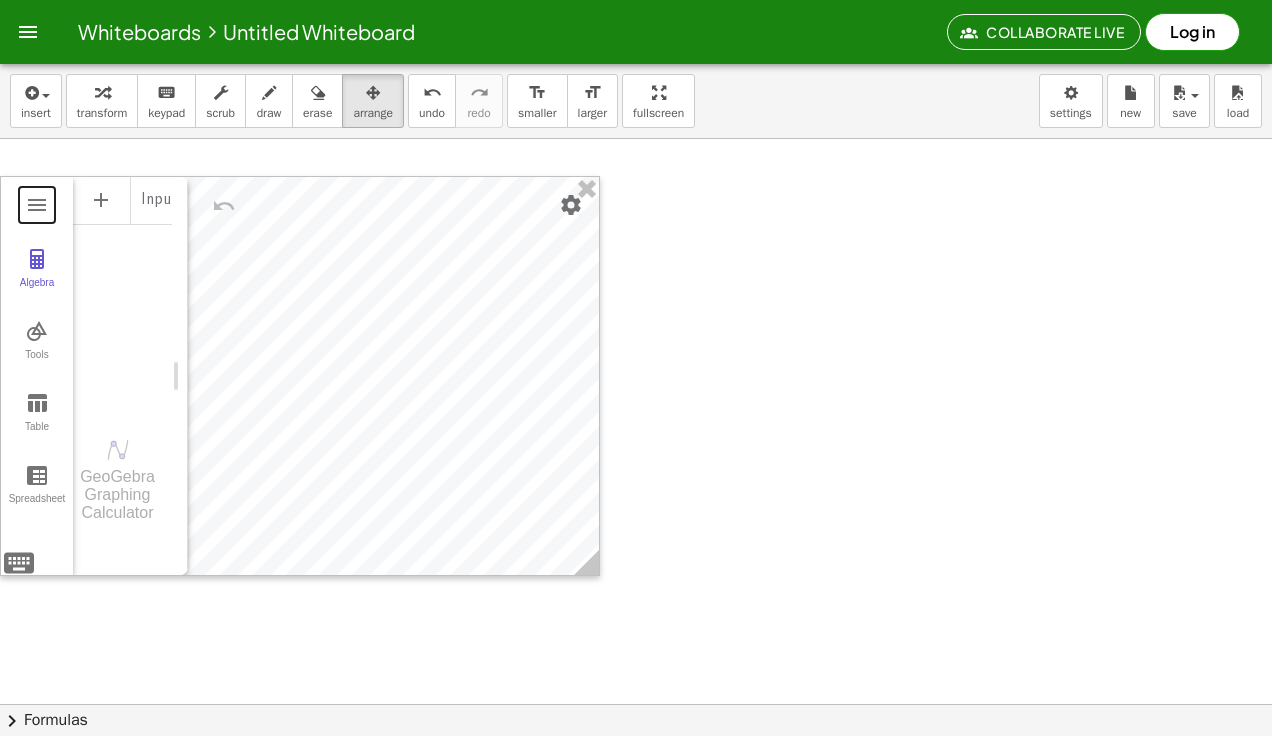 scroll, scrollTop: 25, scrollLeft: 0, axis: vertical 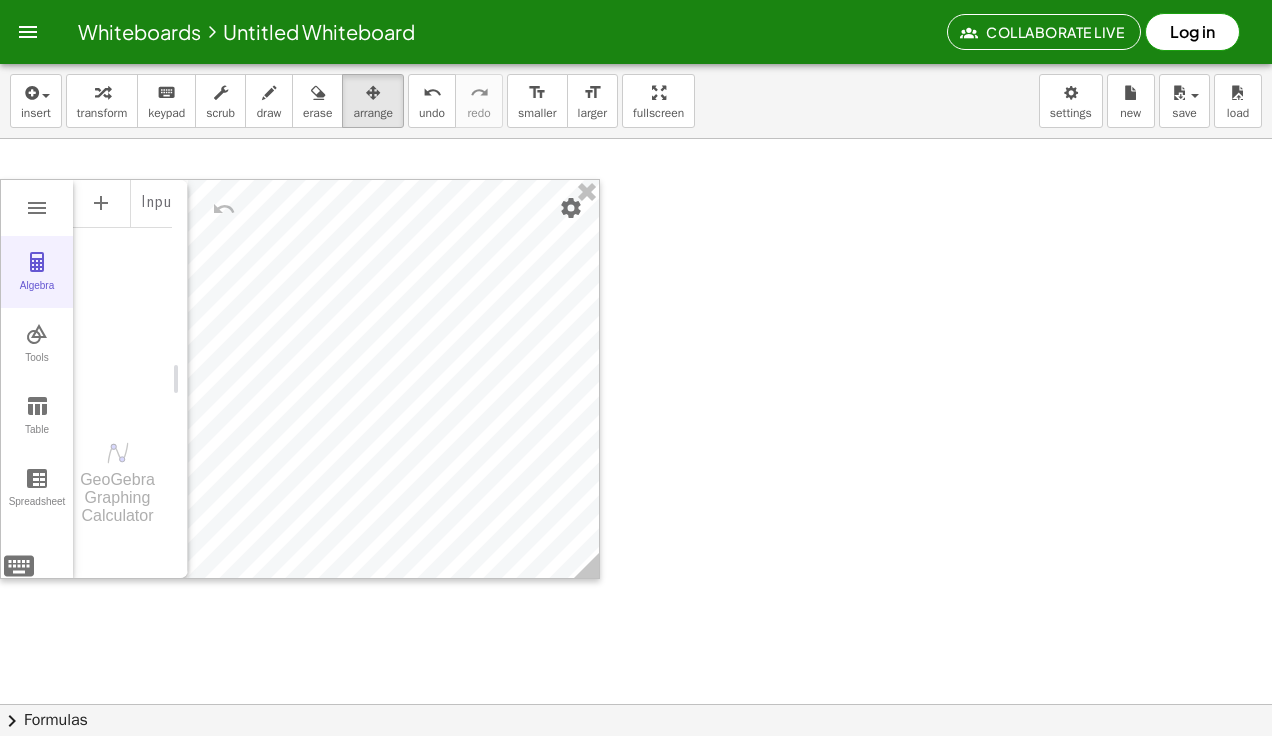 click at bounding box center (37, 262) 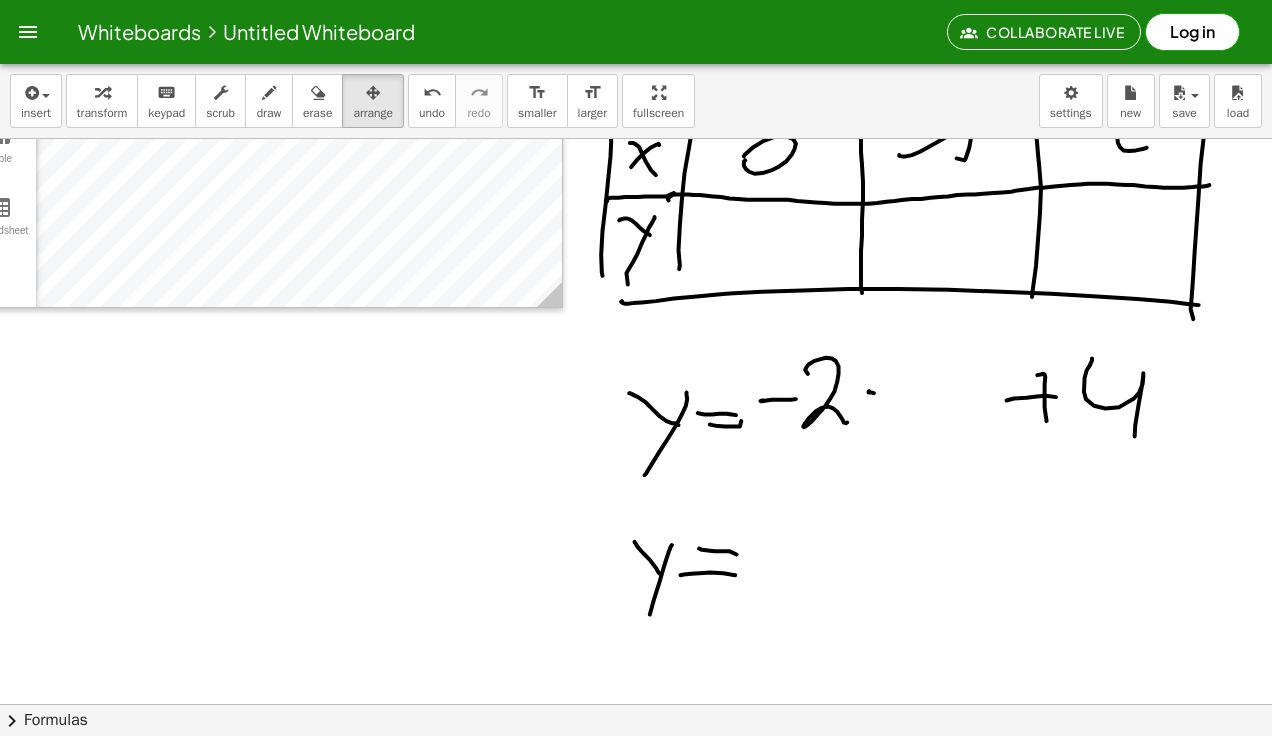 scroll, scrollTop: 301, scrollLeft: 52, axis: both 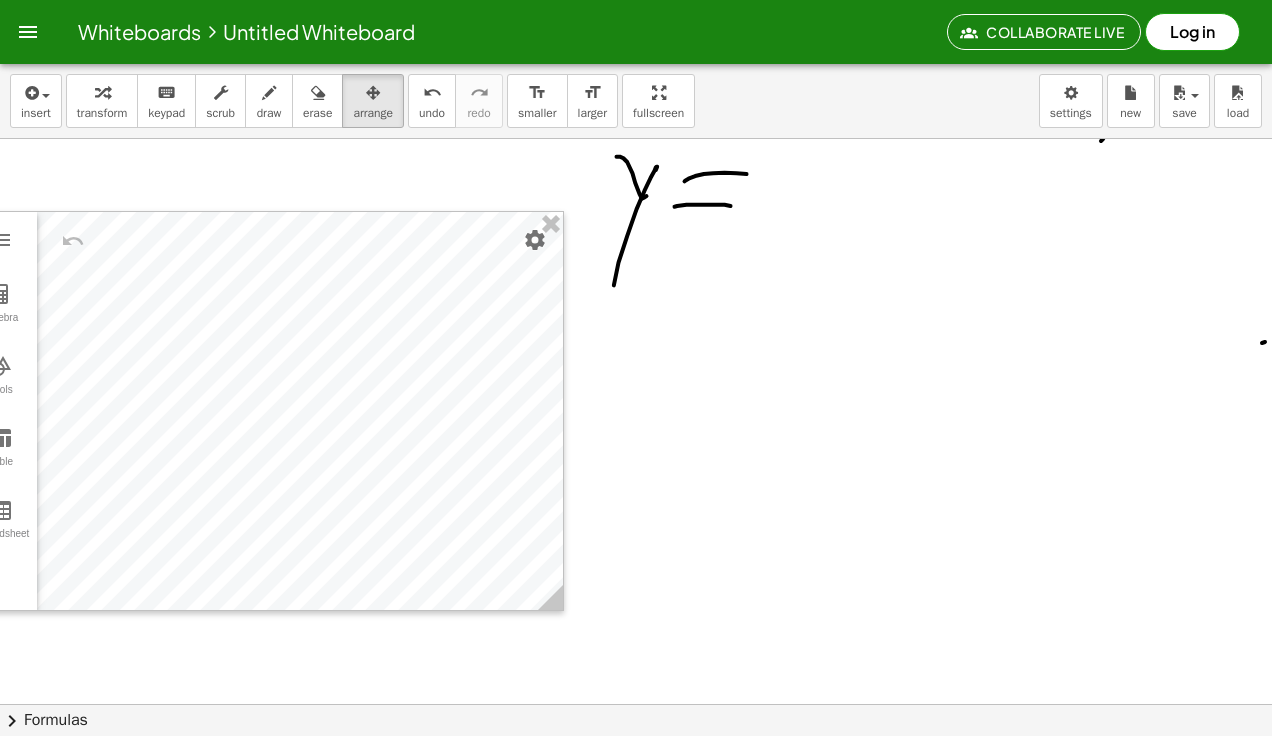 click on "insert select one: Math Expression Function Text Youtube Video Graphing Geometry Geometry 3D transform keyboard keypad scrub draw erase arrange undo undo redo redo format_size smaller format_size larger fullscreen load   save new settings" at bounding box center [636, 101] 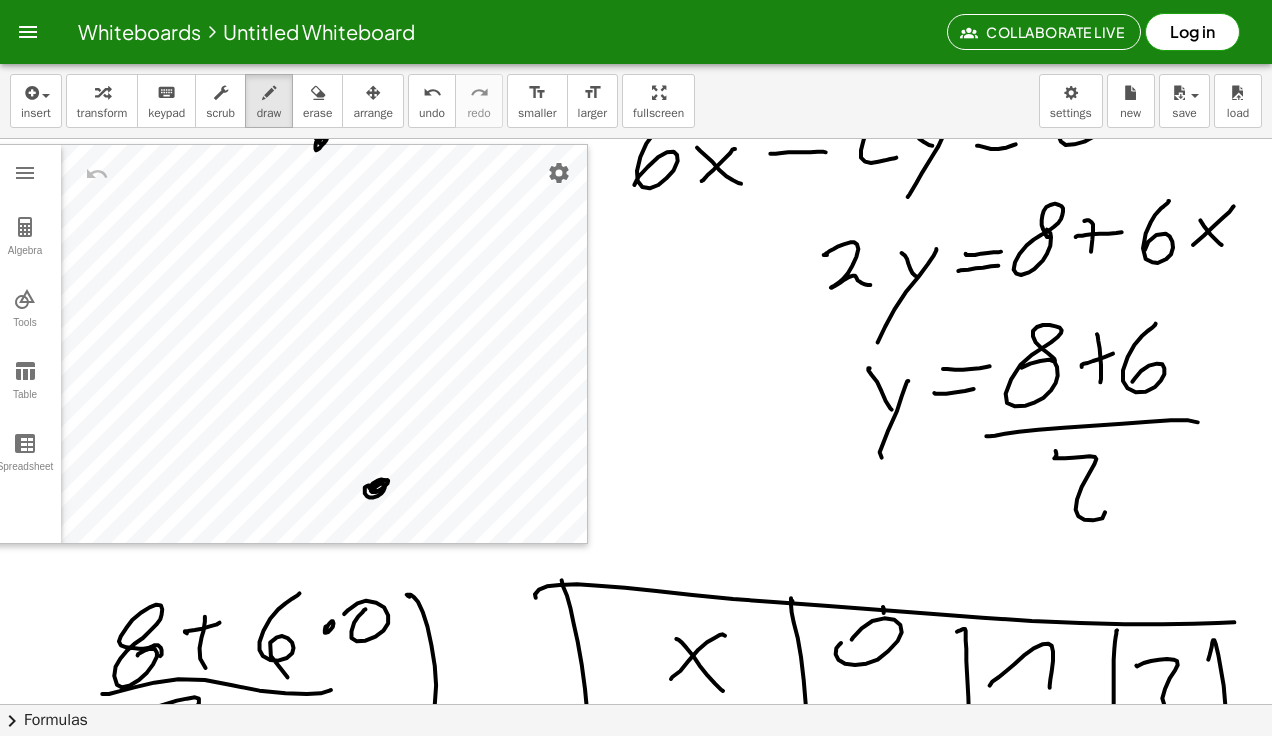 scroll, scrollTop: 116, scrollLeft: 13, axis: both 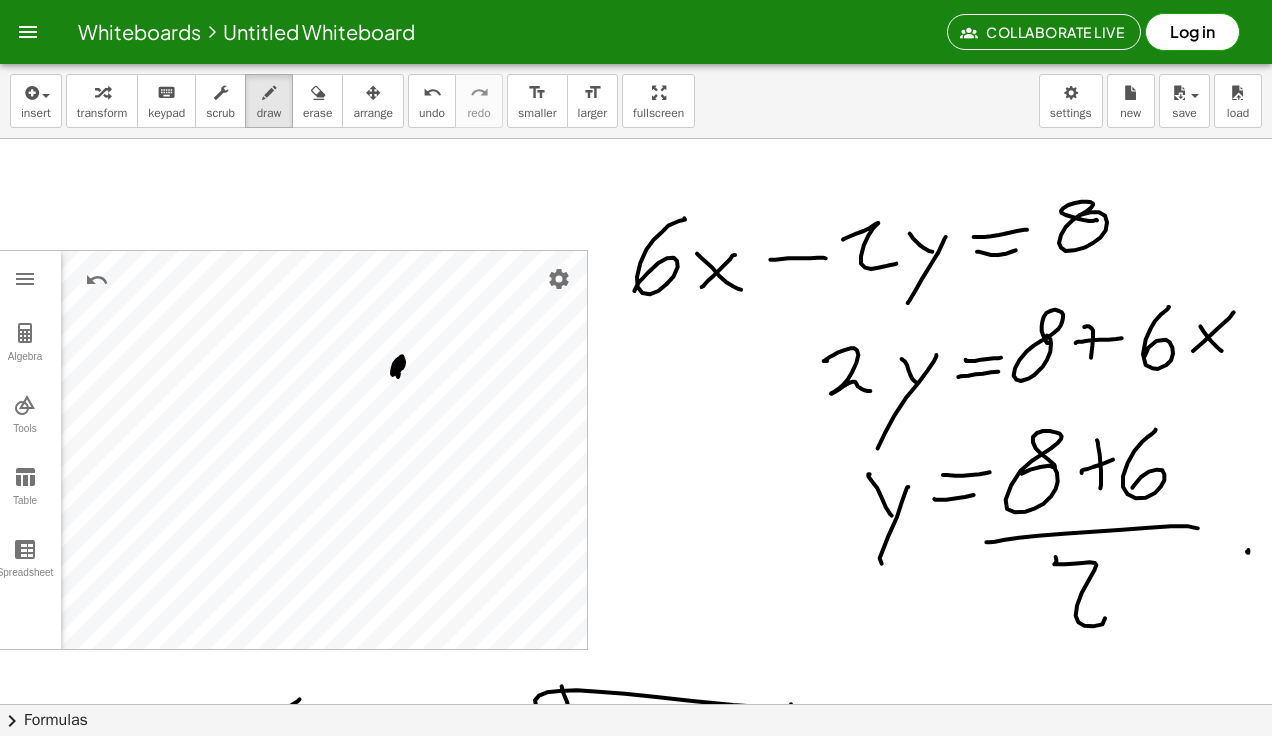 click on "insert select one: Math Expression Function Text Youtube Video Graphing Geometry Geometry 3D transform keyboard keypad scrub draw erase arrange undo undo redo redo format_size smaller format_size larger fullscreen load   save new settings" at bounding box center [636, 101] 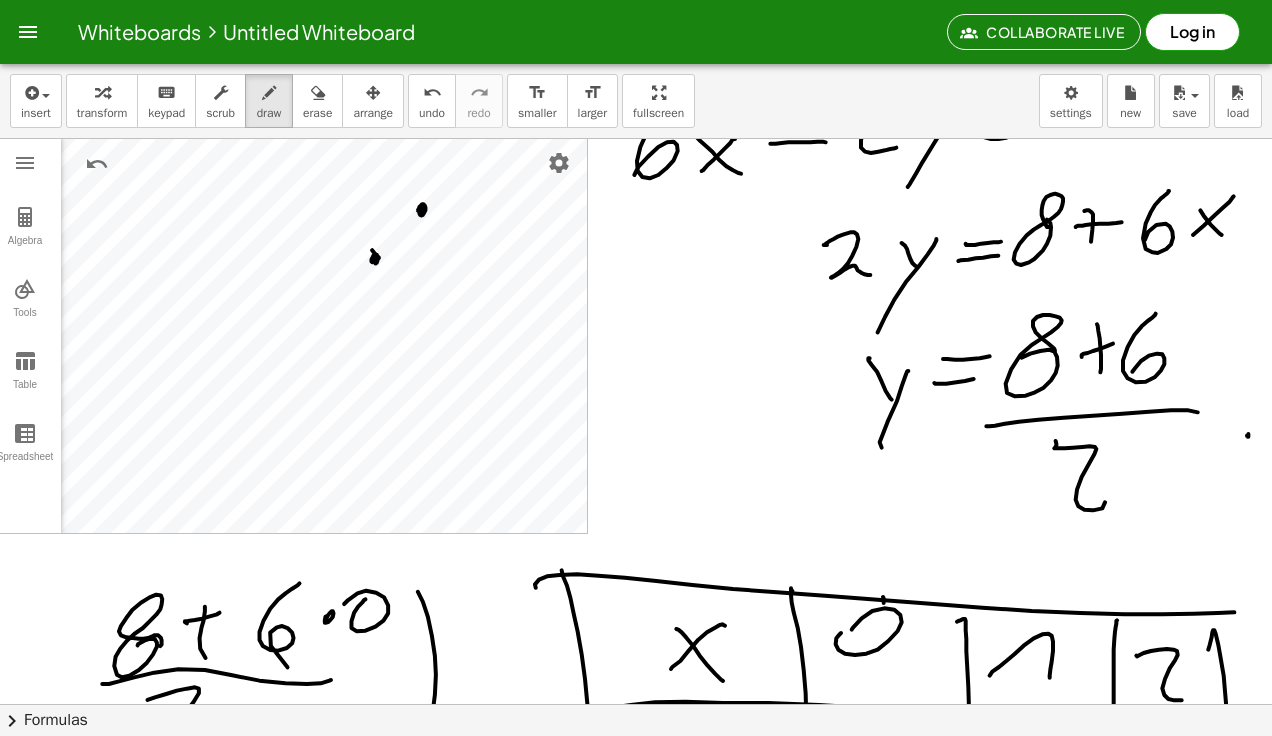 scroll, scrollTop: 148, scrollLeft: 13, axis: both 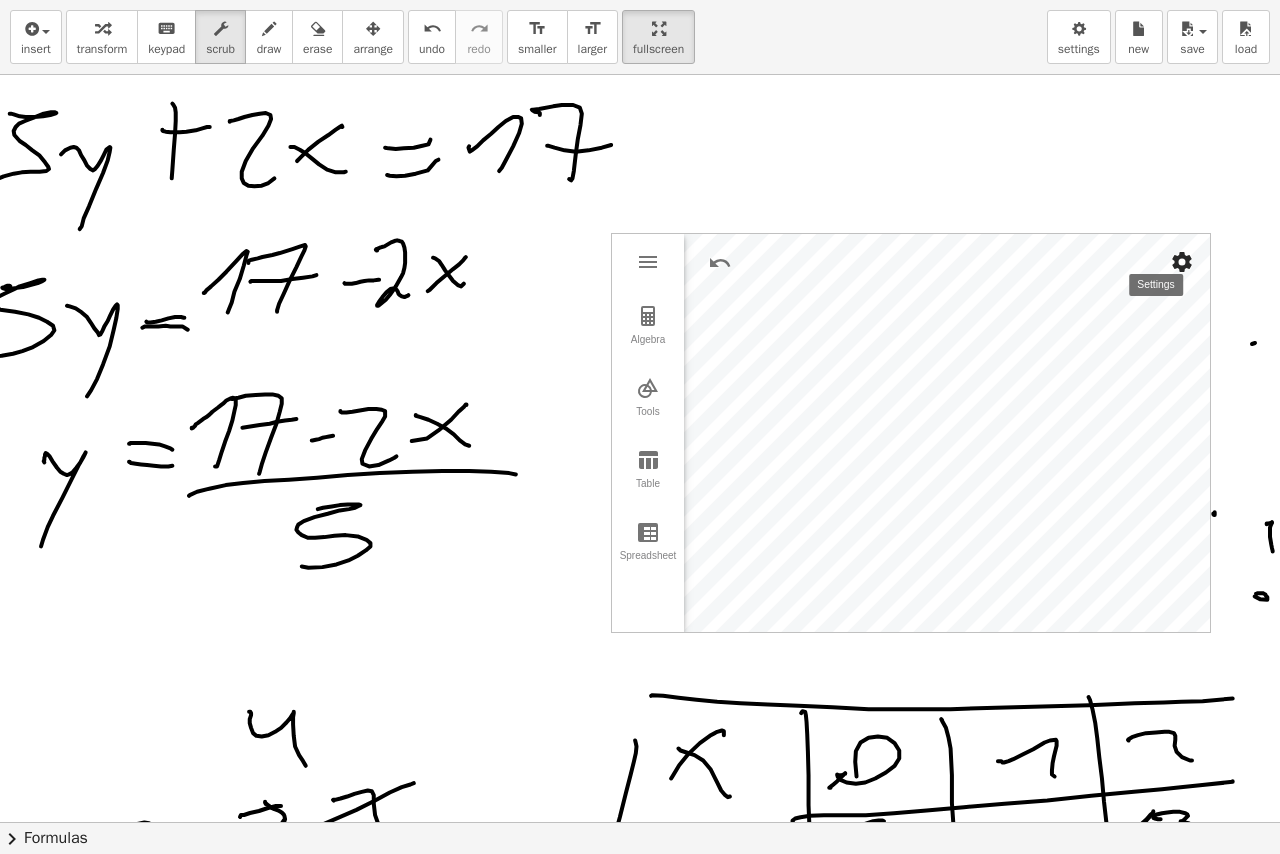 click at bounding box center [1182, 262] 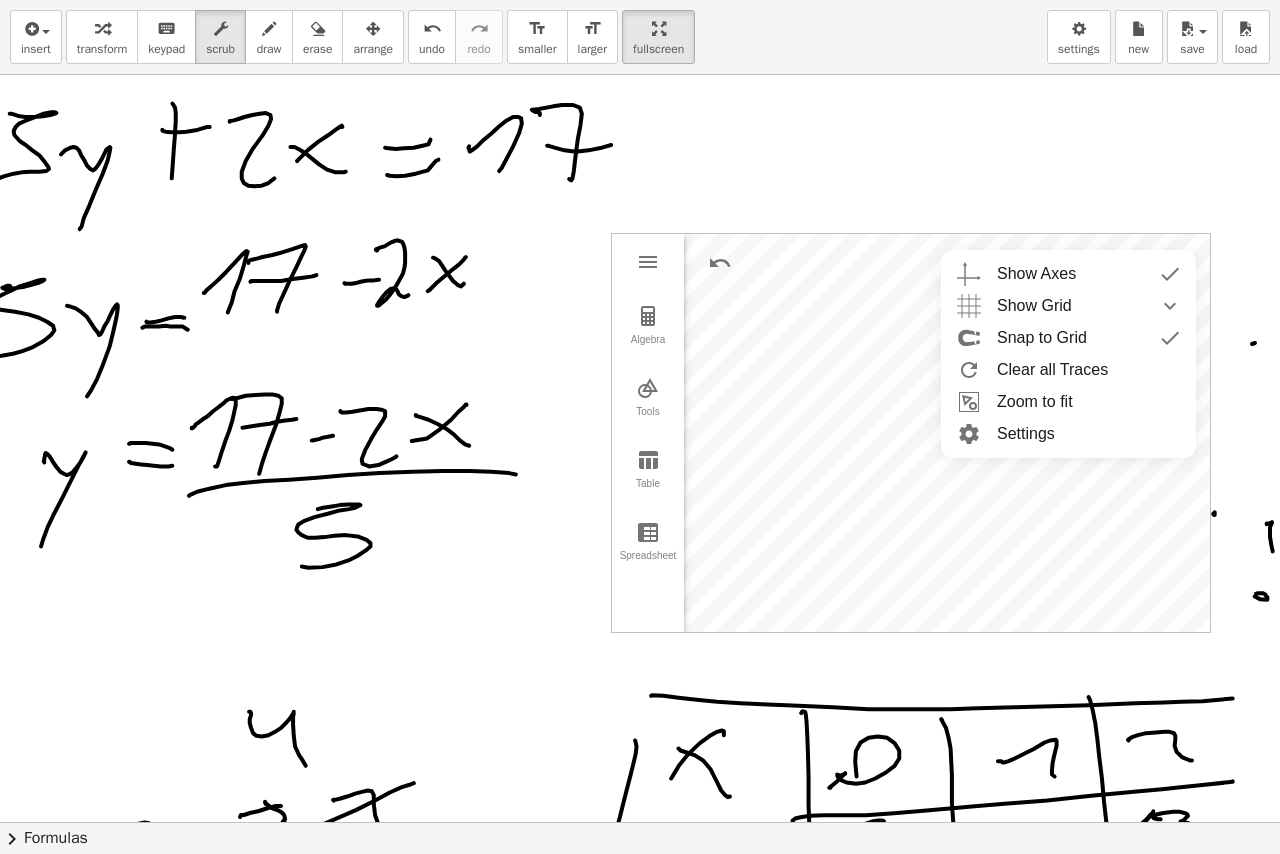 click on "Zoom to fit" at bounding box center (1068, 402) 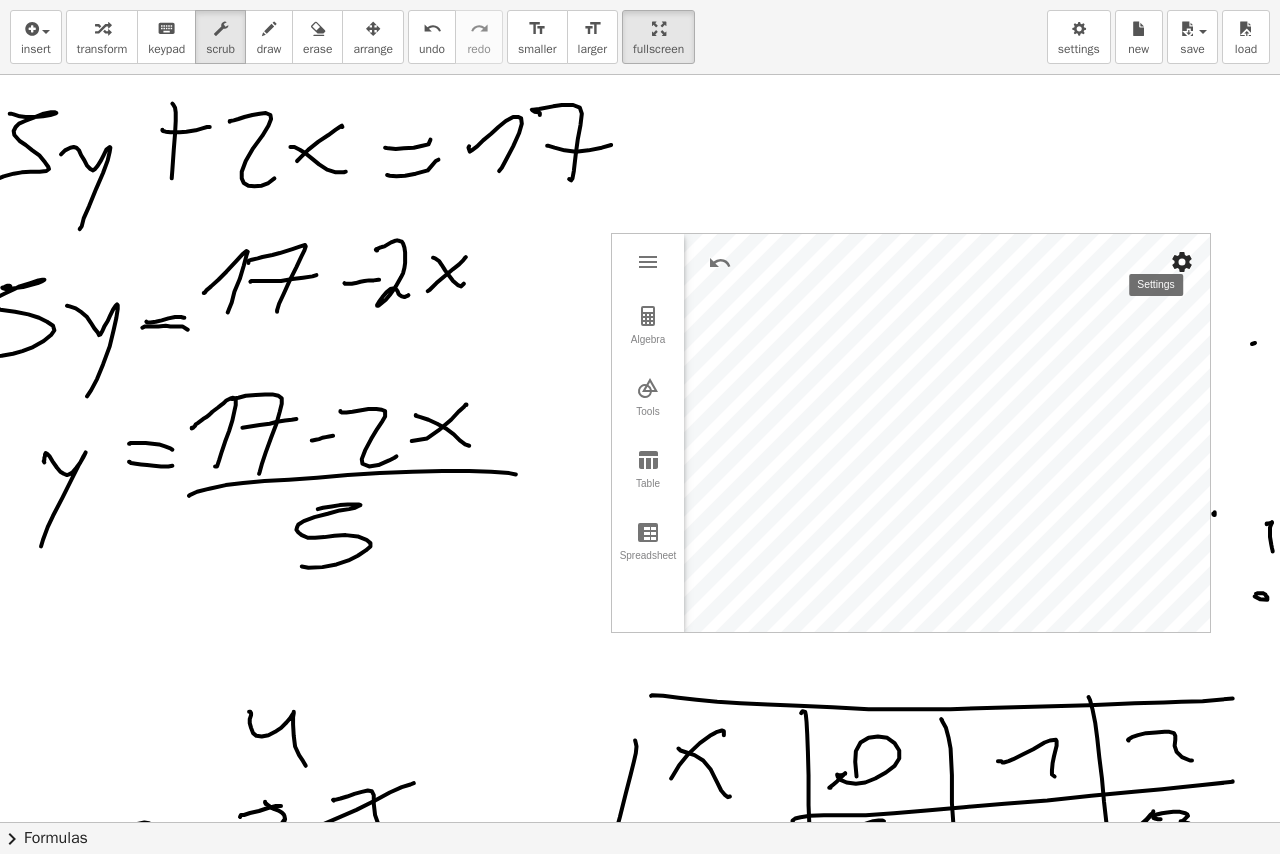 click at bounding box center [1182, 262] 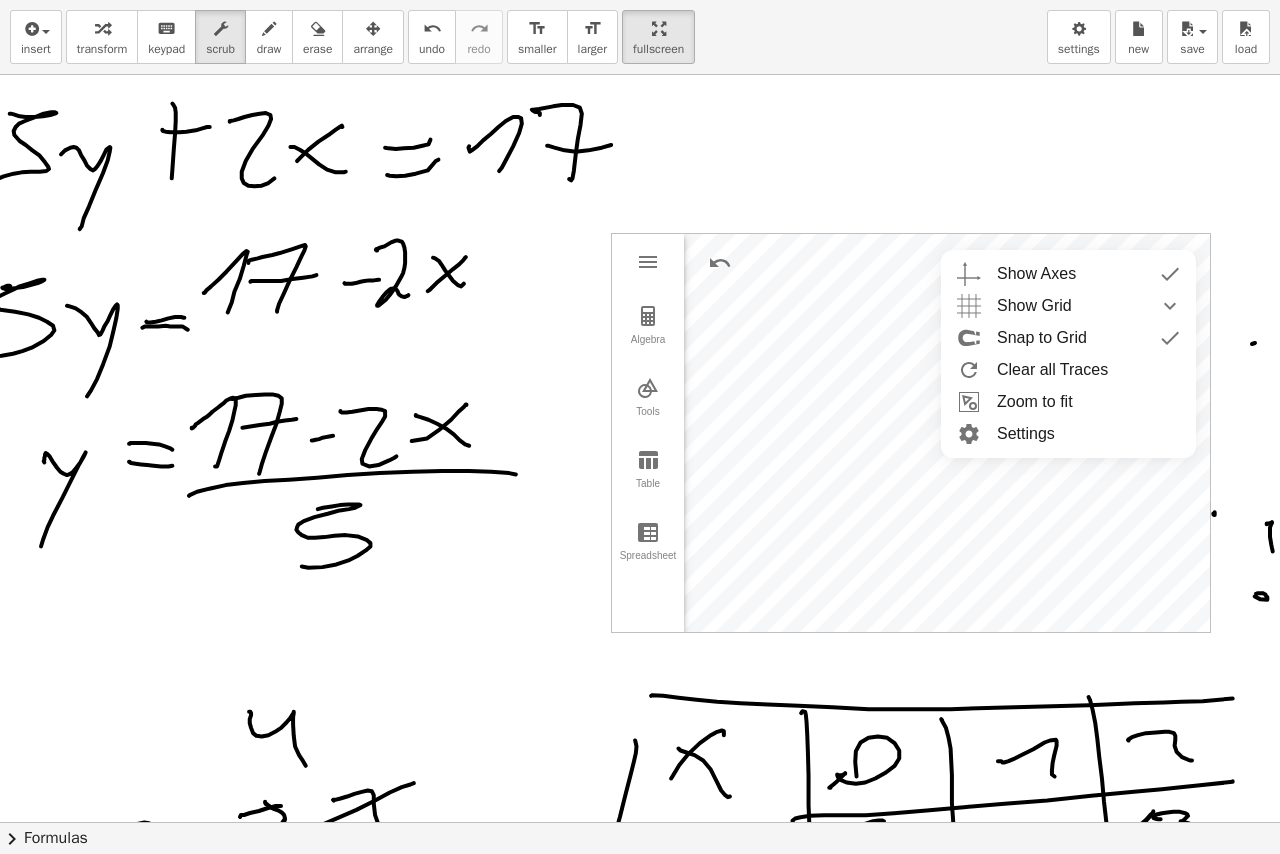 click on "Clear all Traces" at bounding box center (1068, 370) 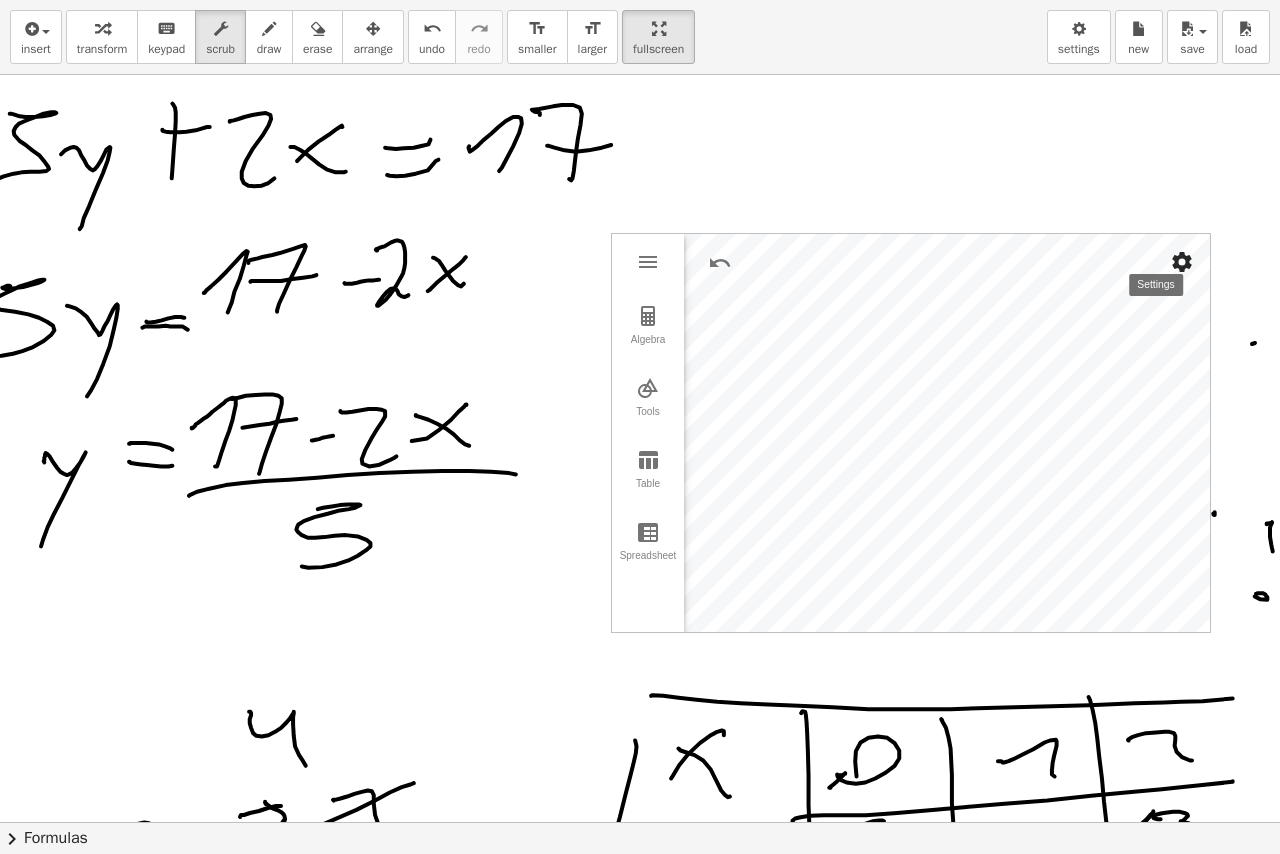 click at bounding box center (1182, 262) 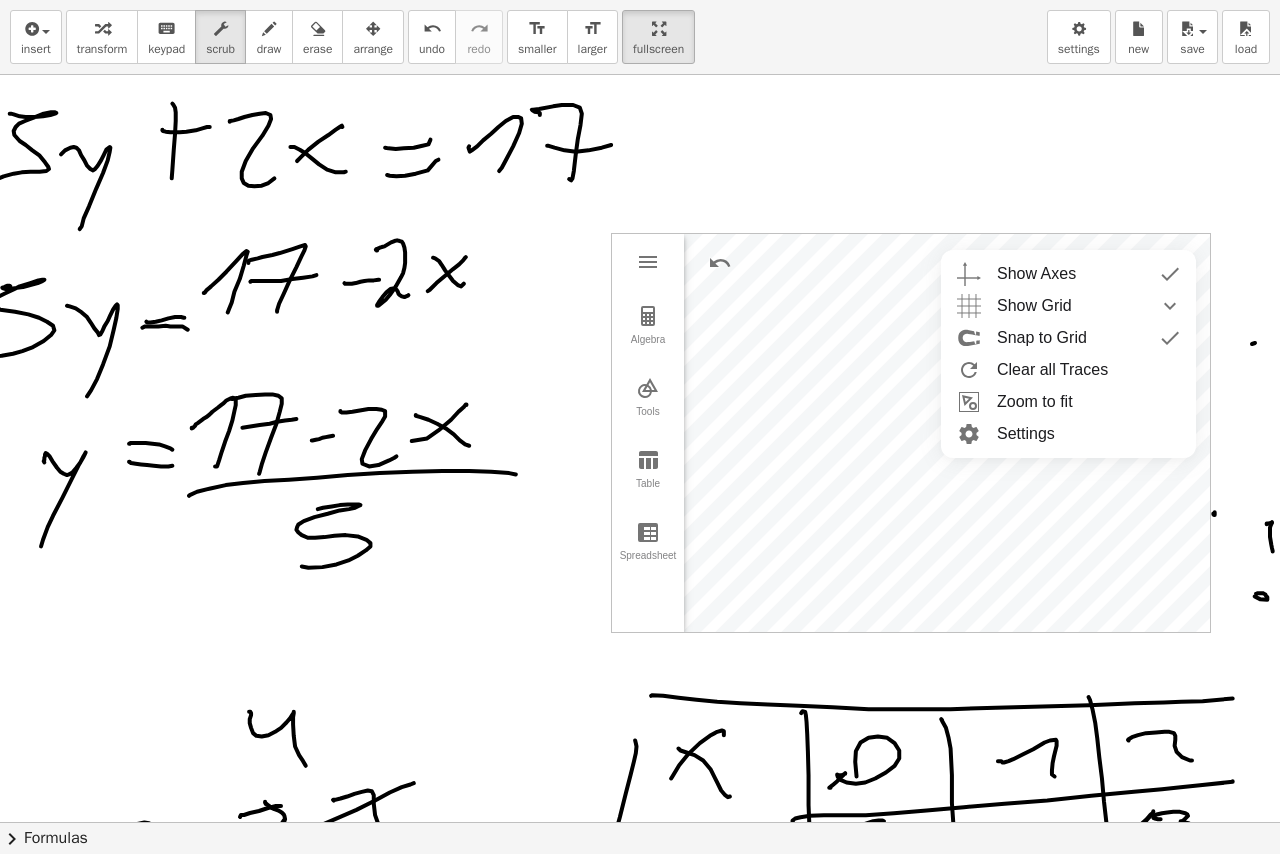 click on "Settings" at bounding box center (1068, 434) 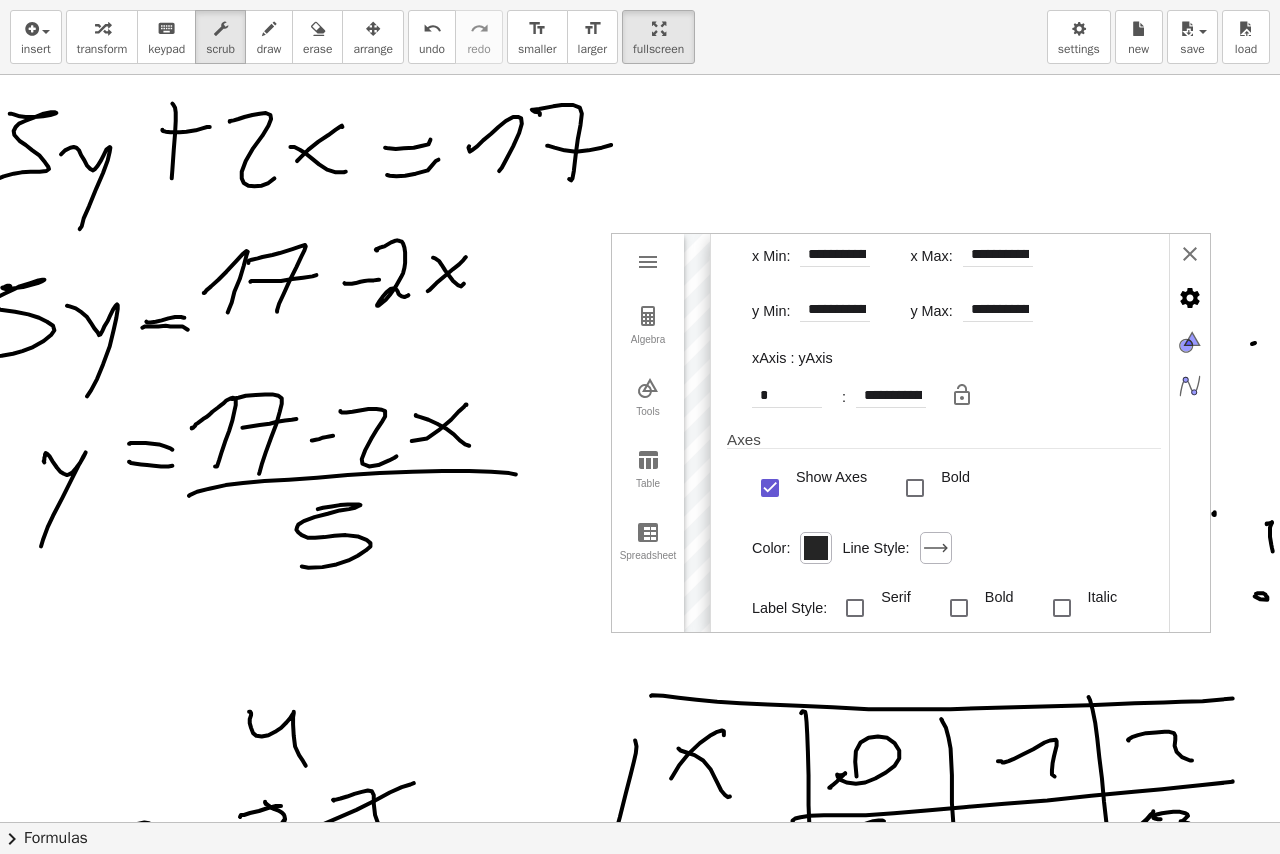 scroll, scrollTop: 77, scrollLeft: 0, axis: vertical 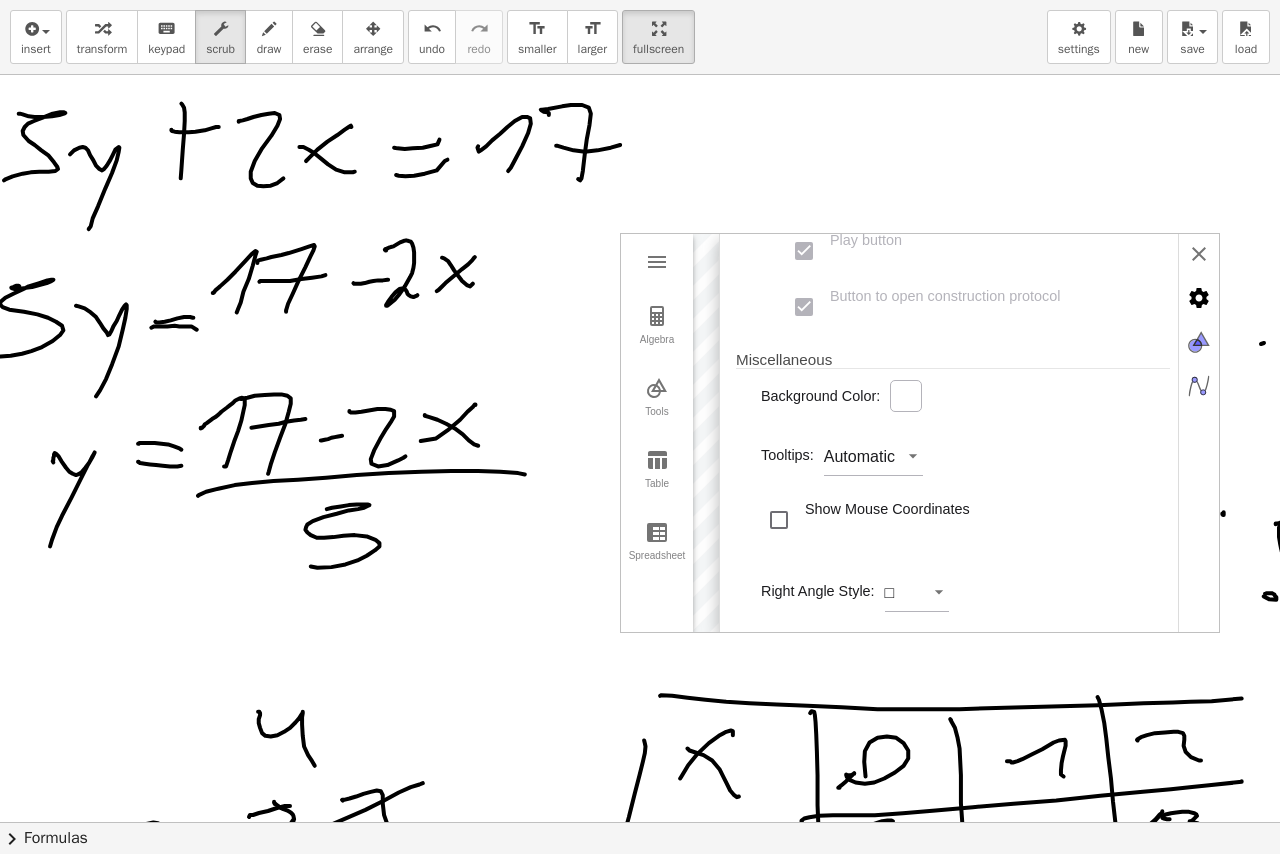 click on "**********" at bounding box center (969, 434) 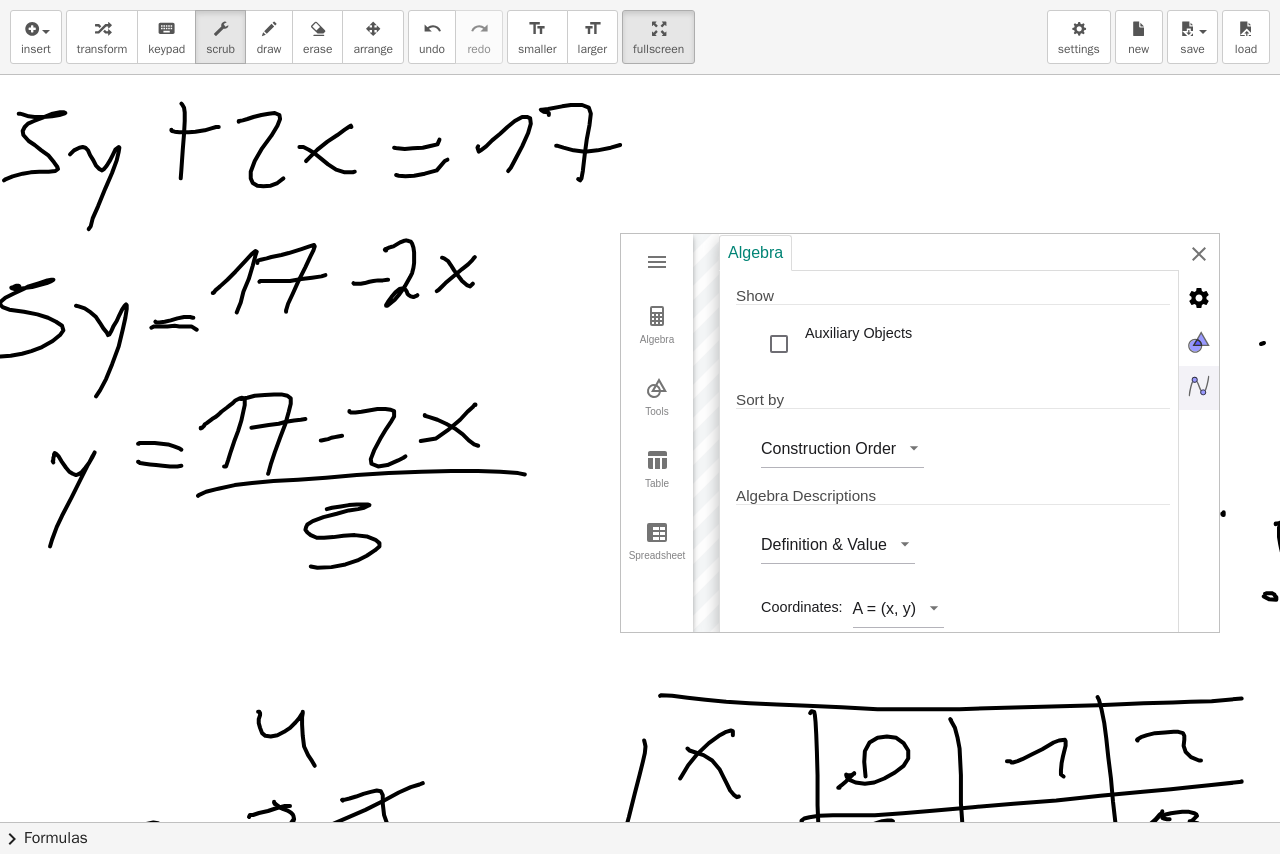 click on "Algebra Show Auxiliary Objects Sort by Construction Order Algebra Descriptions Definition & Value Coordinates: A = (x, y) Angle Unit: Degree" at bounding box center [969, 434] 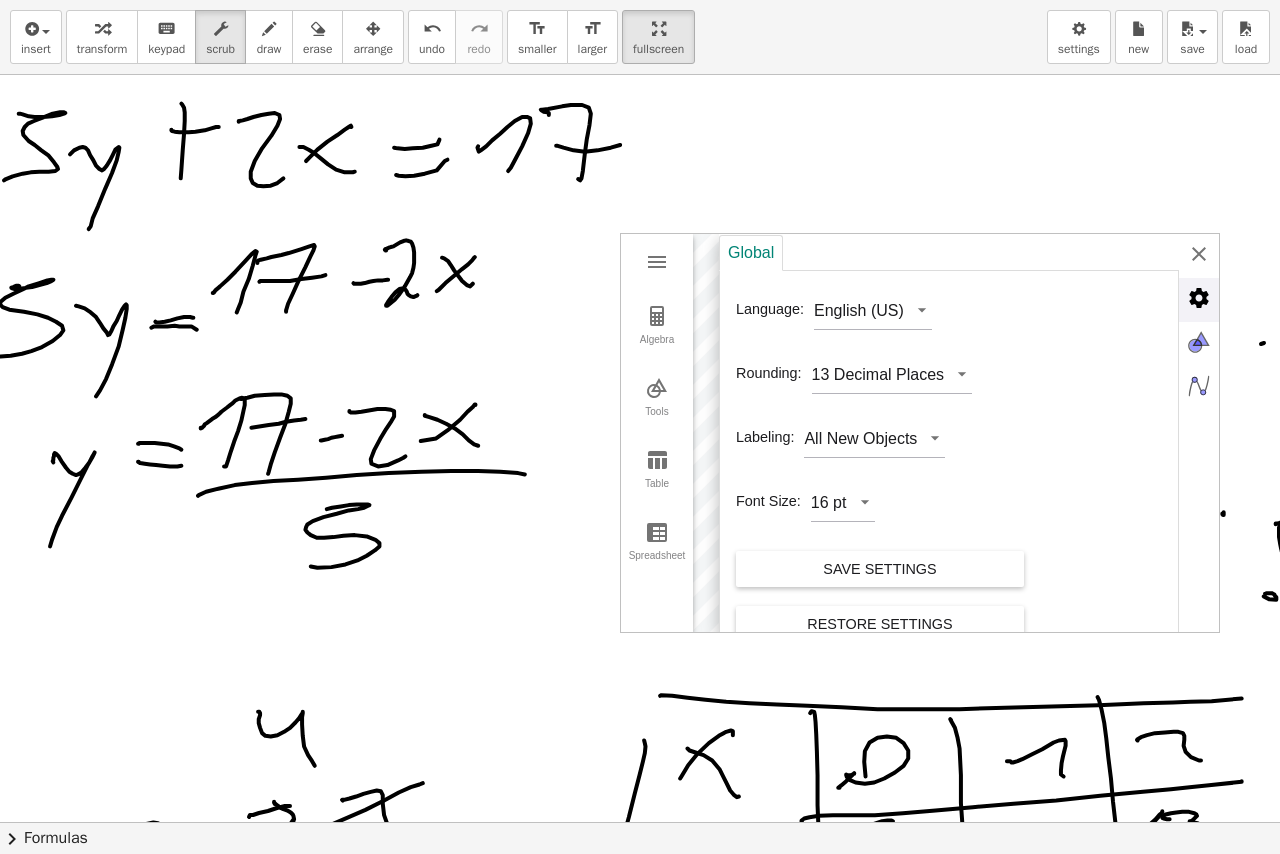 click at bounding box center [1199, 298] 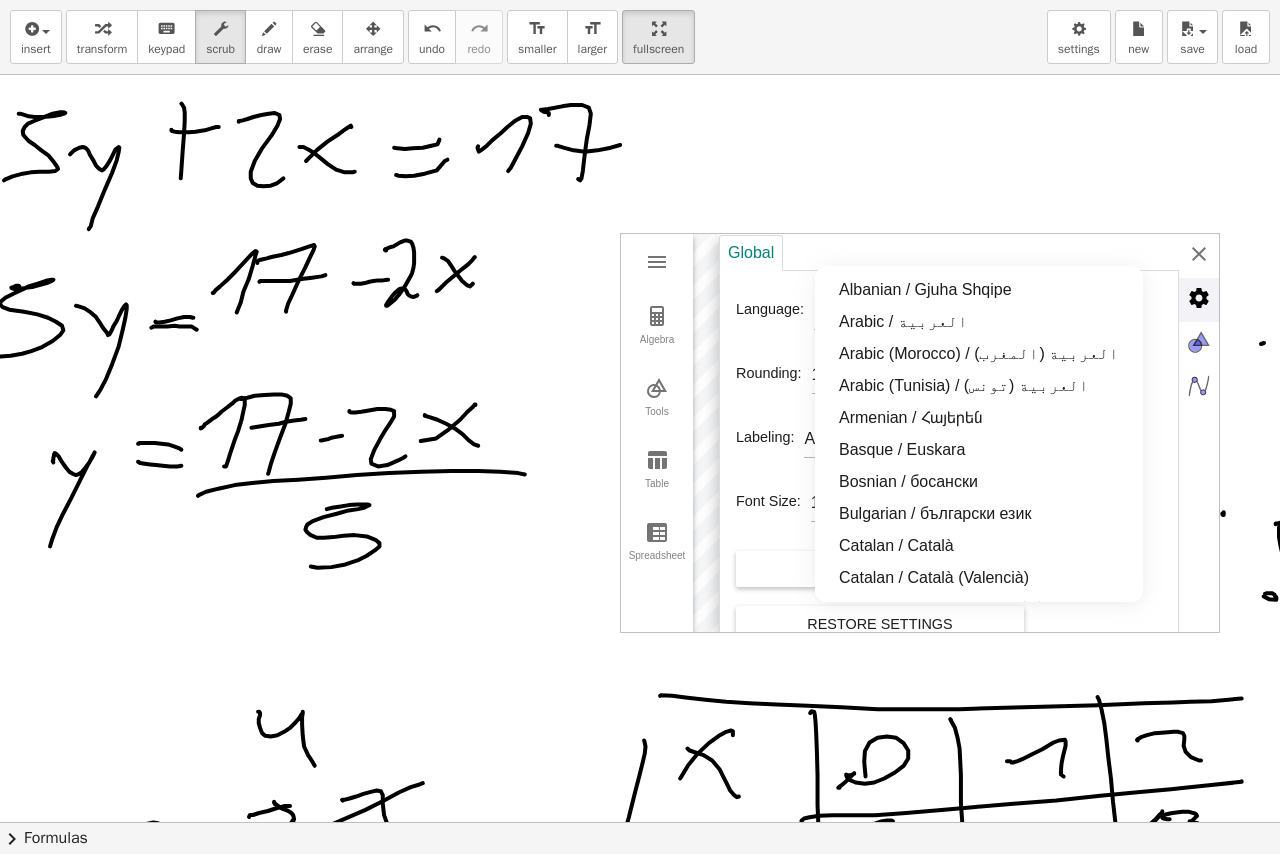 scroll, scrollTop: 290, scrollLeft: 0, axis: vertical 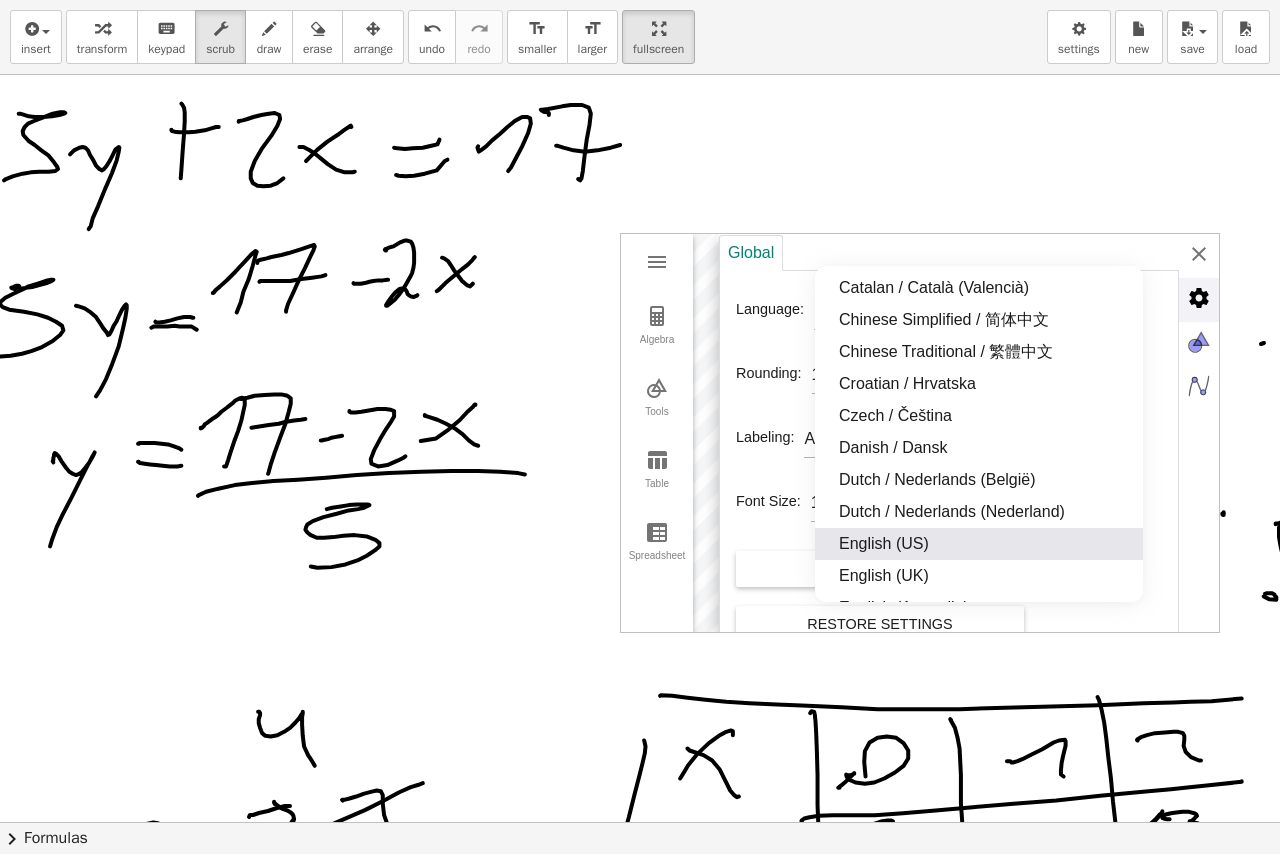 click on "Dutch / Nederlands (Nederland)" at bounding box center (979, 512) 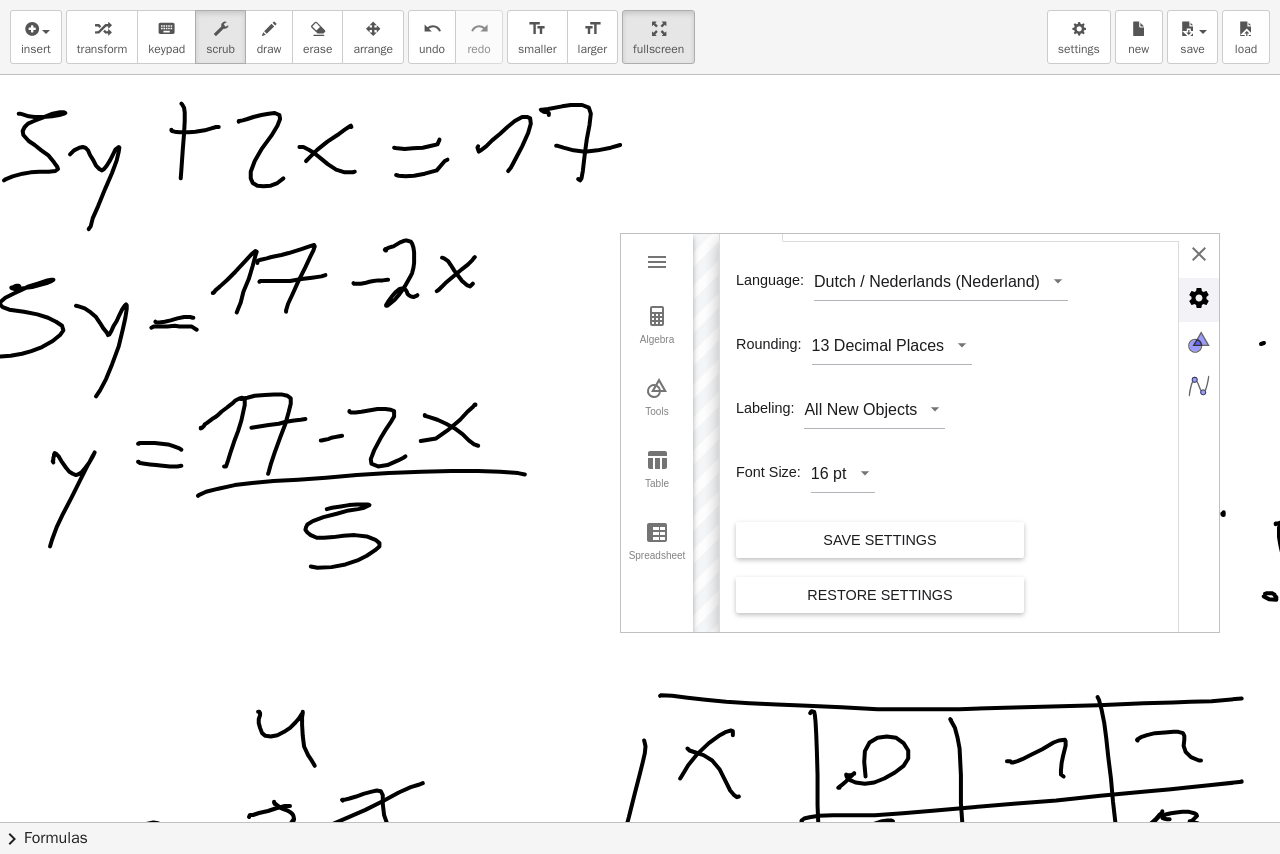 scroll, scrollTop: 0, scrollLeft: 0, axis: both 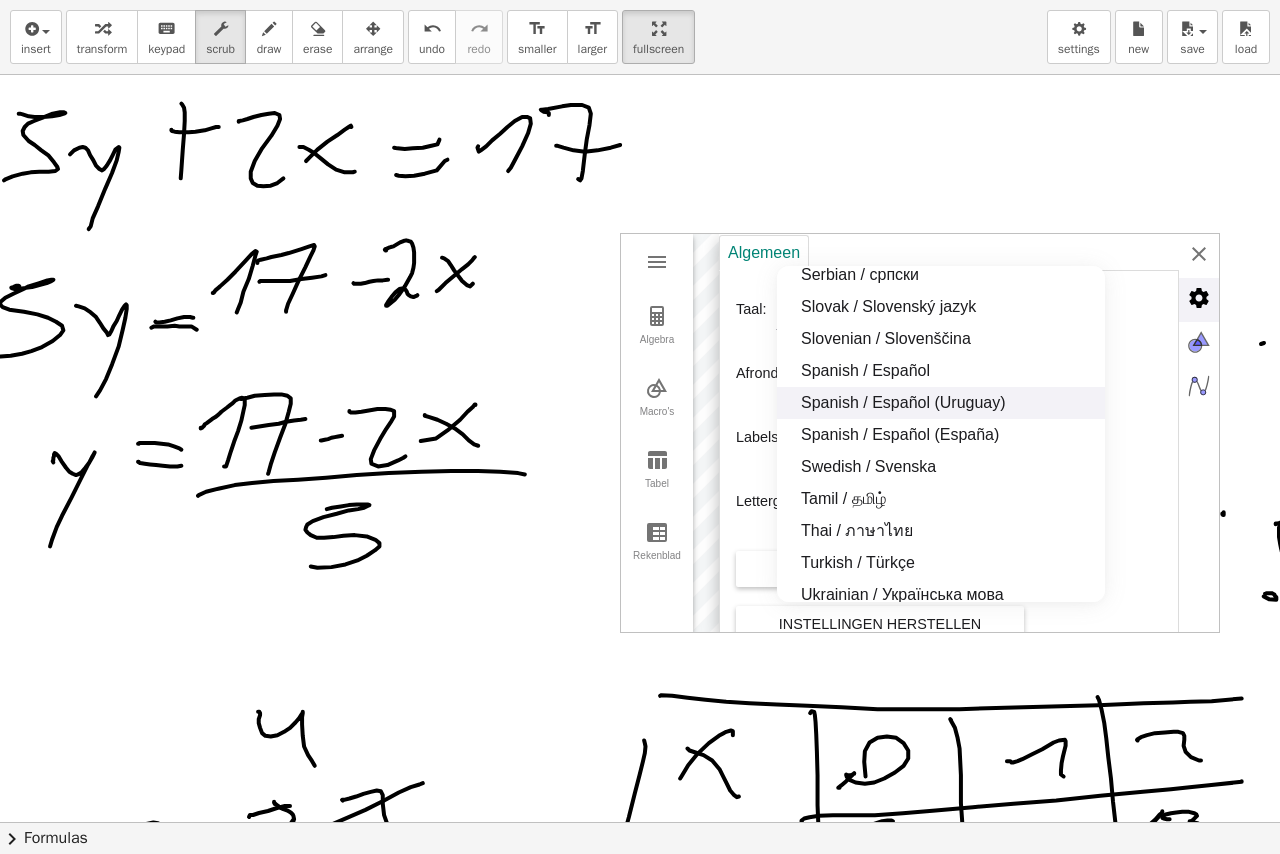 click on "Spanish / Español" at bounding box center (941, 371) 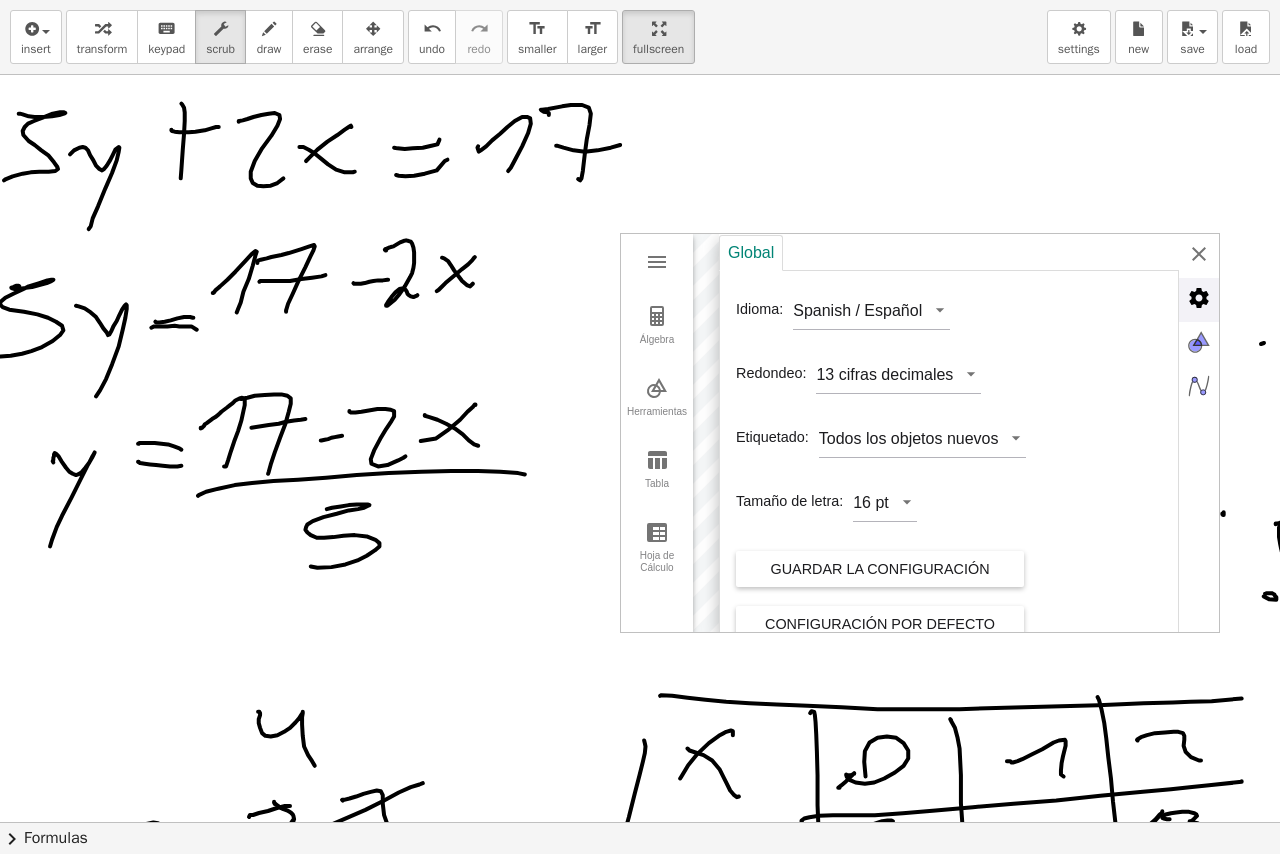 scroll, scrollTop: 29, scrollLeft: 0, axis: vertical 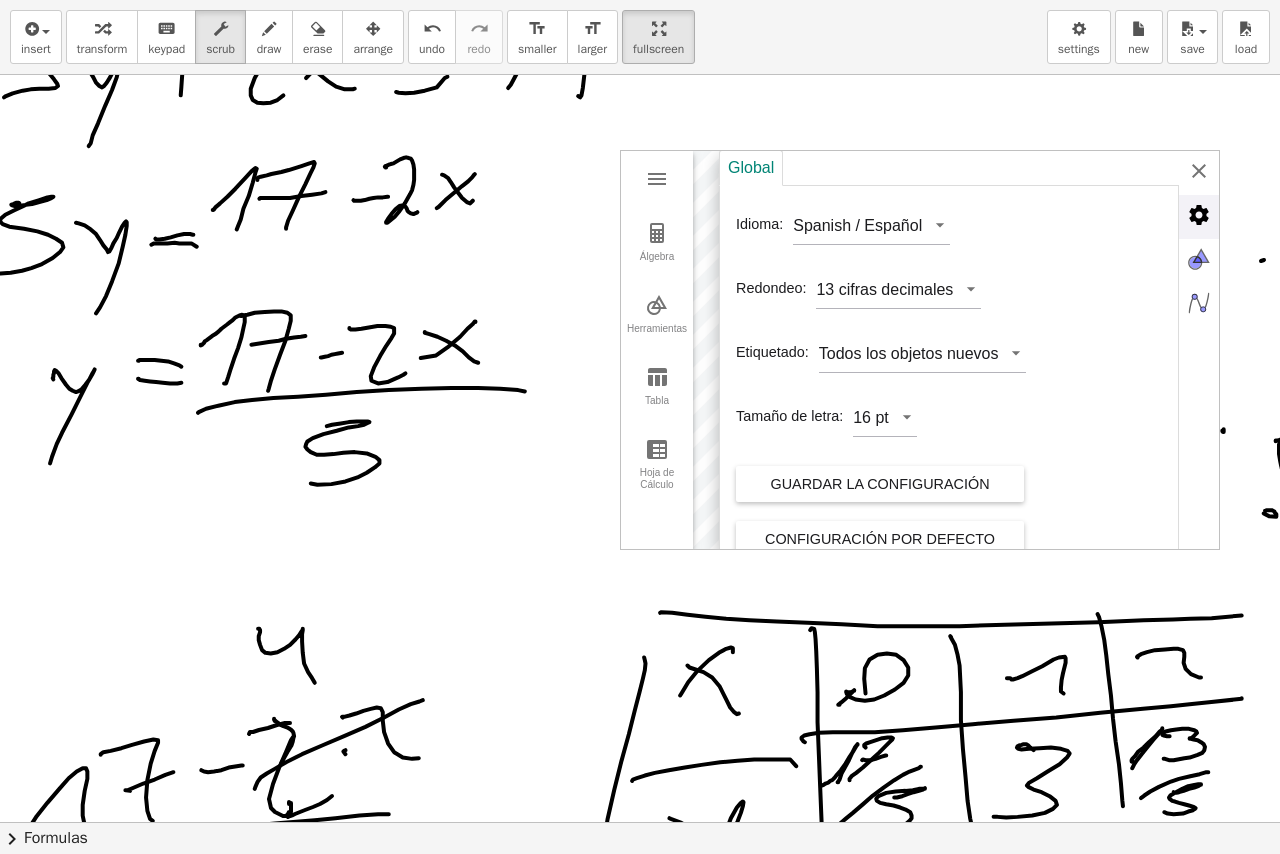 click at bounding box center [1199, 215] 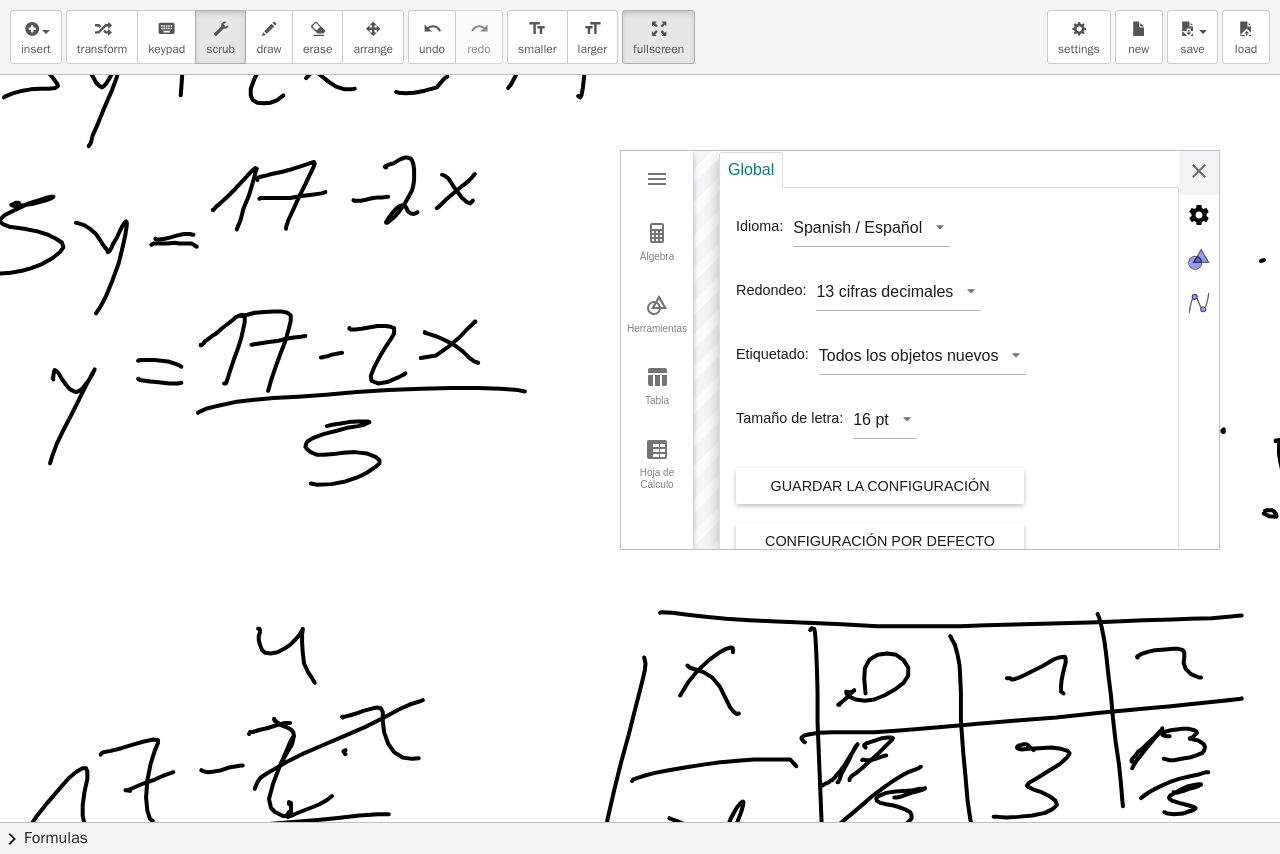 click at bounding box center [1199, 171] 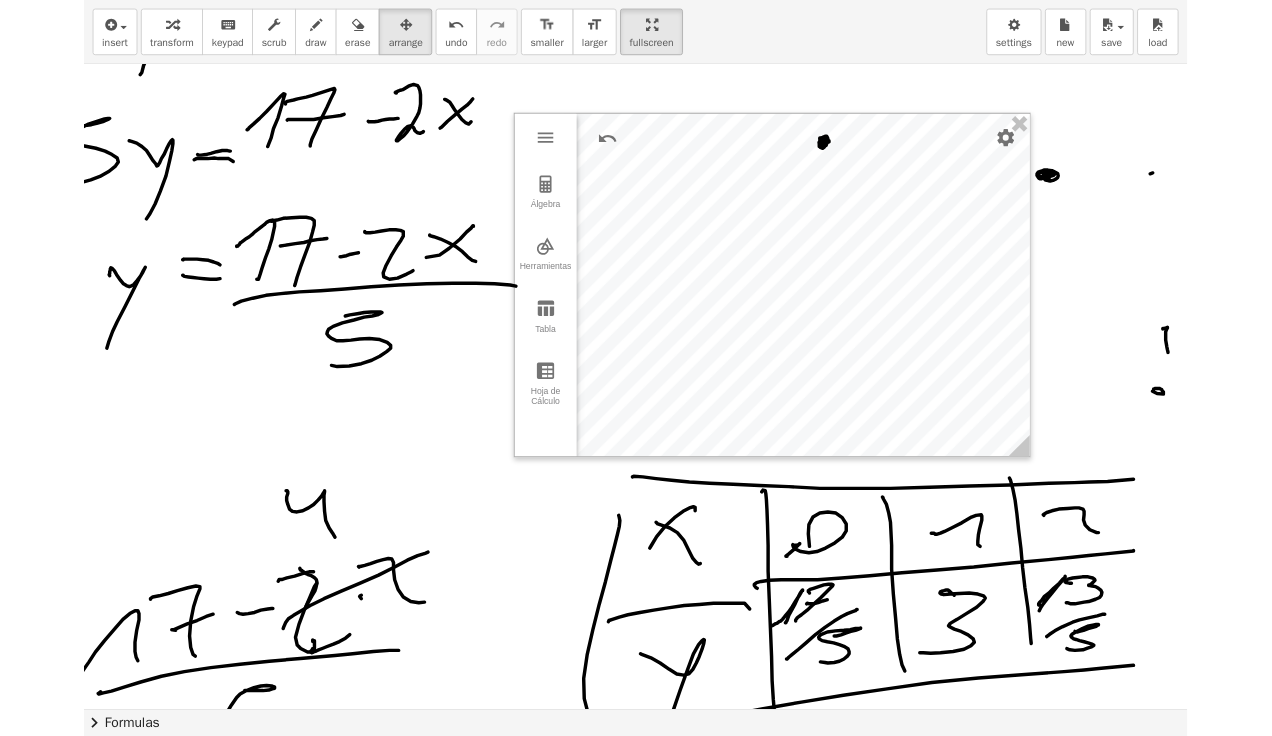 scroll, scrollTop: 142, scrollLeft: 104, axis: both 